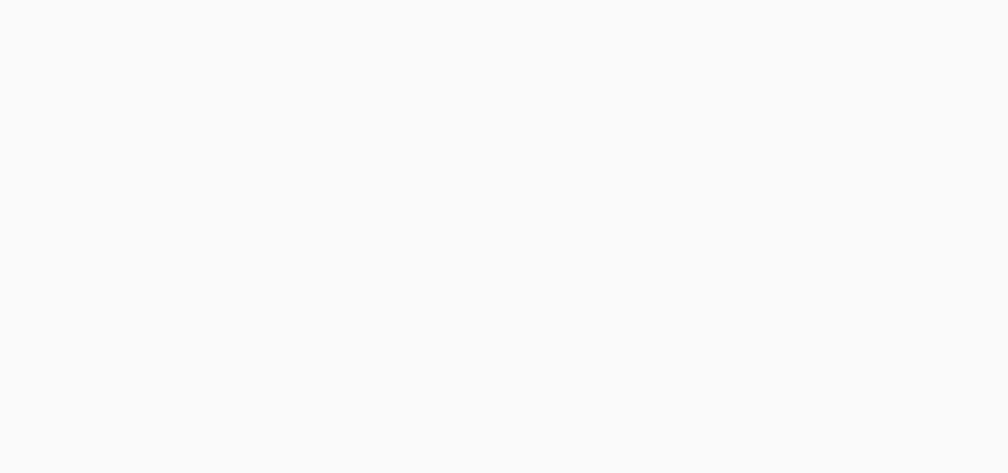 scroll, scrollTop: 0, scrollLeft: 0, axis: both 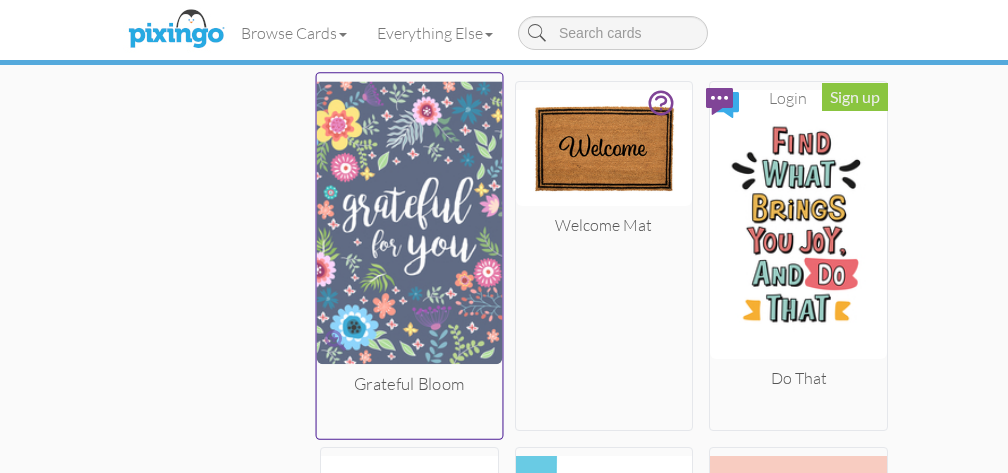 click at bounding box center [409, 223] 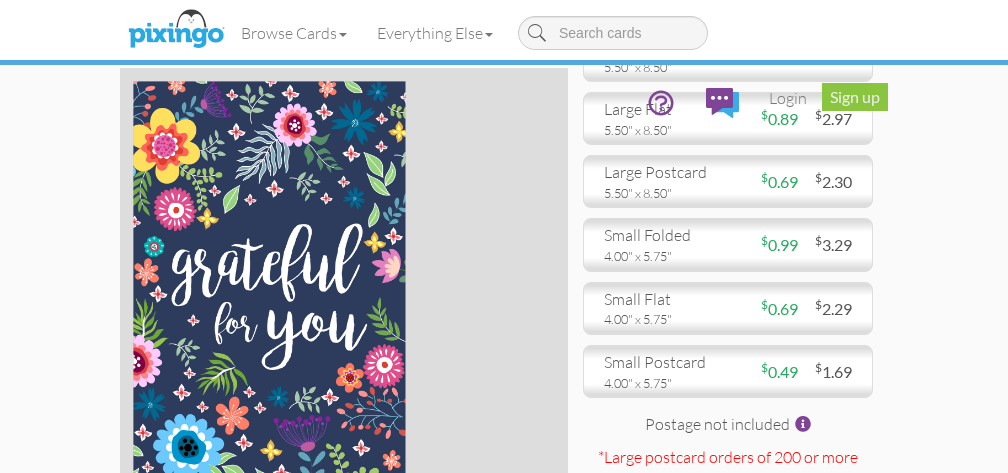 scroll, scrollTop: 0, scrollLeft: 0, axis: both 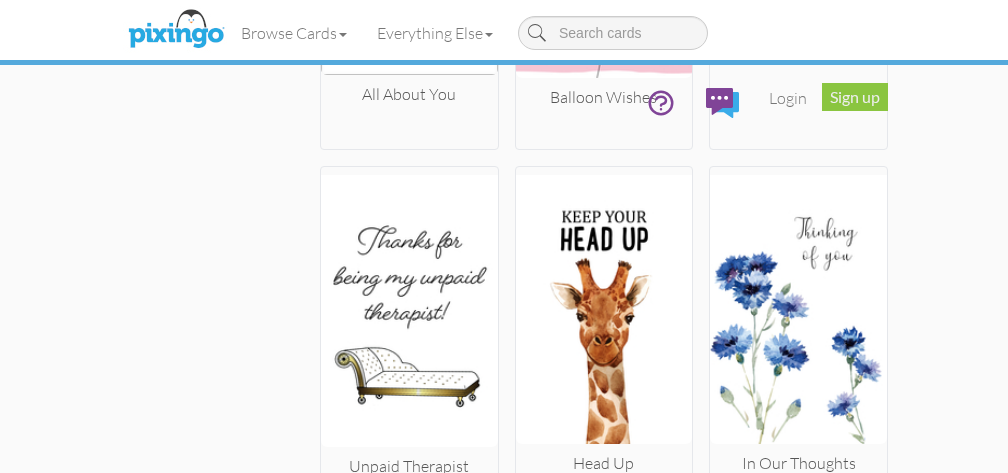 click on "×
Card home
Create Your Own
My Projects
Business
Accounting
Automotive
Chiropractor
Customer
Dental
Financial Advisor" at bounding box center (504, 269) 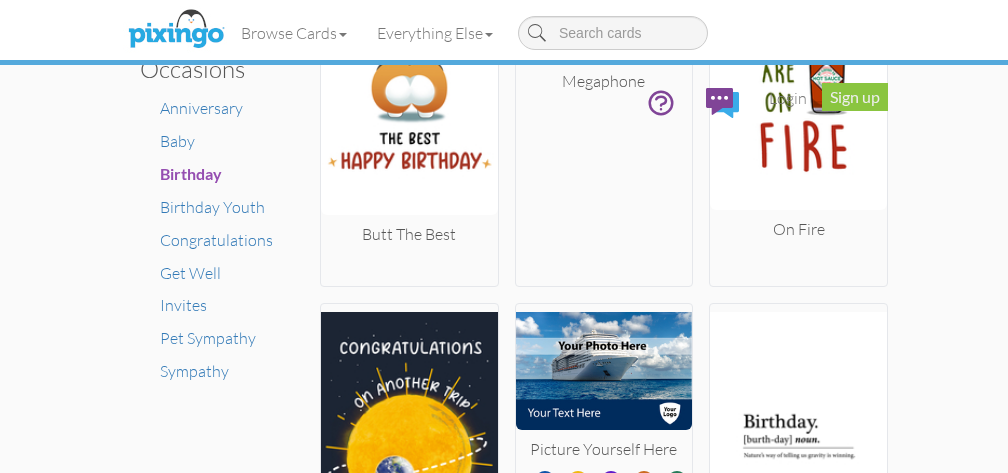 scroll, scrollTop: 1348, scrollLeft: 0, axis: vertical 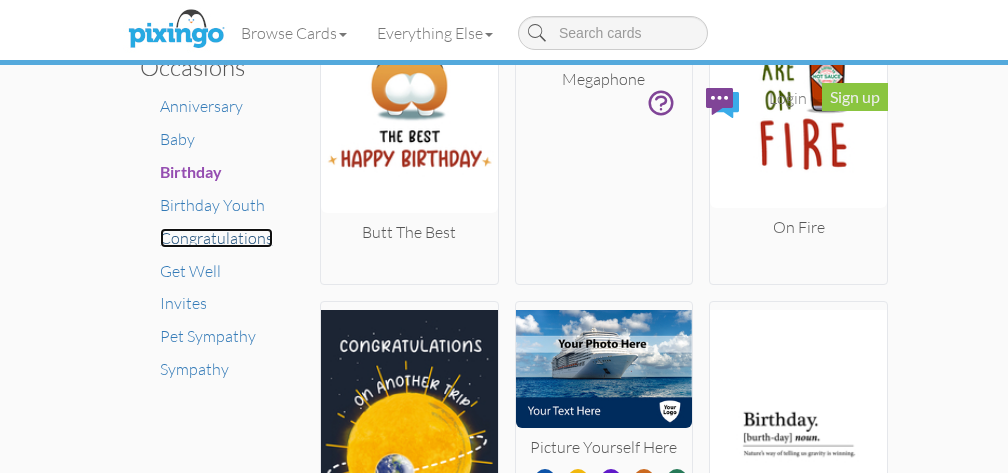 click on "Congratulations" at bounding box center [216, 238] 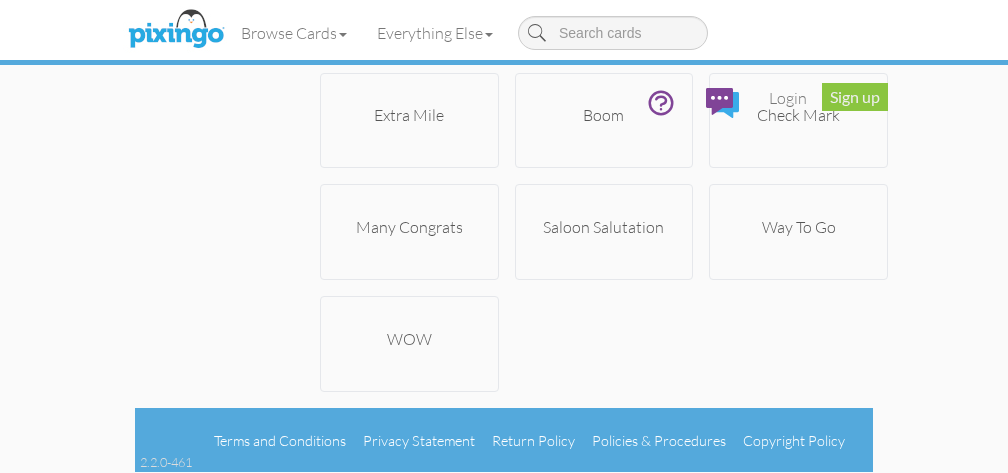 scroll, scrollTop: 10168, scrollLeft: 0, axis: vertical 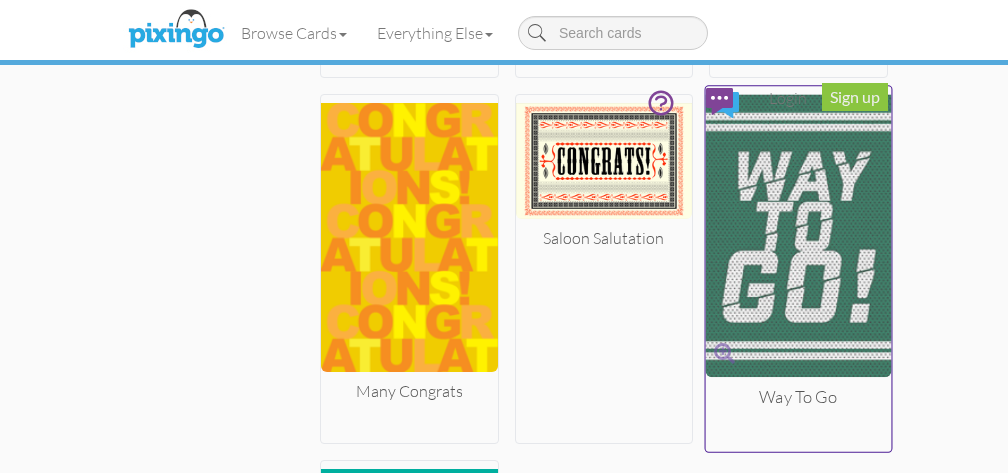 click at bounding box center [799, 235] 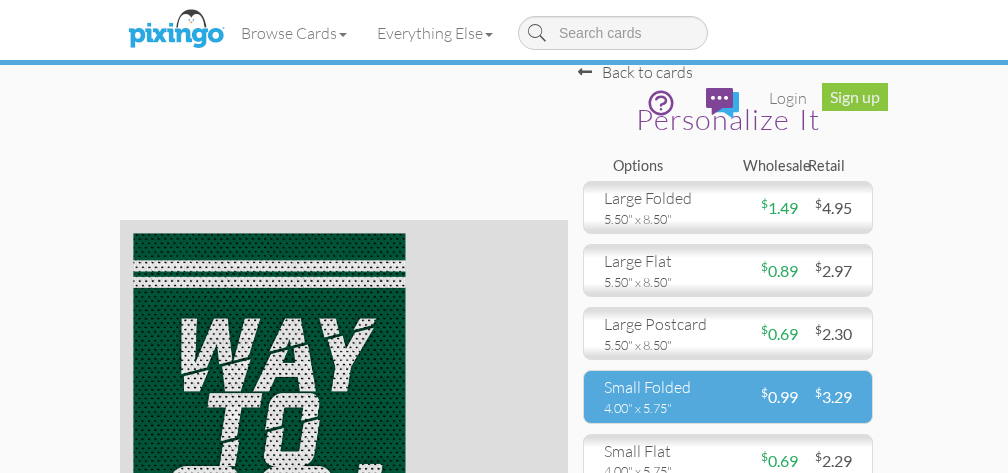 scroll, scrollTop: 0, scrollLeft: 0, axis: both 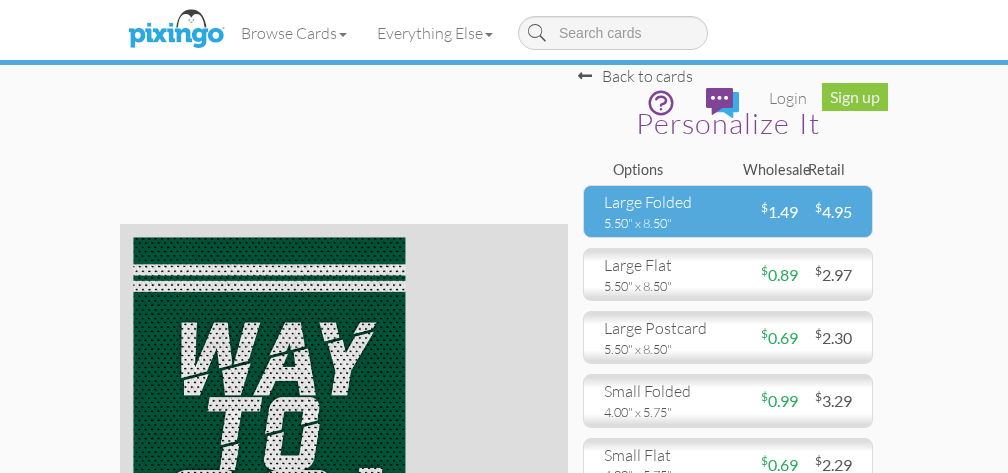 click on "large folded" at bounding box center (658, 202) 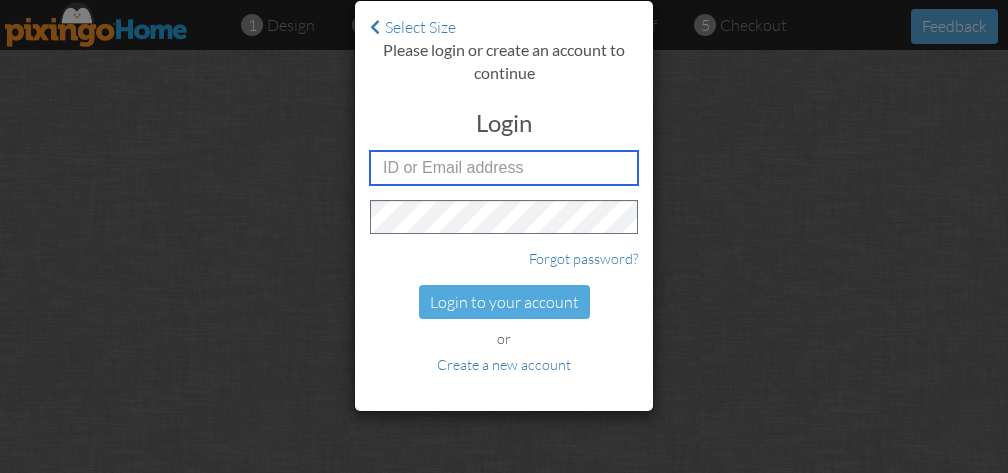 type on "3660" 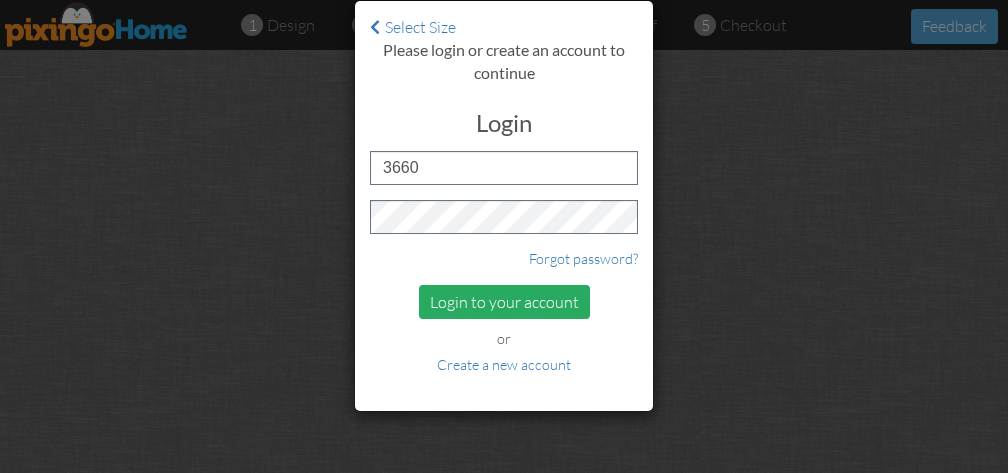 click on "Login to your account" at bounding box center [504, 302] 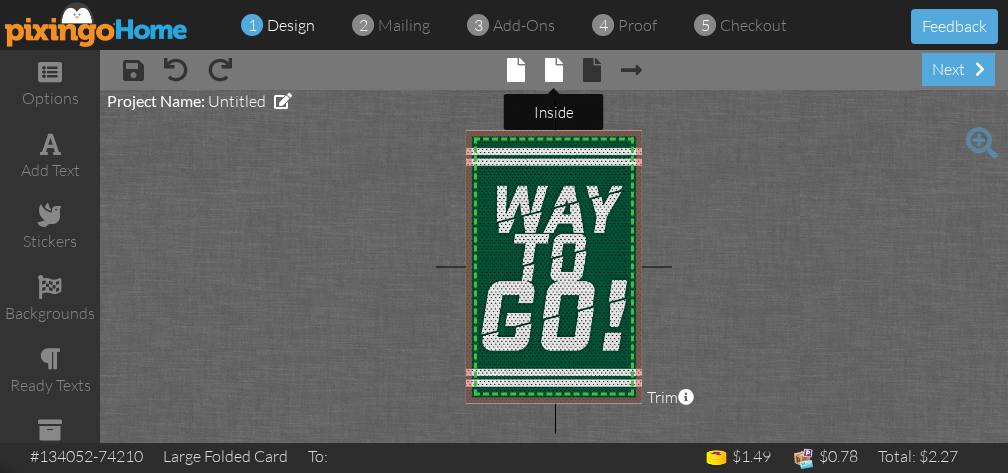click at bounding box center (554, 70) 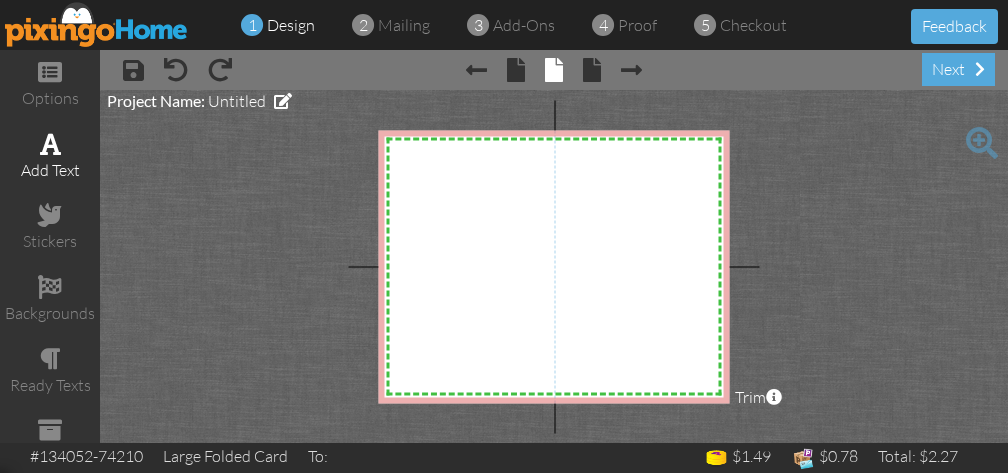 click at bounding box center [50, 144] 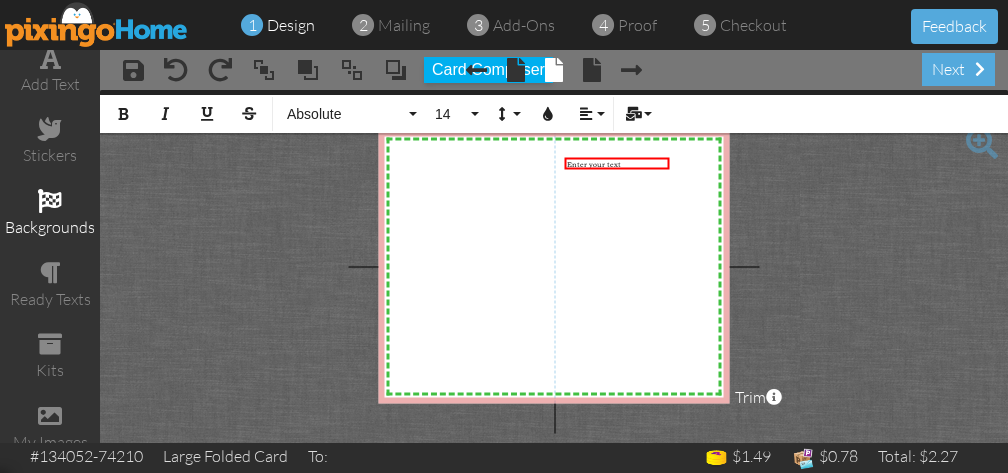 scroll, scrollTop: 105, scrollLeft: 0, axis: vertical 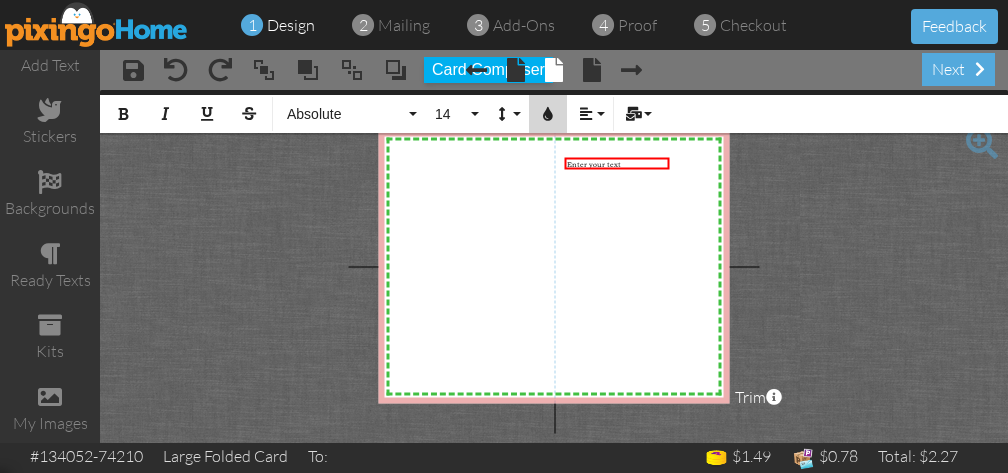 click at bounding box center [548, 114] 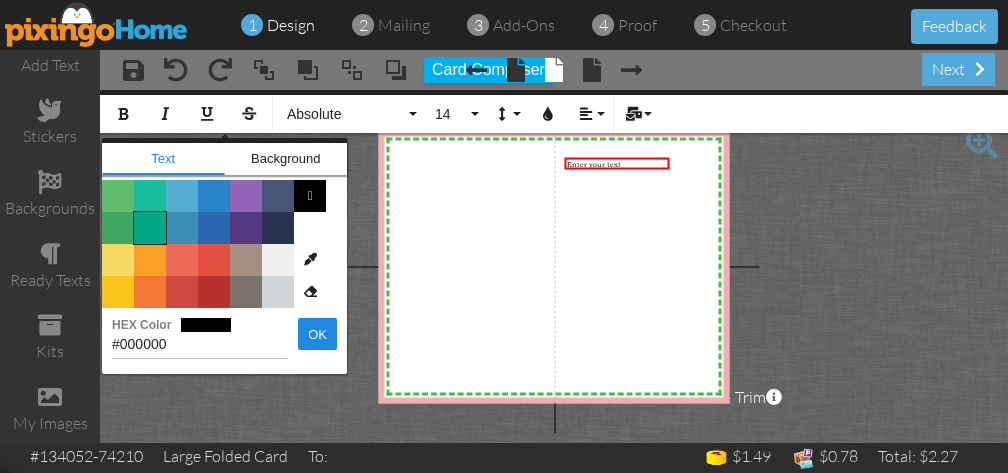 click on "Color #00A885" at bounding box center (150, 228) 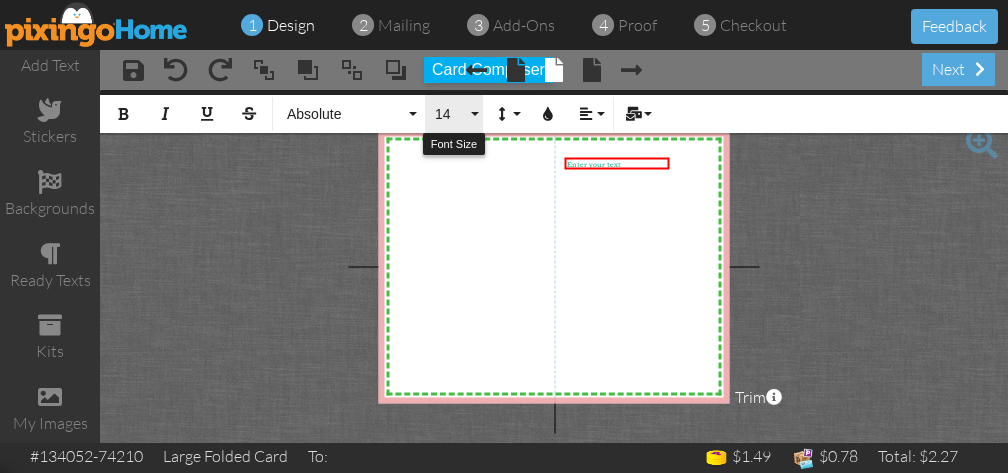 click on "14" at bounding box center [454, 114] 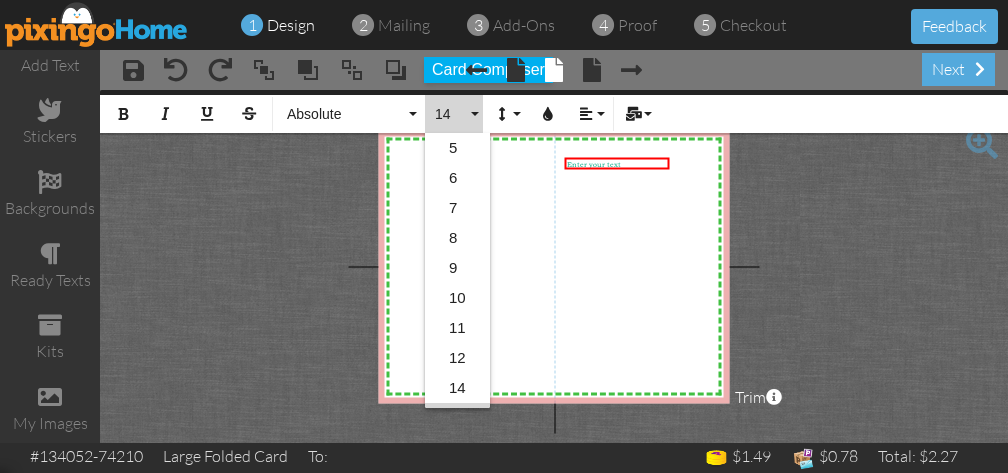 scroll, scrollTop: 147, scrollLeft: 0, axis: vertical 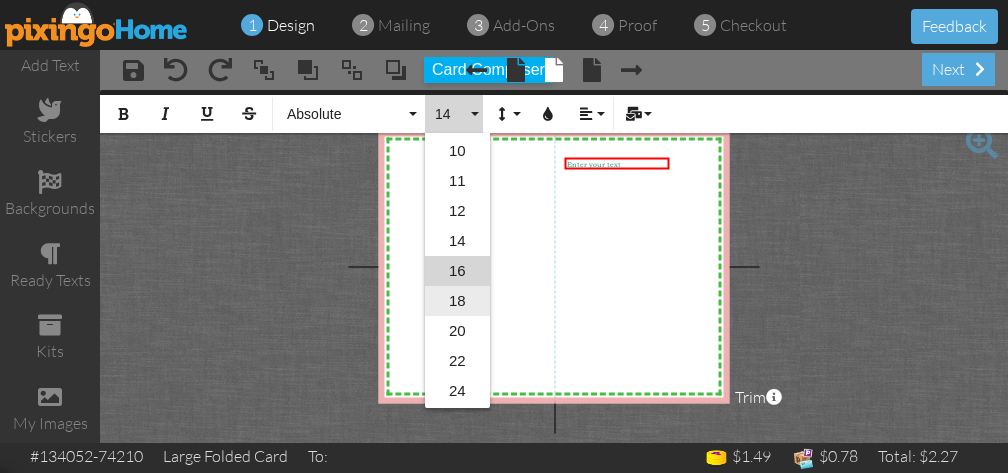 click on "18" at bounding box center (457, 301) 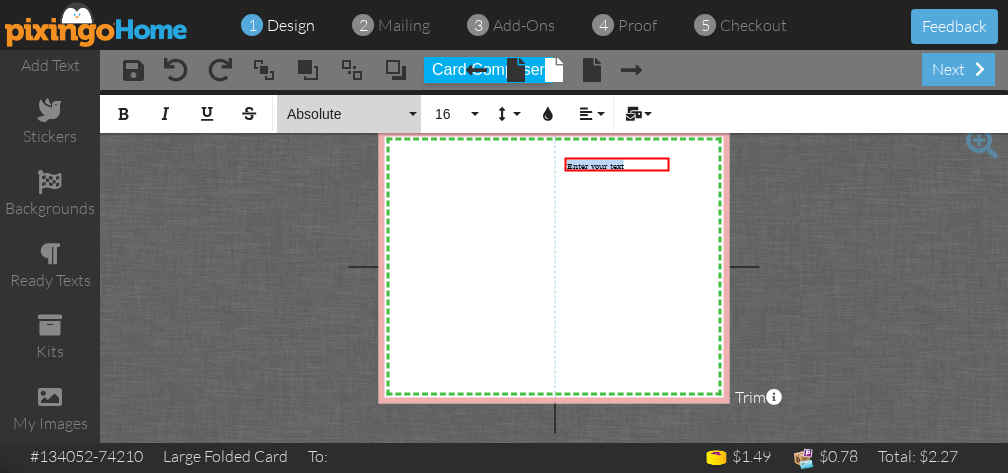 click on "Absolute" at bounding box center [349, 114] 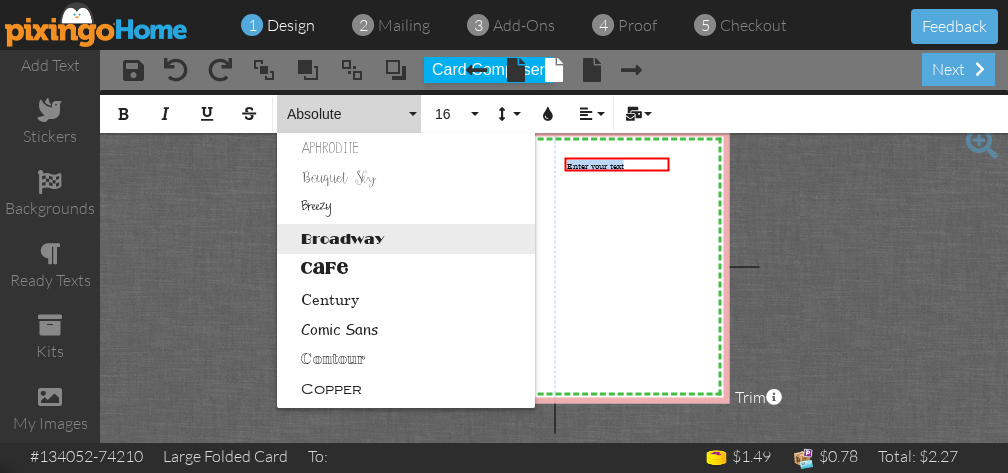 scroll, scrollTop: 123, scrollLeft: 0, axis: vertical 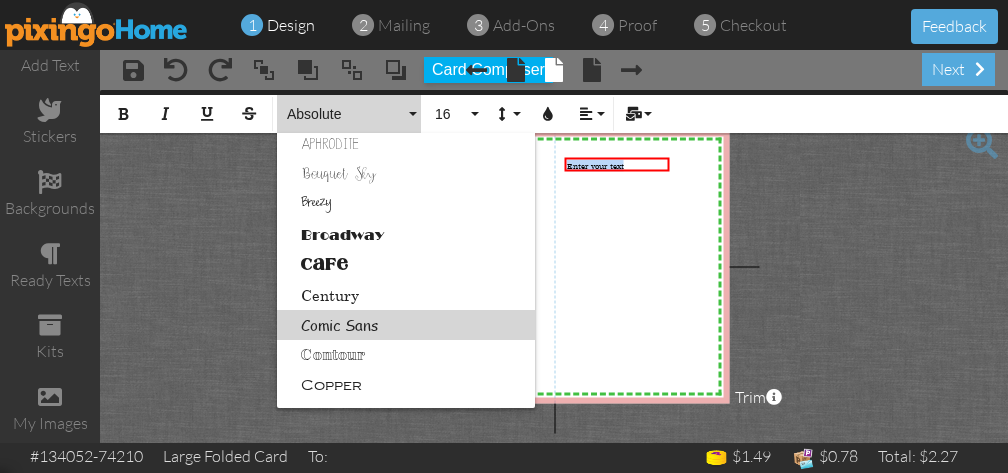 click on "Comic Sans" at bounding box center [406, 325] 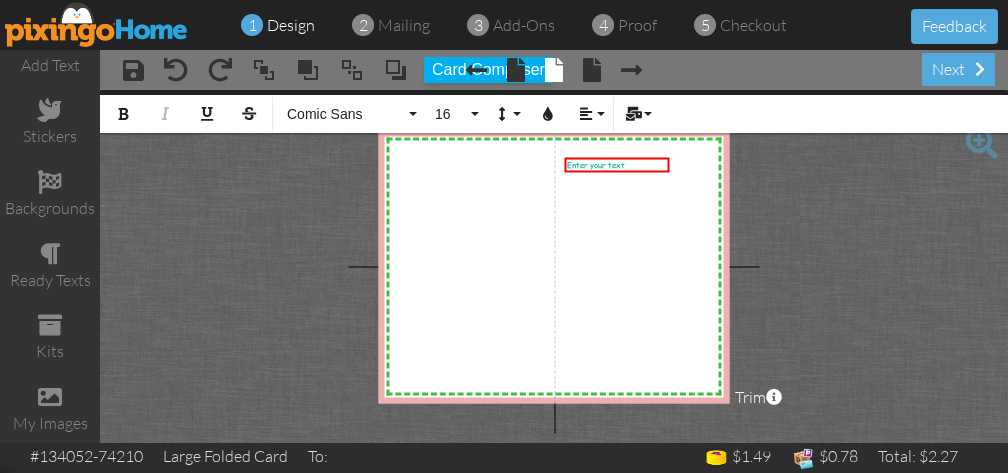 type 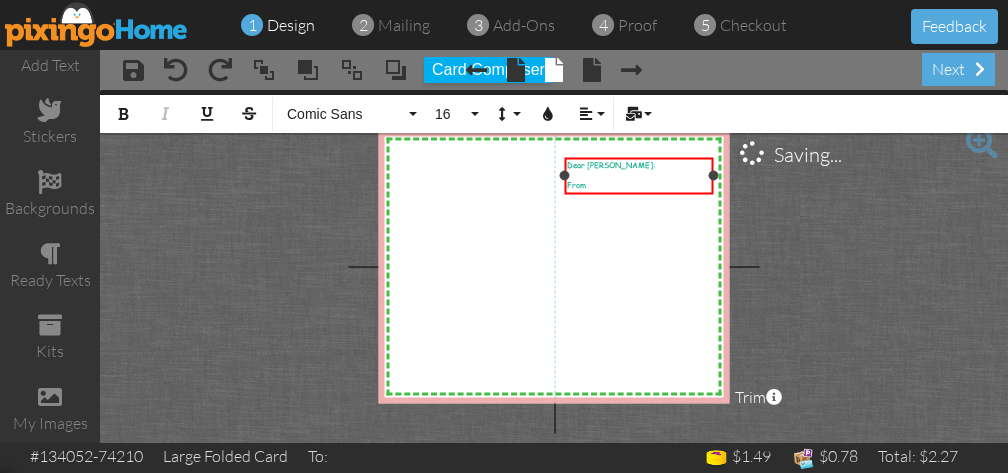 drag, startPoint x: 666, startPoint y: 175, endPoint x: 710, endPoint y: 175, distance: 44 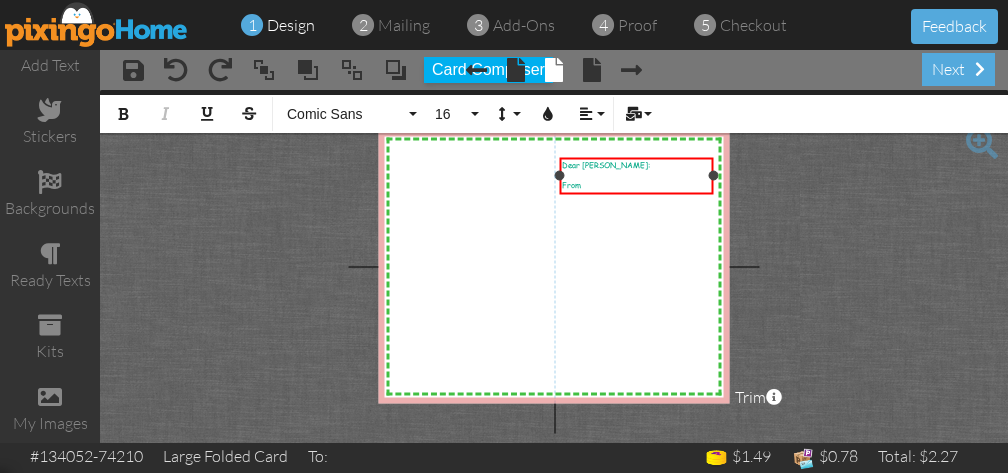 click at bounding box center (560, 176) 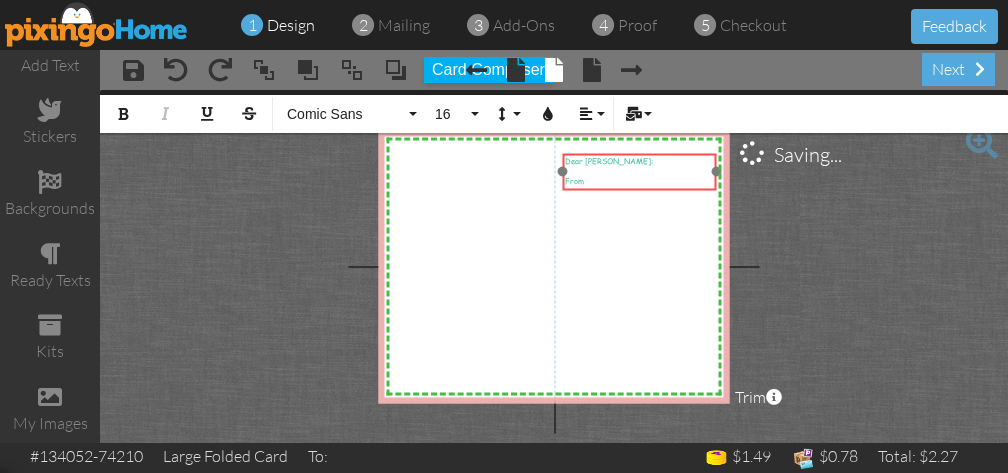click on "Dear Luke: ​ From  ​ ​ ×" at bounding box center [640, 171] 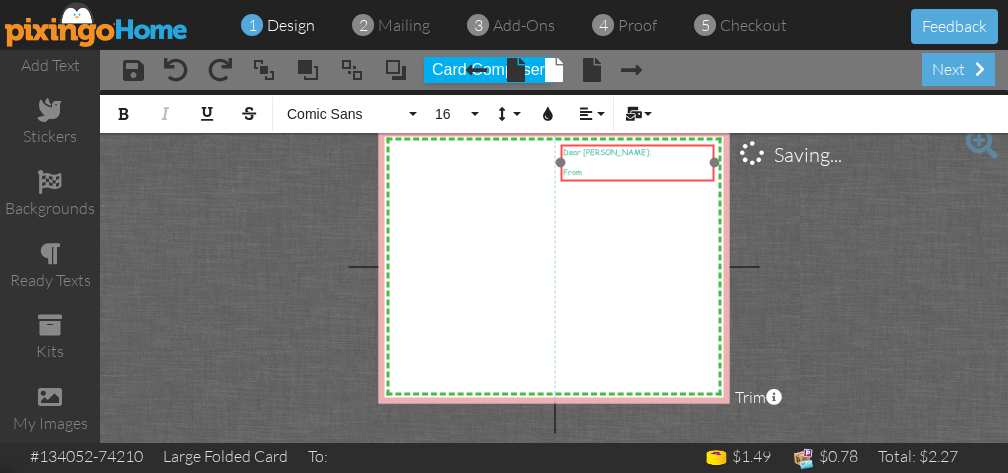 click on "Dear Luke: ​ From  ​ ​ ×" at bounding box center (638, 162) 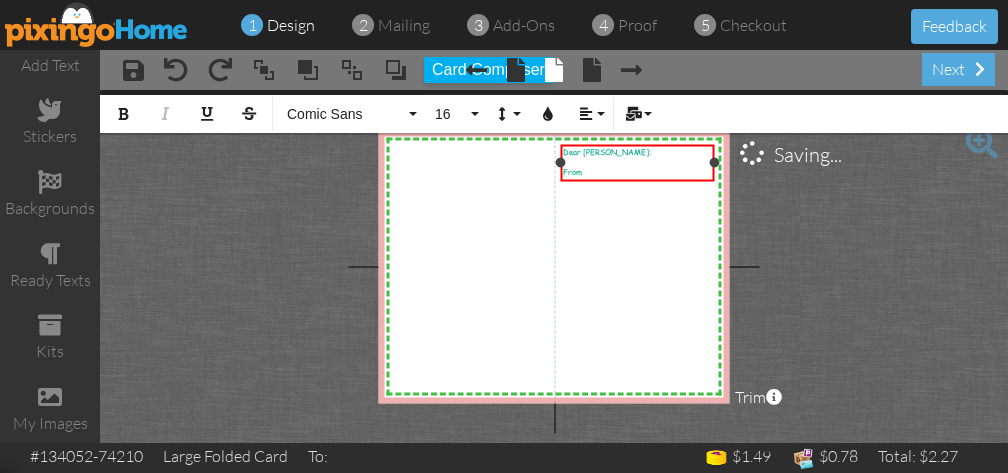 click on "From" at bounding box center [638, 171] 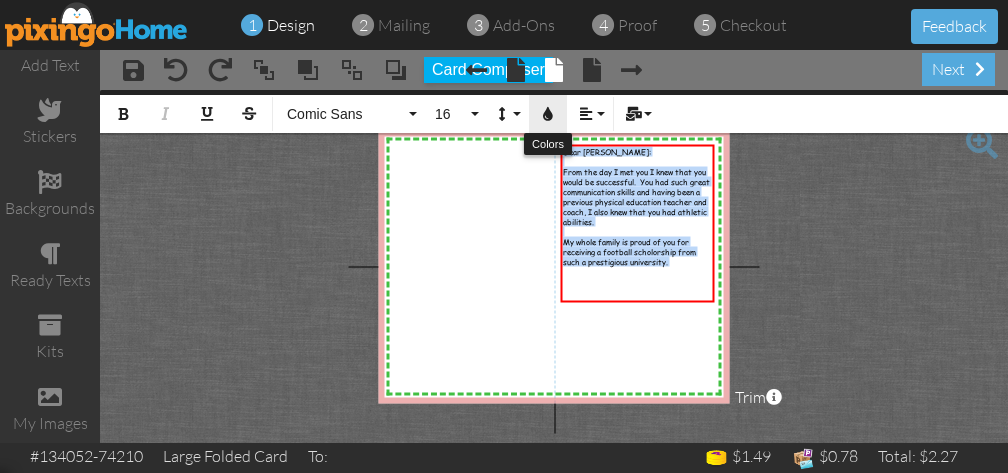 drag, startPoint x: 690, startPoint y: 283, endPoint x: 549, endPoint y: 131, distance: 207.32825 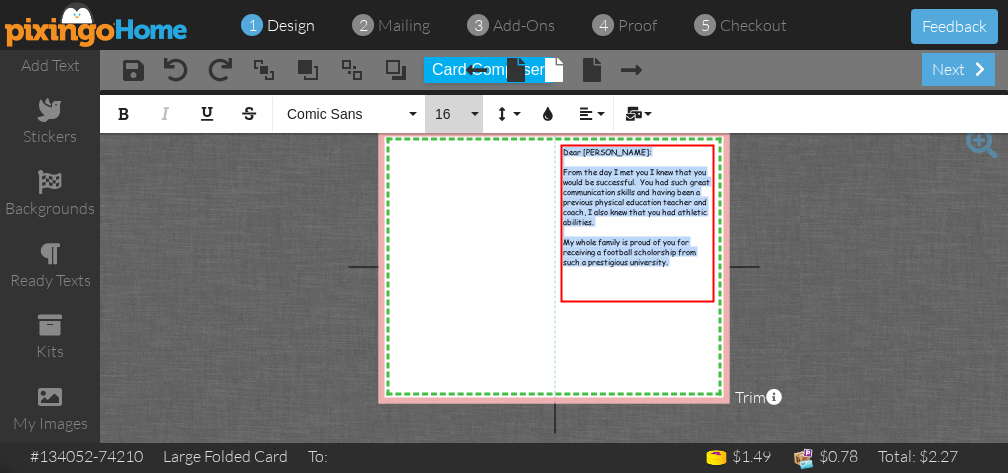 click on "16" at bounding box center (454, 114) 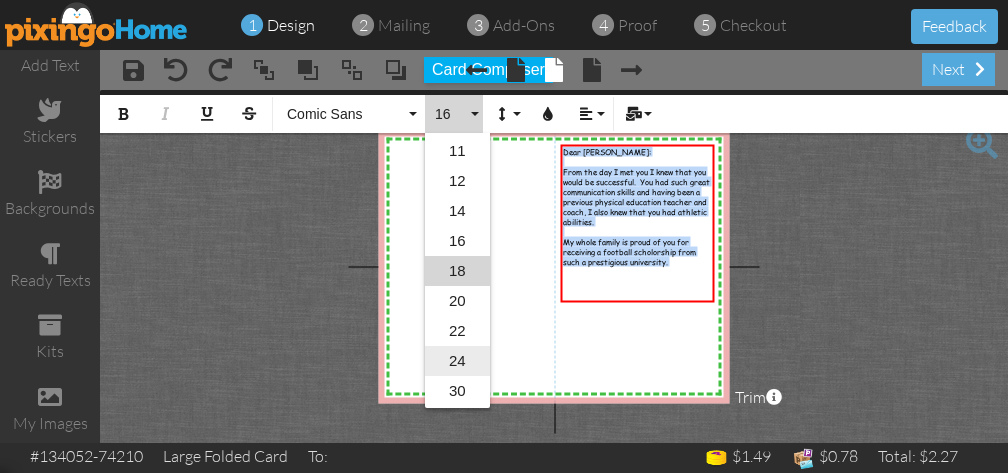 click on "24" at bounding box center [457, 361] 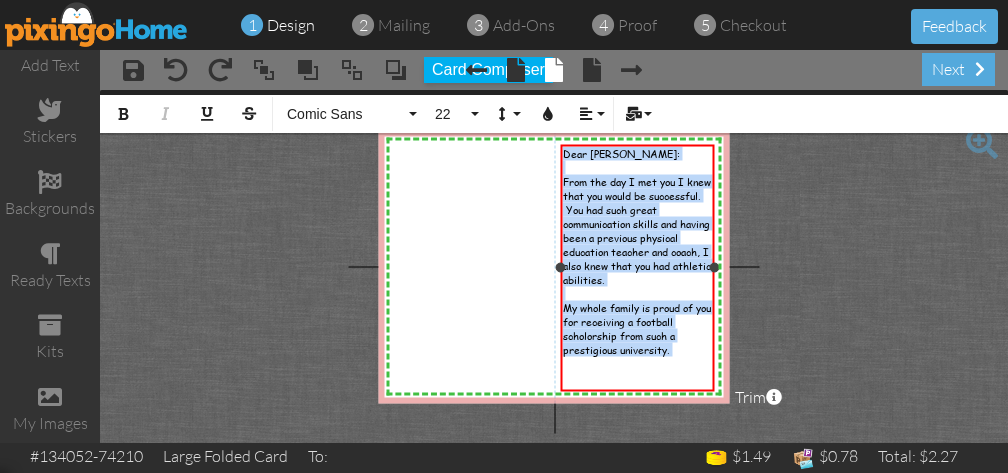 click on "My whole family is proud of you for receiving a football scholorship from such a prestigious university." at bounding box center (638, 328) 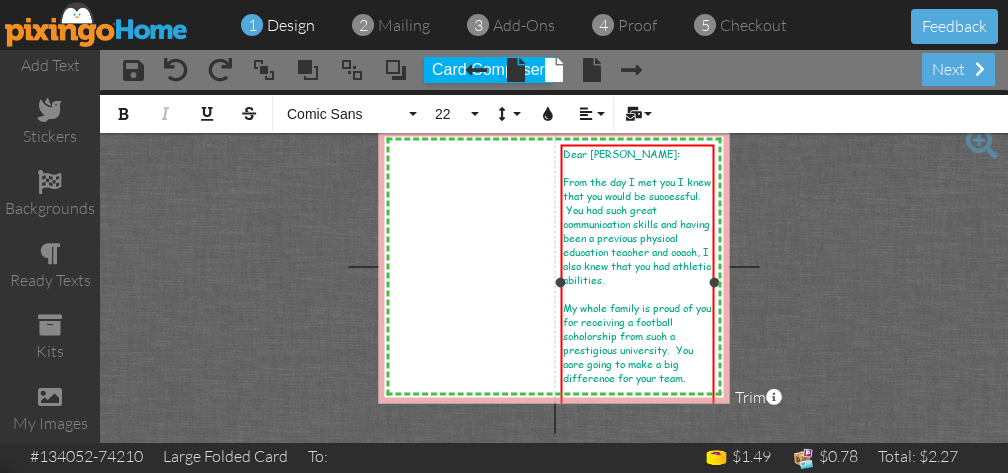 click on "My whole family is proud of you for receiving a football scholorship from such a prestigious university.  You aare going to make a big difference for your team." at bounding box center [637, 342] 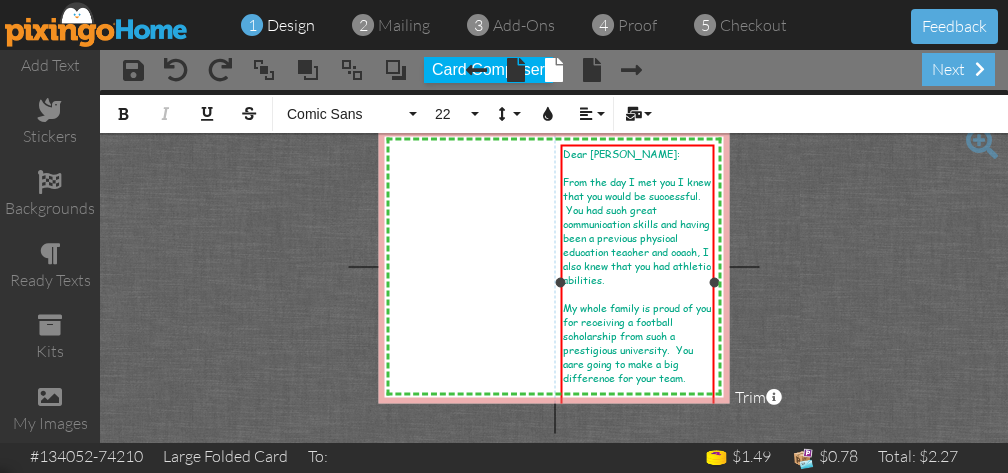click on "My whole family is proud of you for receiving a football scholarship from such a prestigious university.  You aare going to make a big difference for your team." at bounding box center [638, 342] 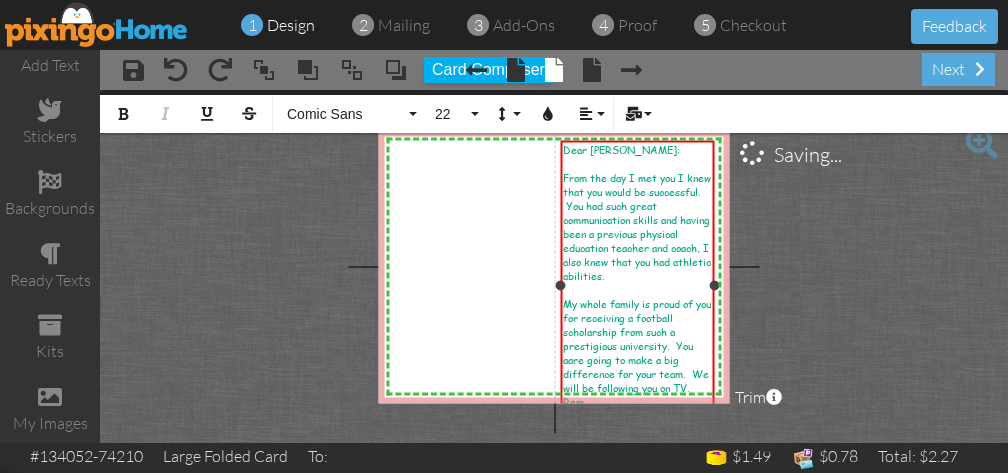 scroll, scrollTop: 19, scrollLeft: 0, axis: vertical 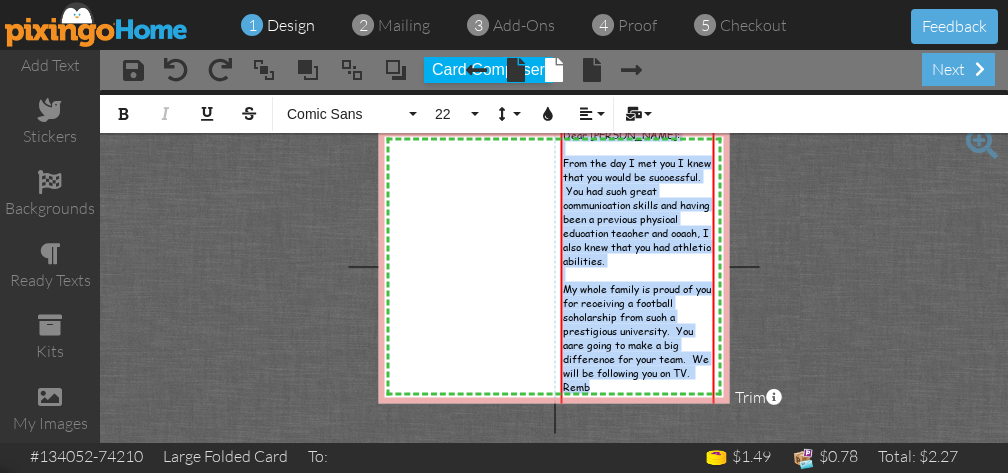 drag, startPoint x: 651, startPoint y: 390, endPoint x: 563, endPoint y: 86, distance: 316.48065 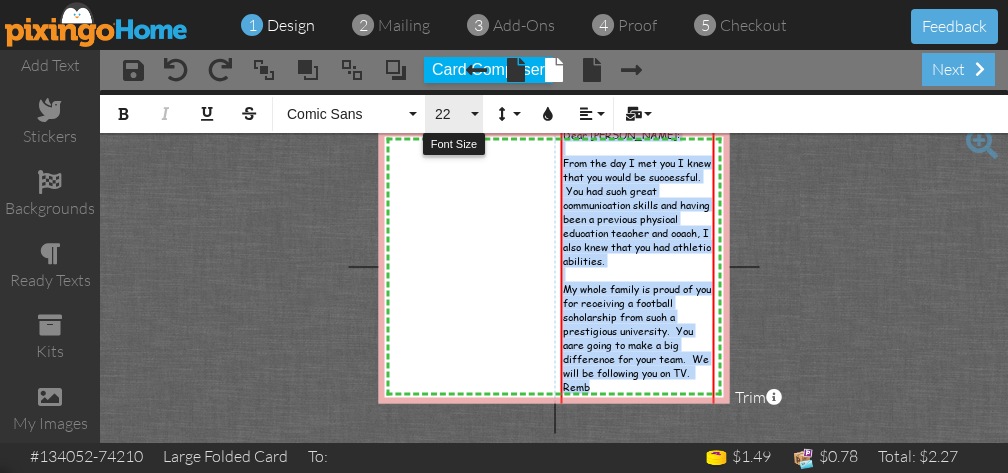 click on "22" at bounding box center [454, 114] 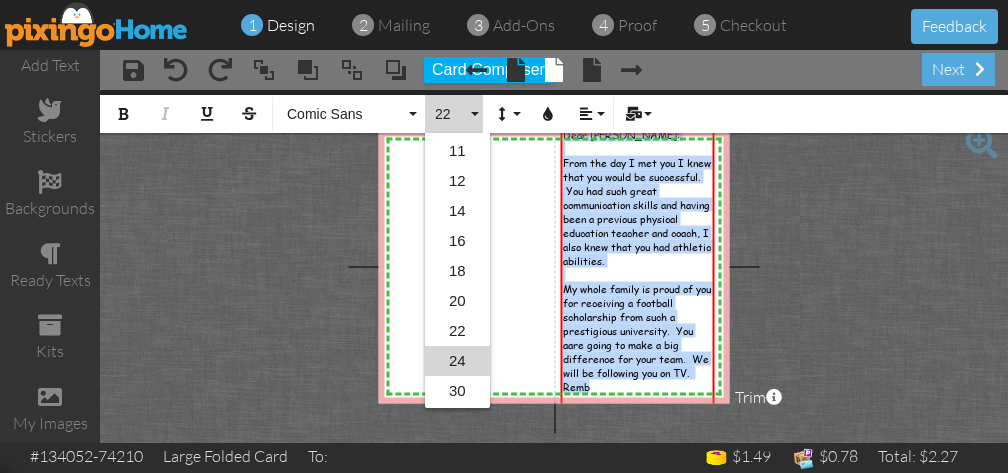 scroll, scrollTop: 267, scrollLeft: 0, axis: vertical 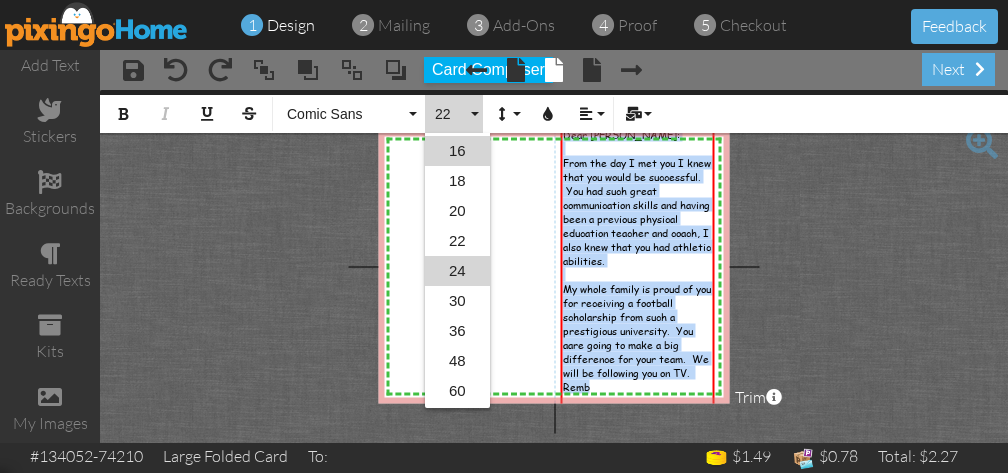click on "16" at bounding box center (457, 151) 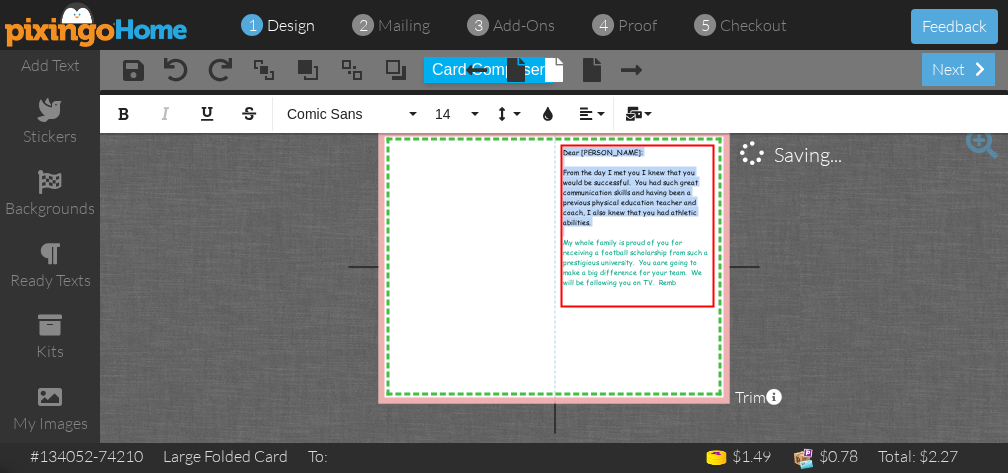 scroll, scrollTop: 0, scrollLeft: 0, axis: both 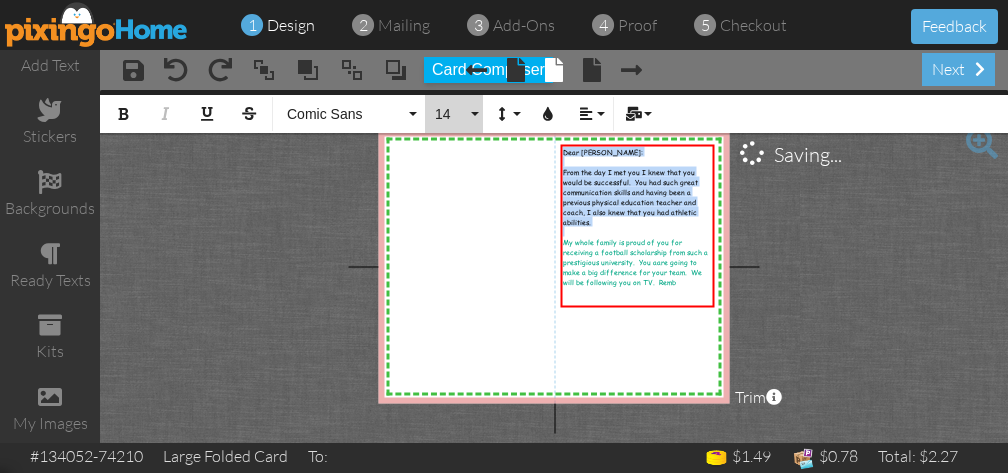 click on "14" at bounding box center (454, 114) 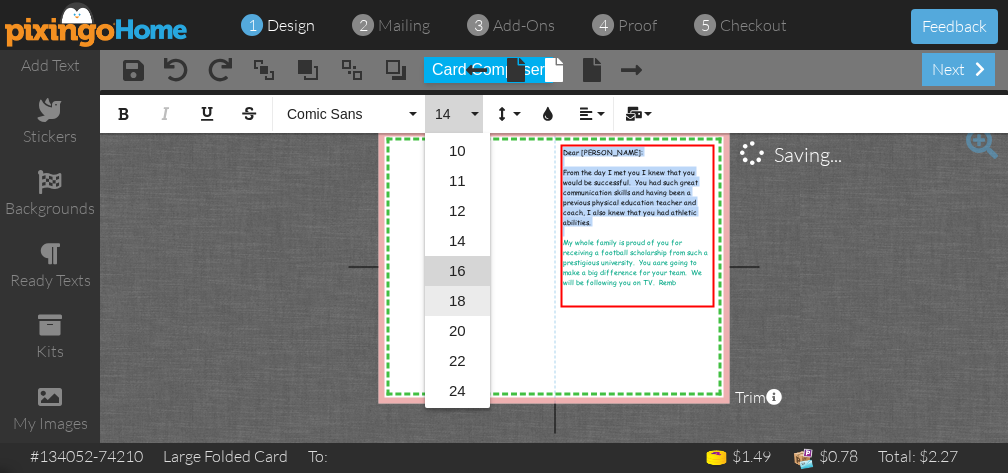 click on "18" at bounding box center (457, 301) 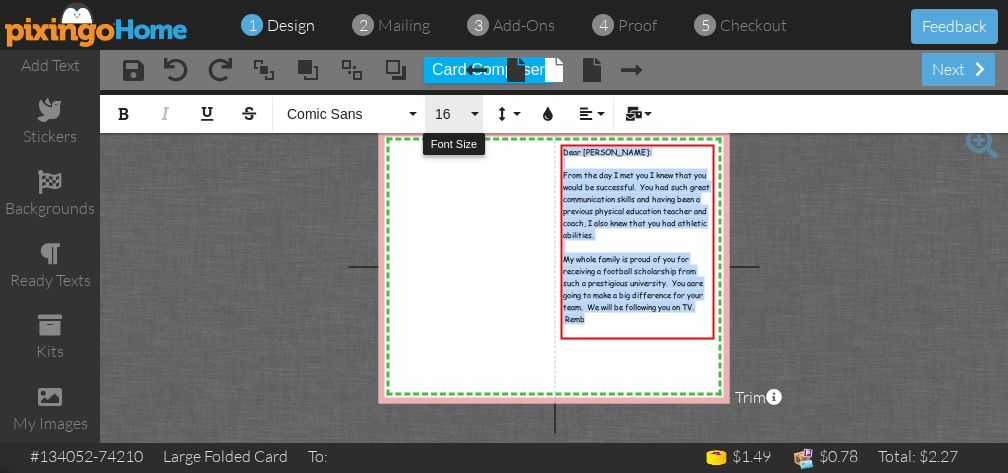click on "16" at bounding box center [454, 114] 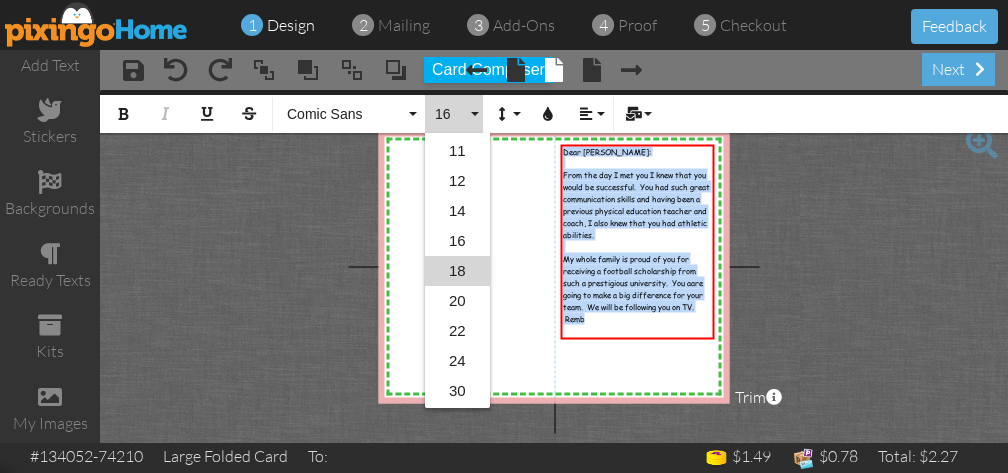 click on "18" at bounding box center (457, 271) 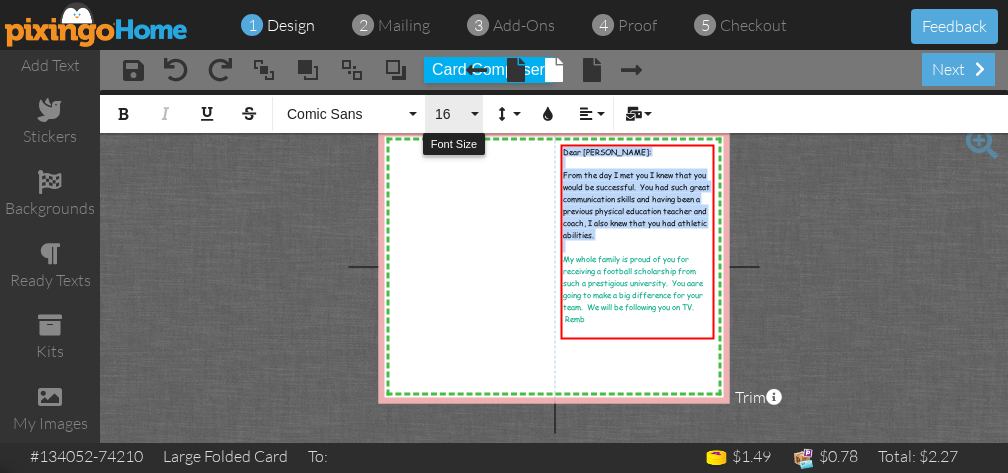 click on "16" at bounding box center (454, 114) 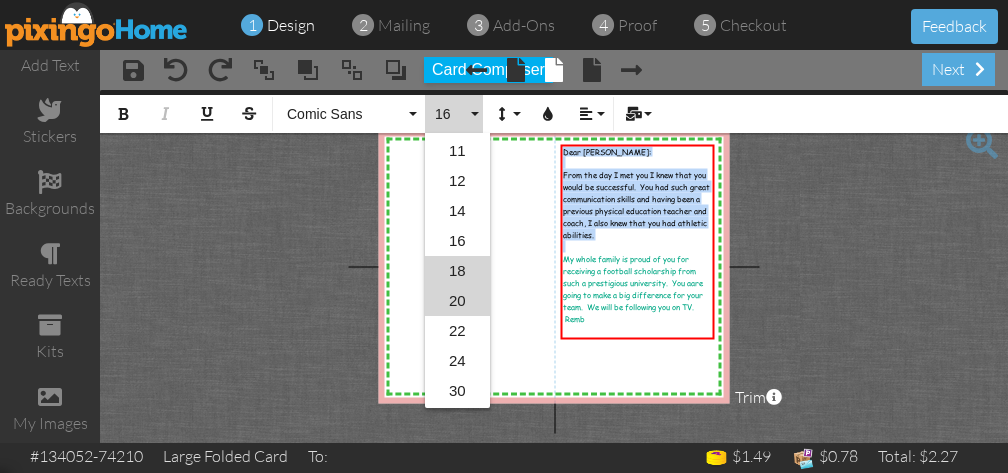 click on "20" at bounding box center [457, 301] 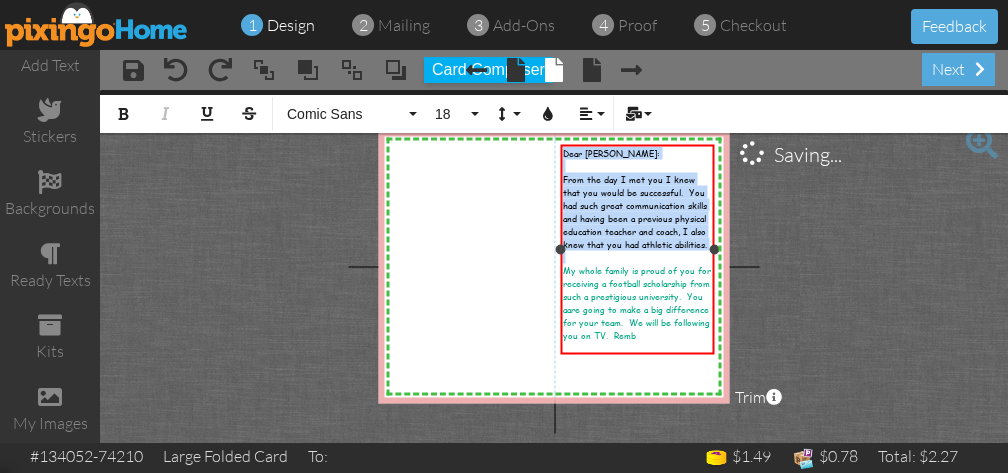 click on "My whole family is proud of you for receiving a football scholarship from such a prestigious university.  You aare going to make a big difference for your team.  We will be following you on TV.  Remb" at bounding box center [638, 302] 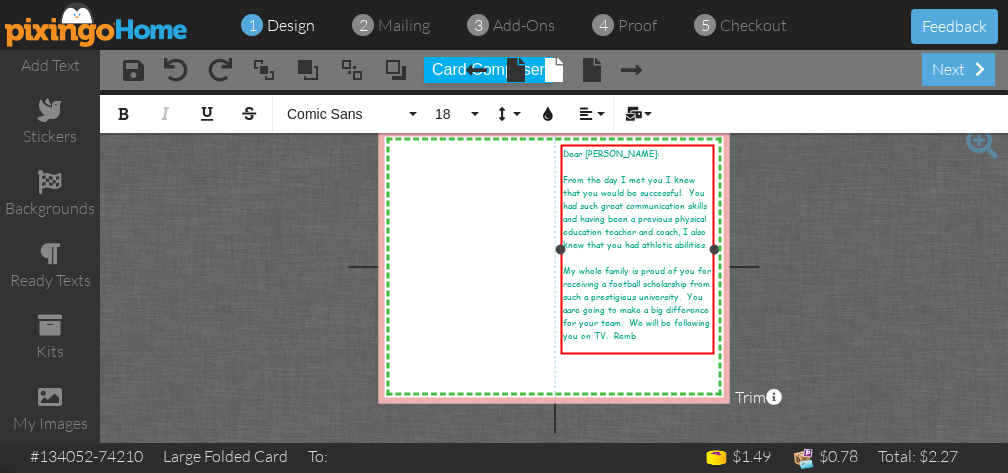 click on "My whole family is proud of you for receiving a football scholarship from such a prestigious university.  You aare going to make a big difference for your team.  We will be following you on TV.  Remb" at bounding box center [637, 302] 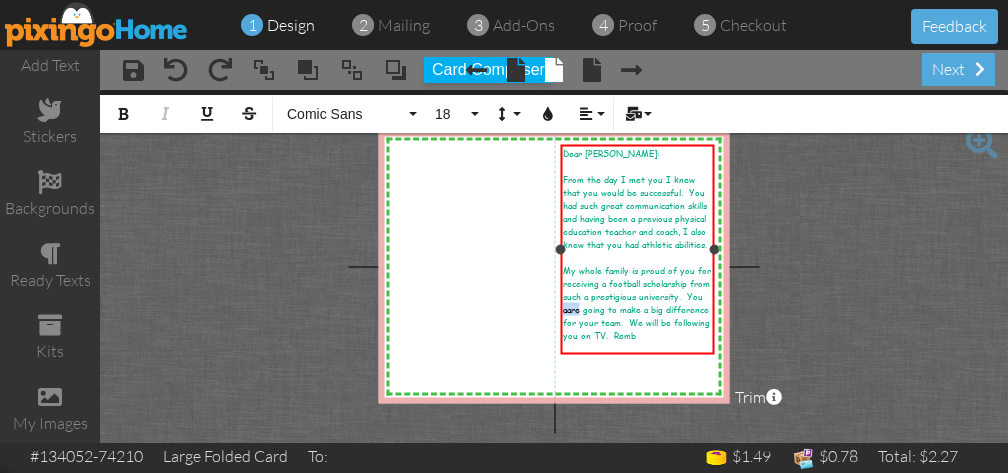drag, startPoint x: 581, startPoint y: 294, endPoint x: 564, endPoint y: 294, distance: 17 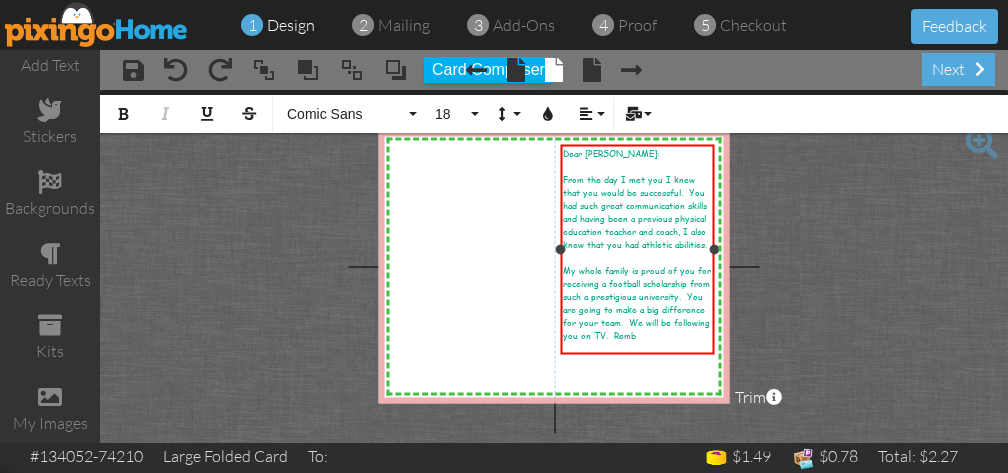 click on "My whole family is proud of you for receiving a football scholarship from such a prestigious university.  You are going to make a big difference for your team.  We will be following you on TV.  Remb" at bounding box center (638, 302) 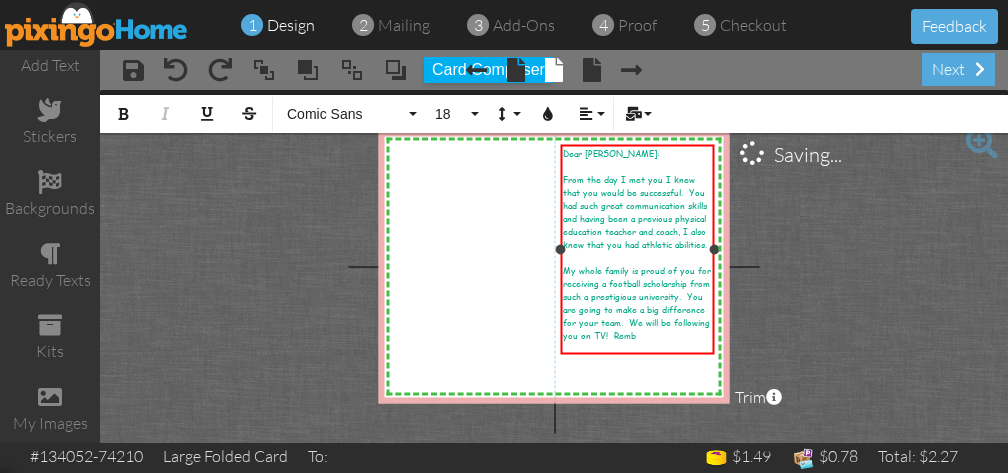 click on "My whole family is proud of you for receiving a football scholarship from such a prestigious university.  You are going to make a big difference for your team.  We will be following you on TV!  Remb" at bounding box center [637, 302] 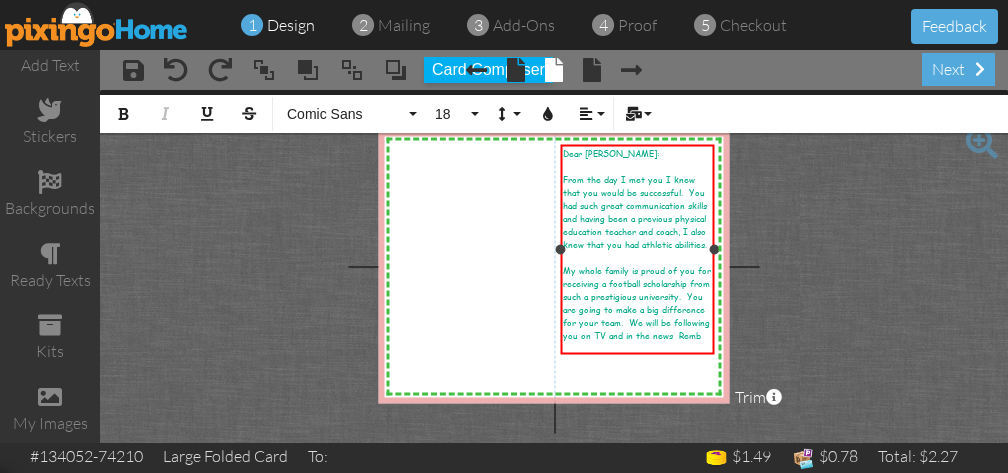 click on "My whole family is proud of you for receiving a football scholarship from such a prestigious university.  You are going to make a big difference for your team.  We will be following you on TV and in the news  Remb" at bounding box center (638, 302) 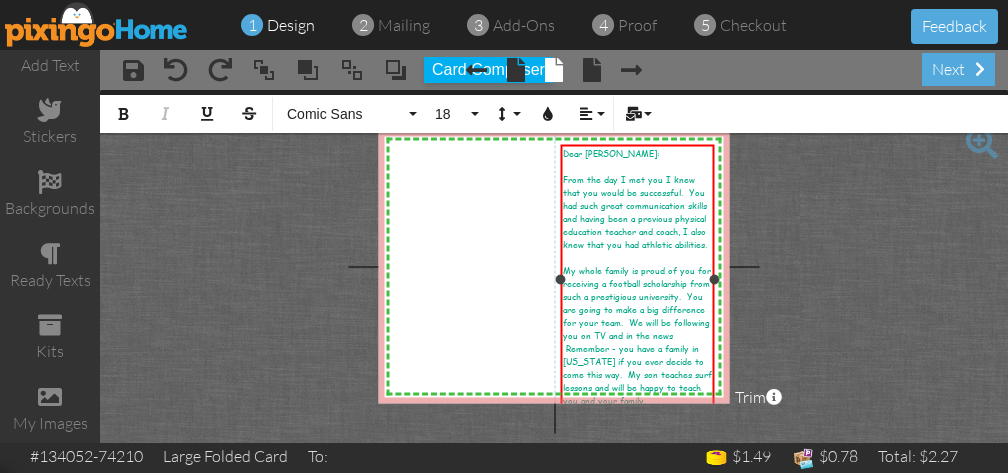 click on "My whole family is proud of you for receiving a football scholarship from such a prestigious university.  You are going to make a big difference for your team.  We will be following you on TV and in the news  Remember - you have a family in [US_STATE] if you ever decide to come this way.  My son teaches surf lessons and will be happy to teach you and your family." at bounding box center (637, 334) 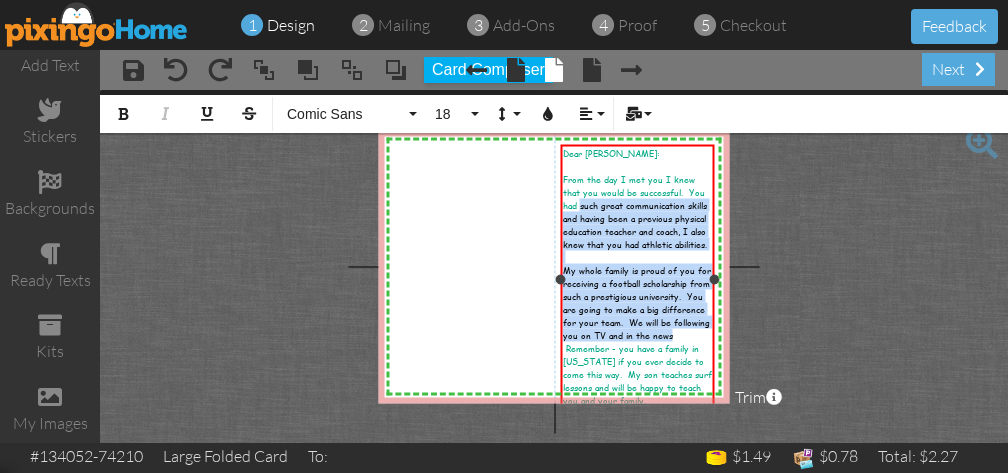 drag, startPoint x: 677, startPoint y: 317, endPoint x: 556, endPoint y: 206, distance: 164.2011 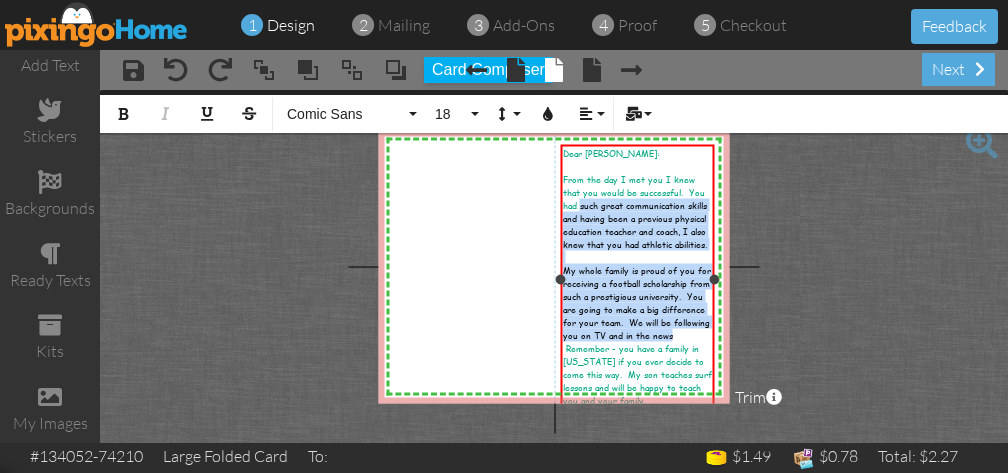 click on "Dear Luke: ​ From the day I met you I knew that you would be successful.  You had such great communication skills and having been a previous physical education teacher and coach, I also knew that you had athletic abilities. ​ My whole family is proud of you for receiving a football scholarship from such a prestigious university.  You are going to make a big difference for your team.  We will be following you on TV and in the news  Remember - you have a family in Hawaii if you ever decide to come this way.  My son teaches surf lessons and will be happy to teach you and your family. ​ ​ ×" at bounding box center (638, 279) 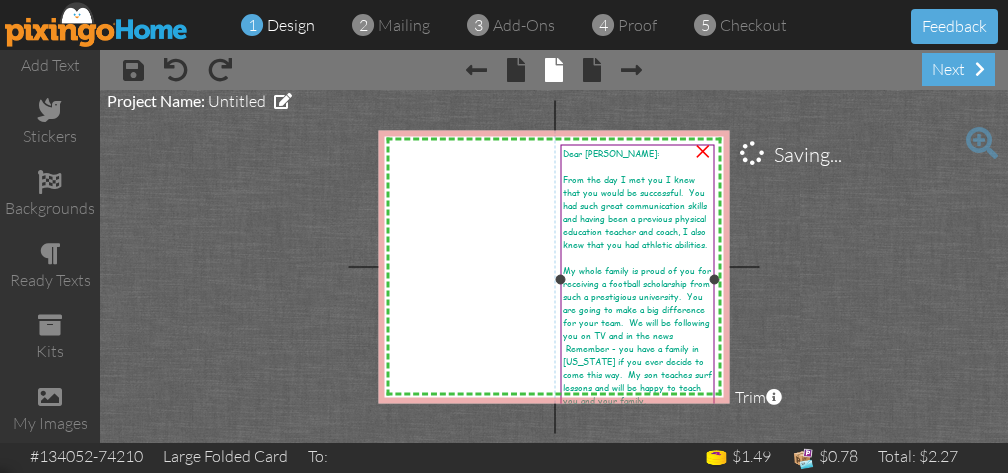 click on "My whole family is proud of you for receiving a football scholarship from such a prestigious university.  You are going to make a big difference for your team.  We will be following you on TV and in the news  Remember - you have a family in [US_STATE] if you ever decide to come this way.  My son teaches surf lessons and will be happy to teach you and your family." at bounding box center (637, 334) 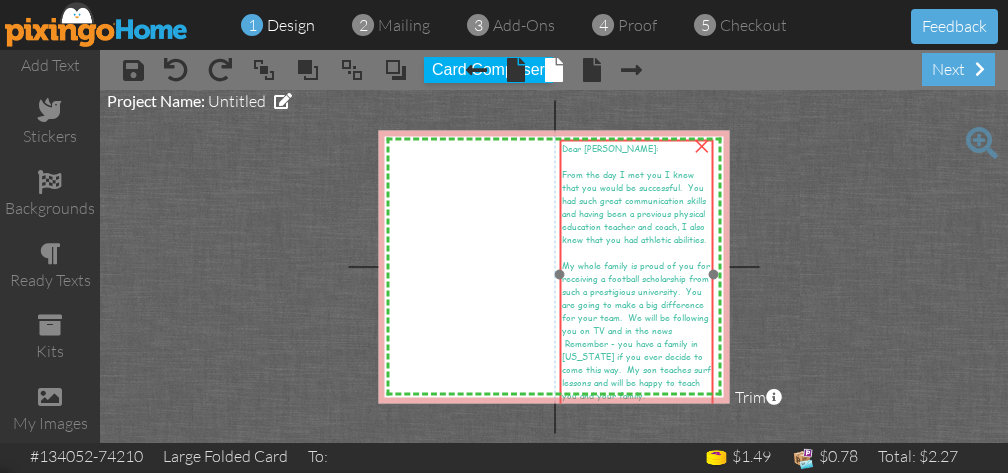 click at bounding box center [637, 274] 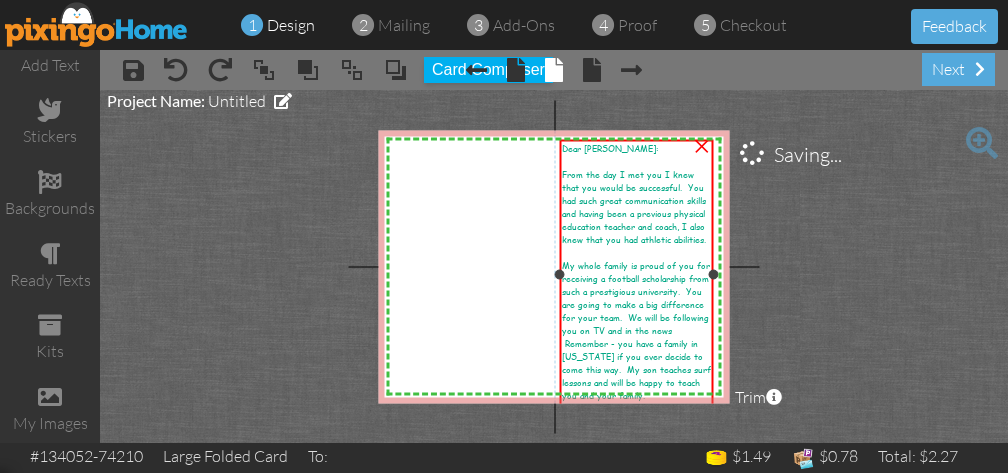 click on "My whole family is proud of you for receiving a football scholarship from such a prestigious university.  You are going to make a big difference for your team.  We will be following you on TV and in the news  Remember - you have a family in [US_STATE] if you ever decide to come this way.  My son teaches surf lessons and will be happy to teach you and your family." at bounding box center (637, 329) 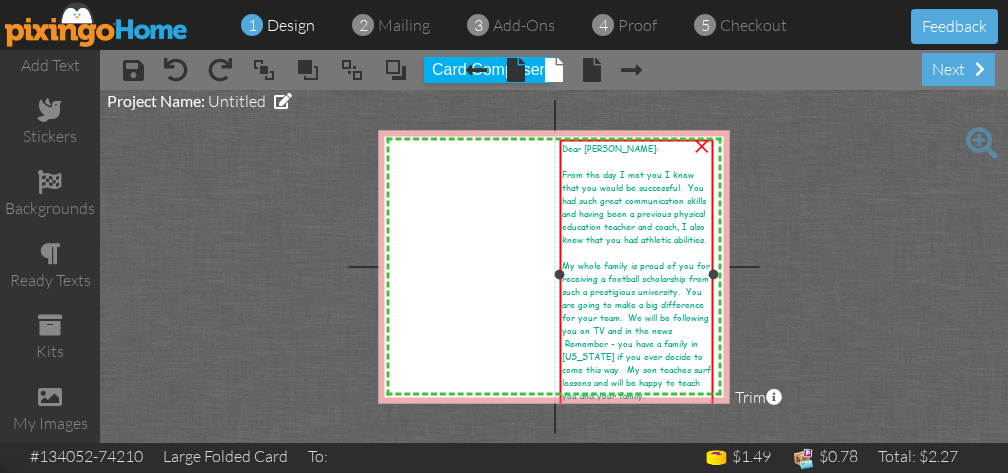 click on "My whole family is proud of you for receiving a football scholarship from such a prestigious university.  You are going to make a big difference for your team.  We will be following you on TV and in the news  Remember - you have a family in [US_STATE] if you ever decide to come this way.  My son teaches surf lessons and will be happy to teach you and your family." at bounding box center [637, 329] 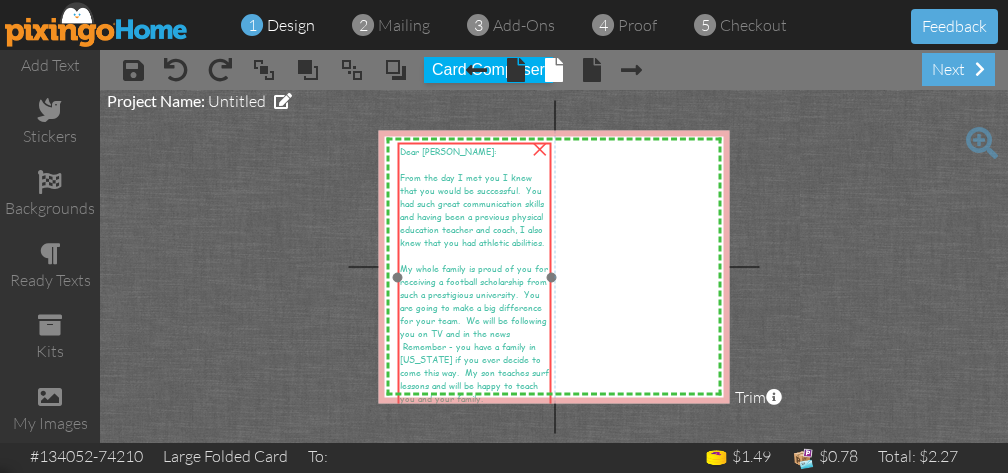 drag, startPoint x: 660, startPoint y: 371, endPoint x: 498, endPoint y: 374, distance: 162.02777 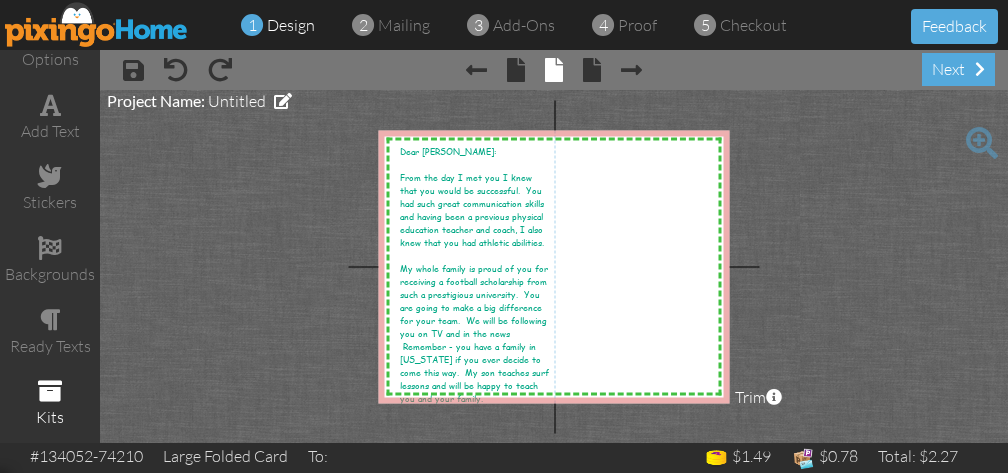 scroll, scrollTop: 0, scrollLeft: 0, axis: both 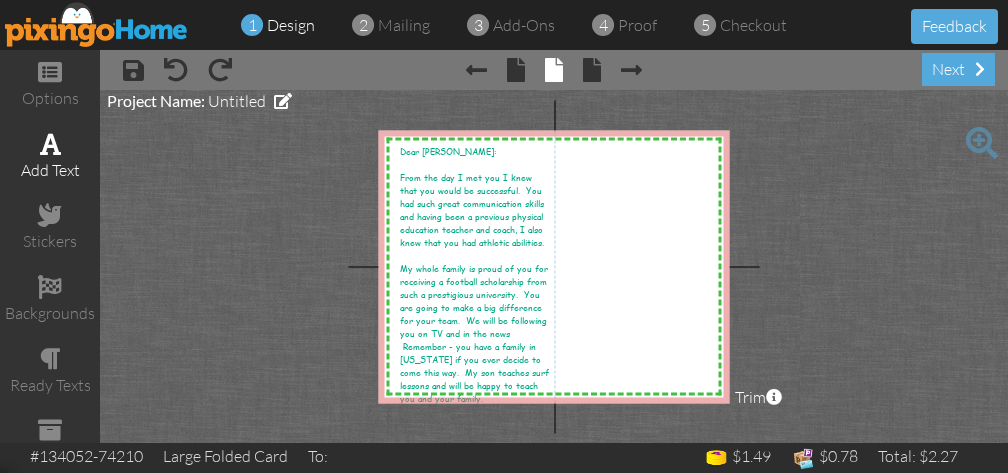 click at bounding box center (50, 144) 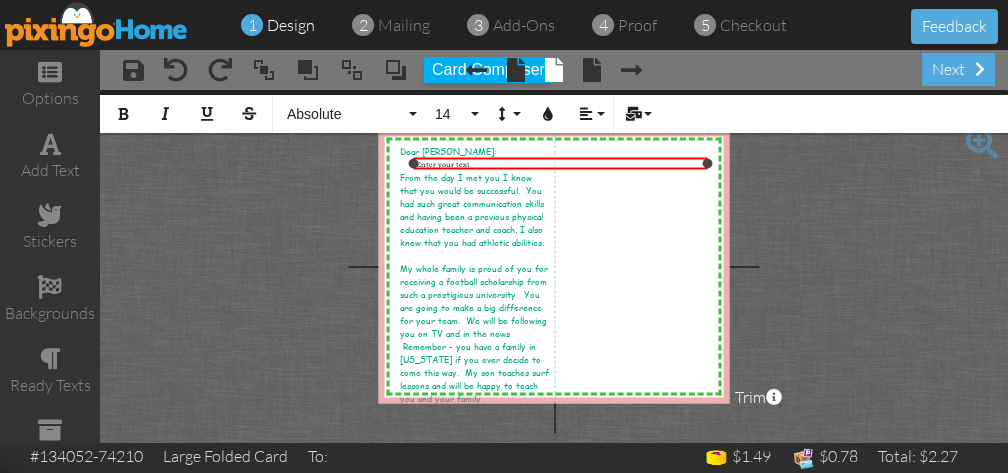 drag, startPoint x: 517, startPoint y: 162, endPoint x: 705, endPoint y: 156, distance: 188.09572 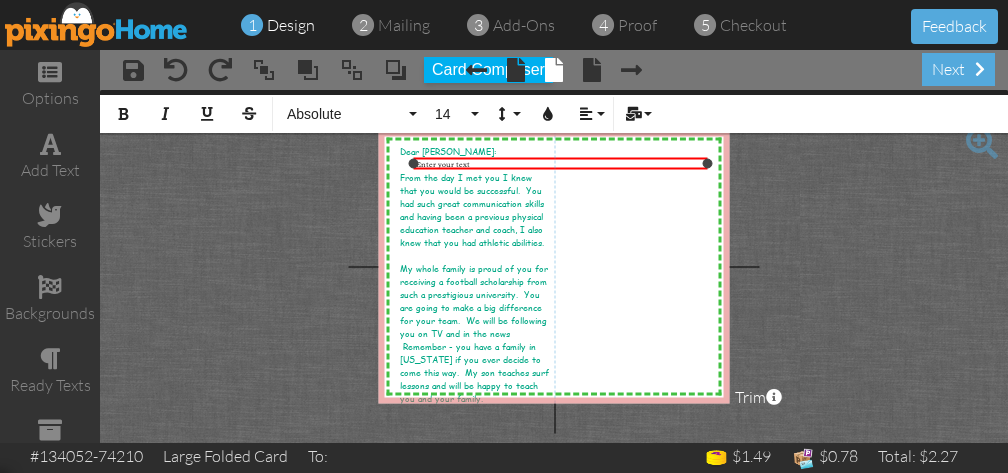 click on "Enter your text ×" at bounding box center [561, 163] 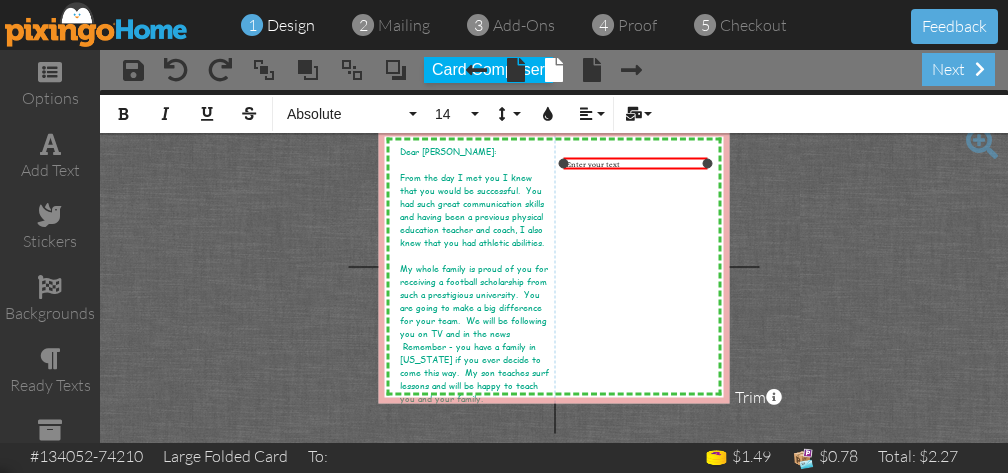 drag, startPoint x: 409, startPoint y: 160, endPoint x: 560, endPoint y: 161, distance: 151.00331 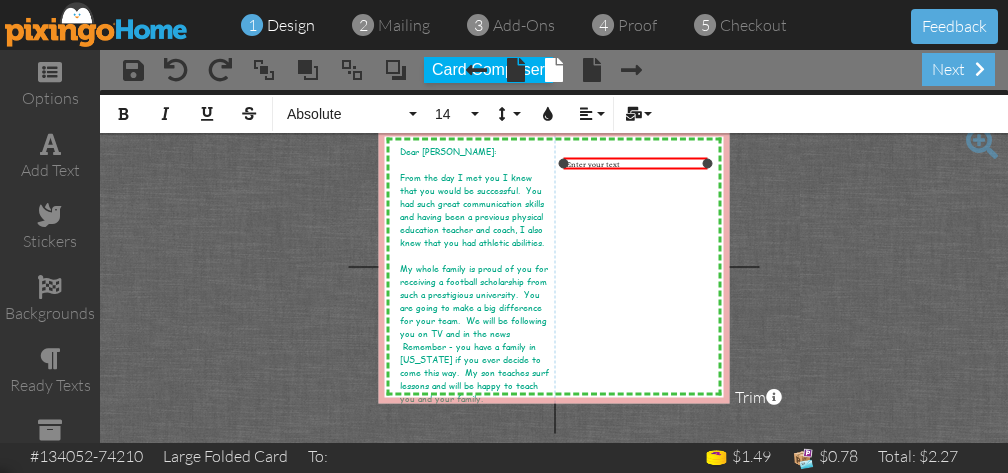 click at bounding box center (564, 163) 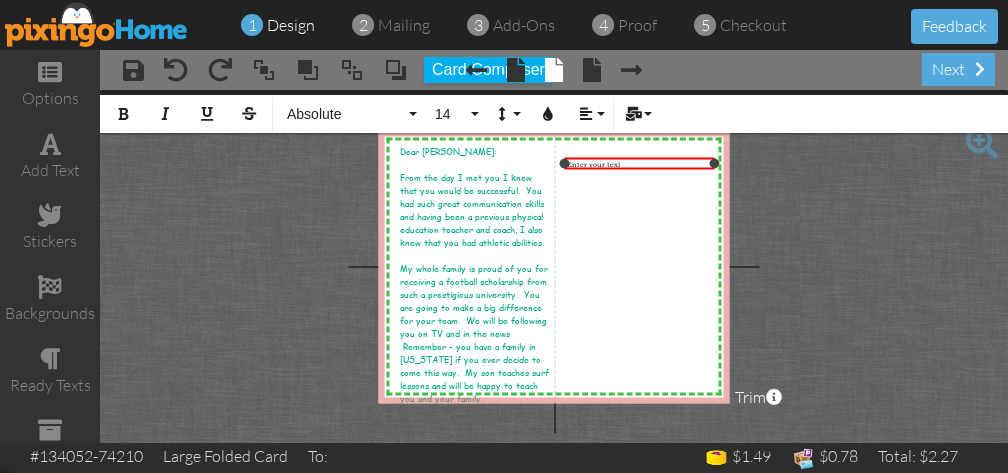 click at bounding box center [715, 163] 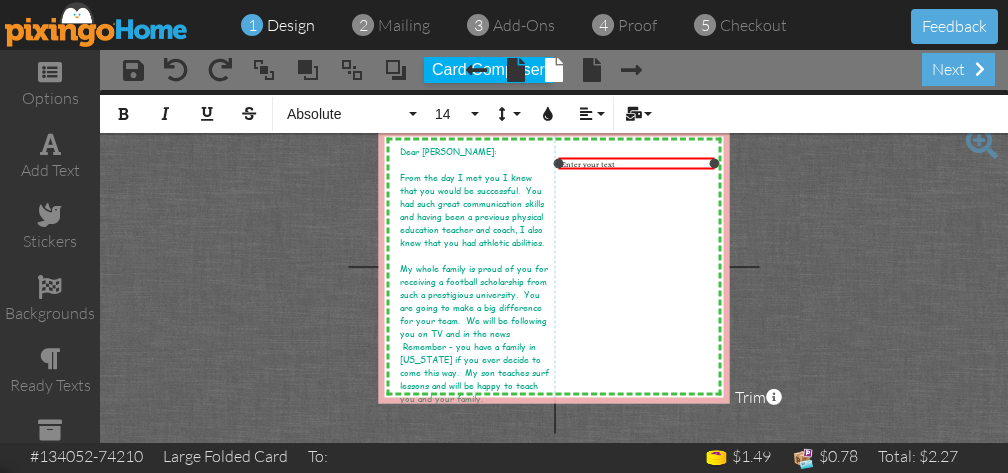 click at bounding box center [559, 163] 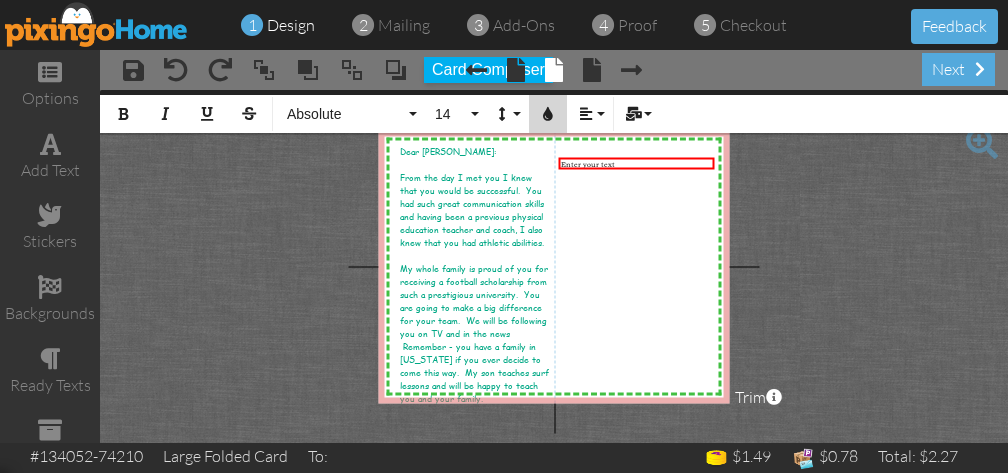 click on "Colors" at bounding box center (548, 114) 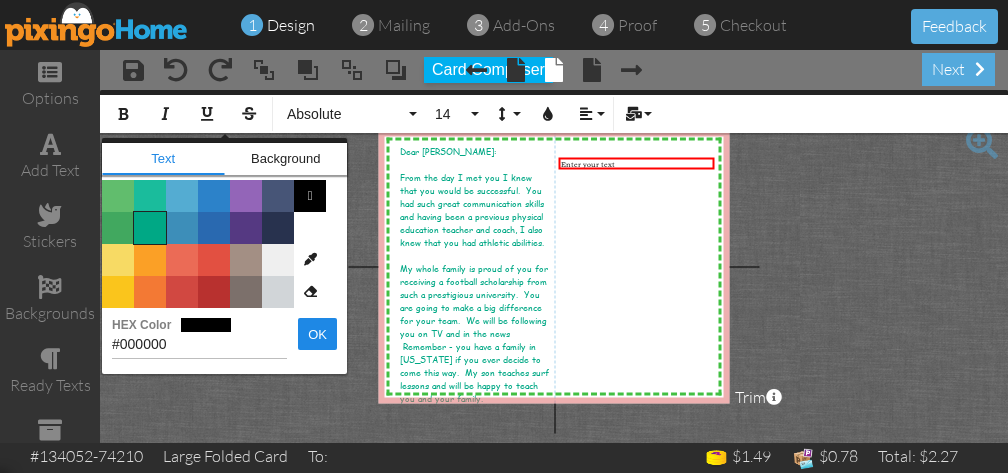 click on "Color #00A885" at bounding box center [150, 228] 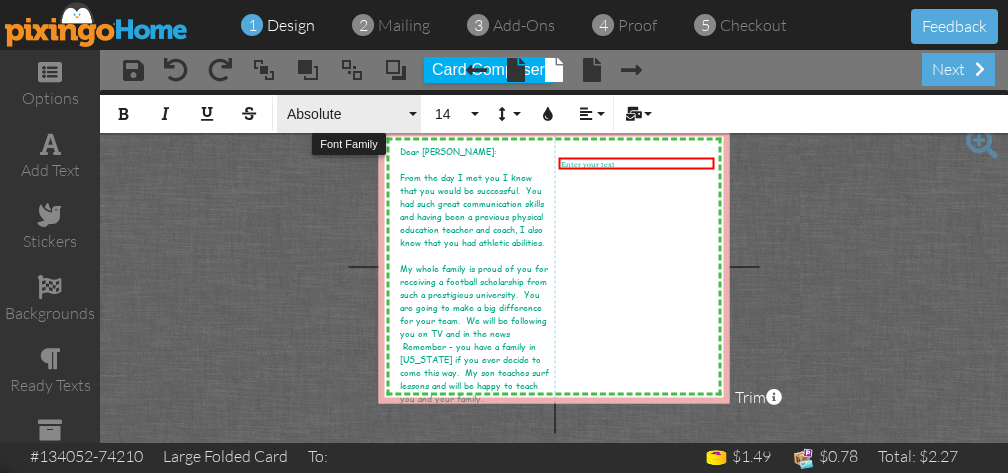 click on "Absolute" at bounding box center [349, 114] 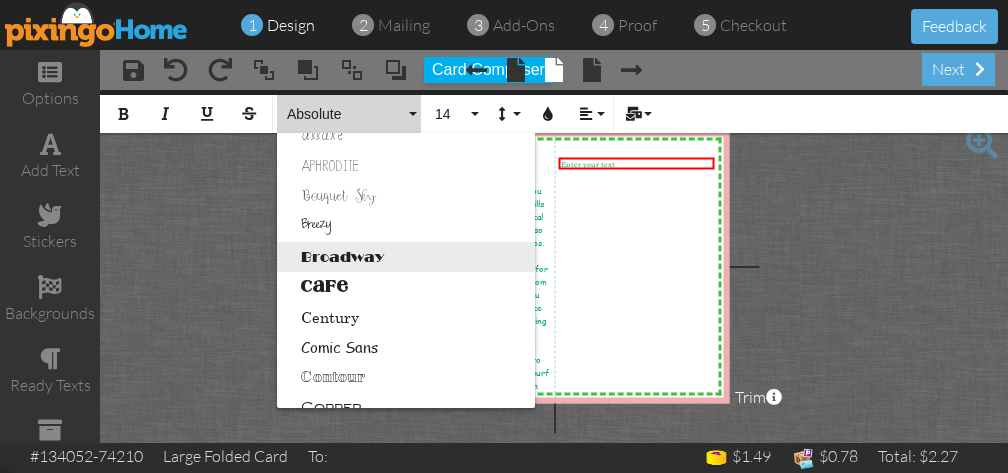 scroll, scrollTop: 103, scrollLeft: 0, axis: vertical 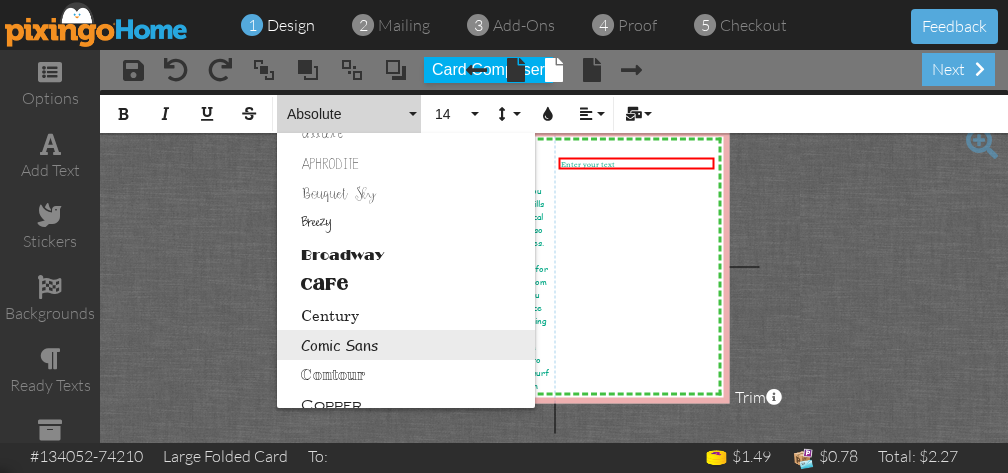 click on "Comic Sans" at bounding box center (406, 345) 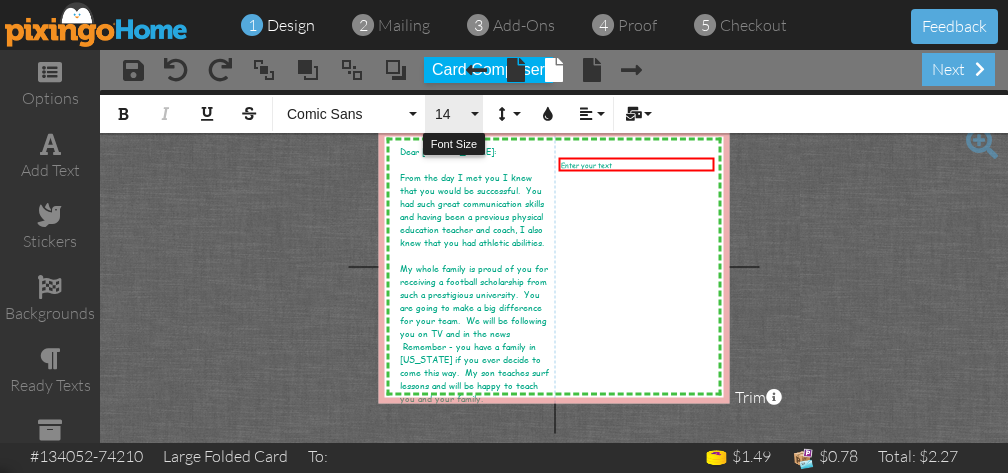 click on "14" at bounding box center (454, 114) 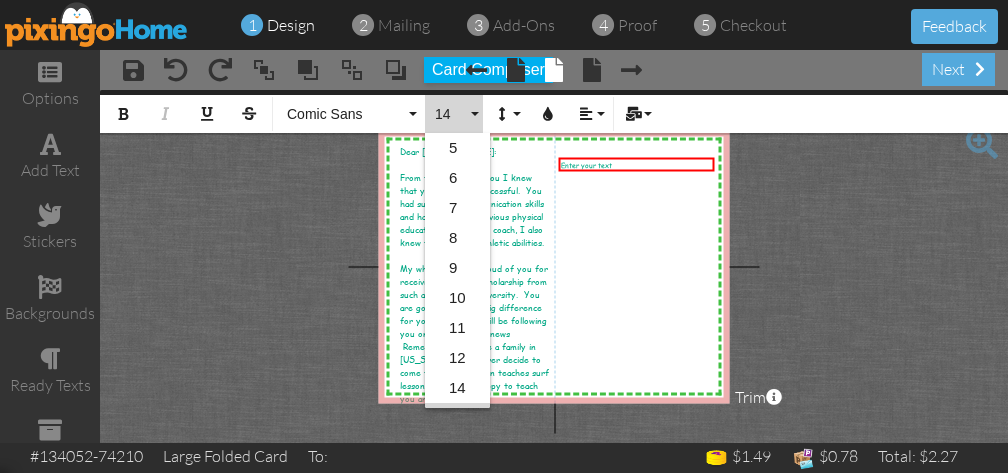 scroll, scrollTop: 147, scrollLeft: 0, axis: vertical 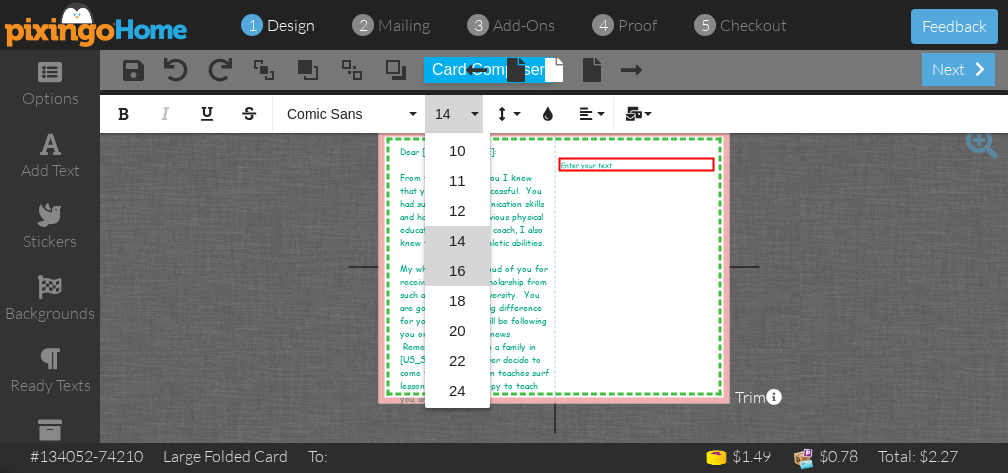 click on "14" at bounding box center [457, 241] 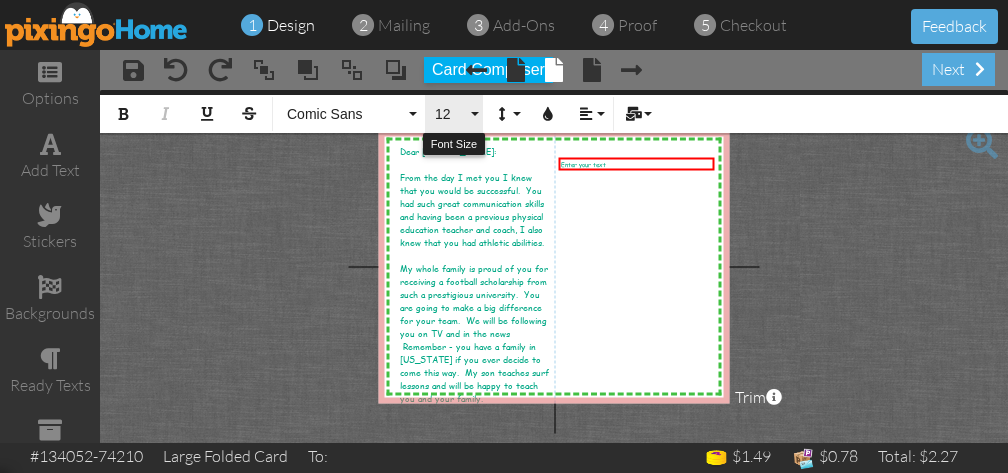 click on "12" at bounding box center [454, 114] 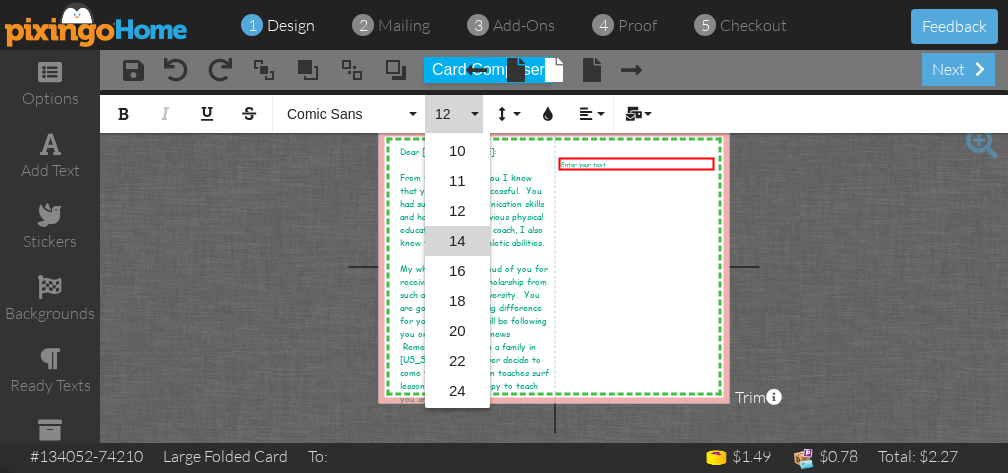 scroll, scrollTop: 117, scrollLeft: 0, axis: vertical 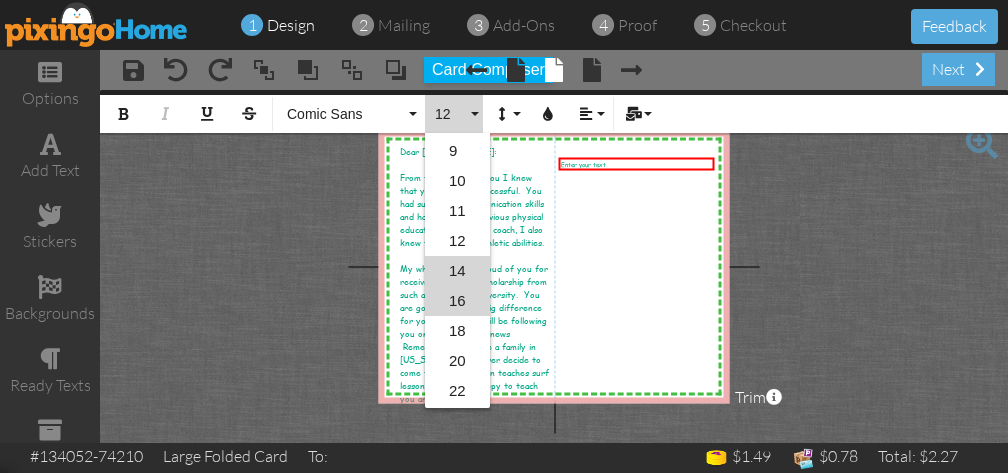 click on "16" at bounding box center (457, 301) 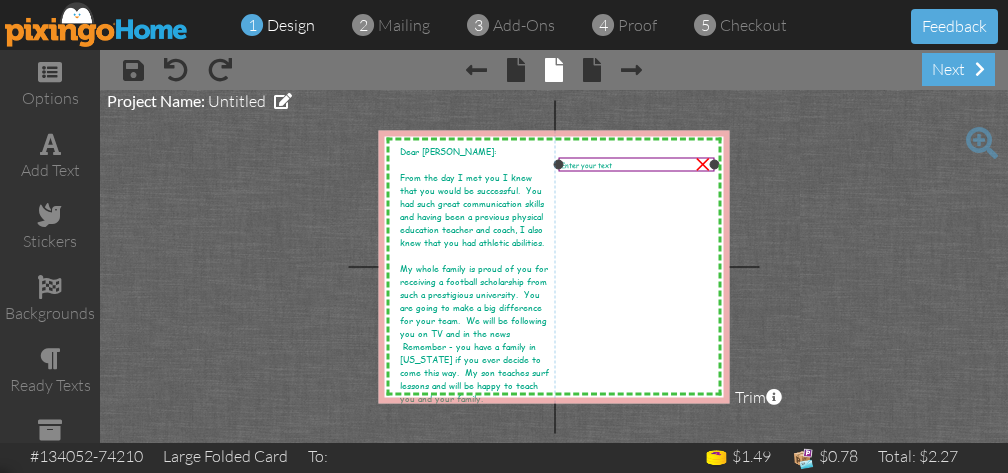 click at bounding box center (637, 164) 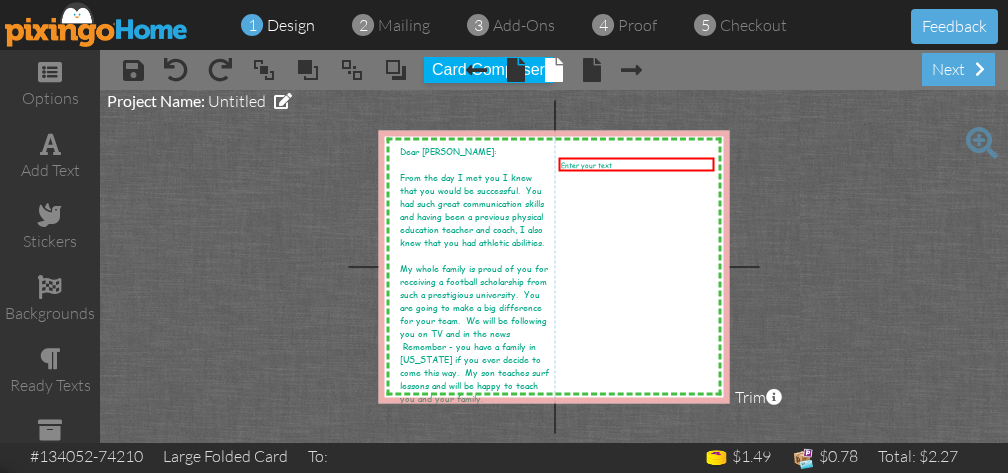 click on "× save
× undo
× redo
× bring to front
× bring forward
× send to back
× send behind
Card Composer
× Previous page
× front
× inside
× back
× Next page
next" at bounding box center [554, 70] 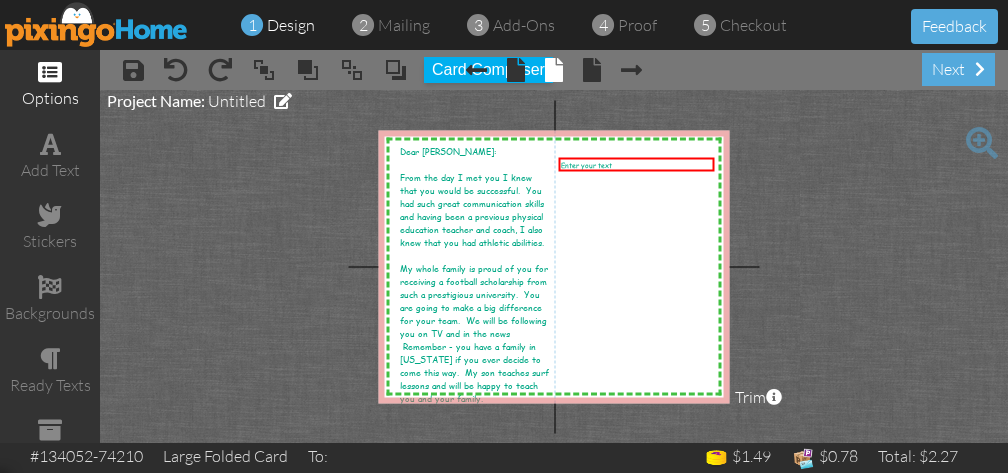click at bounding box center [50, 72] 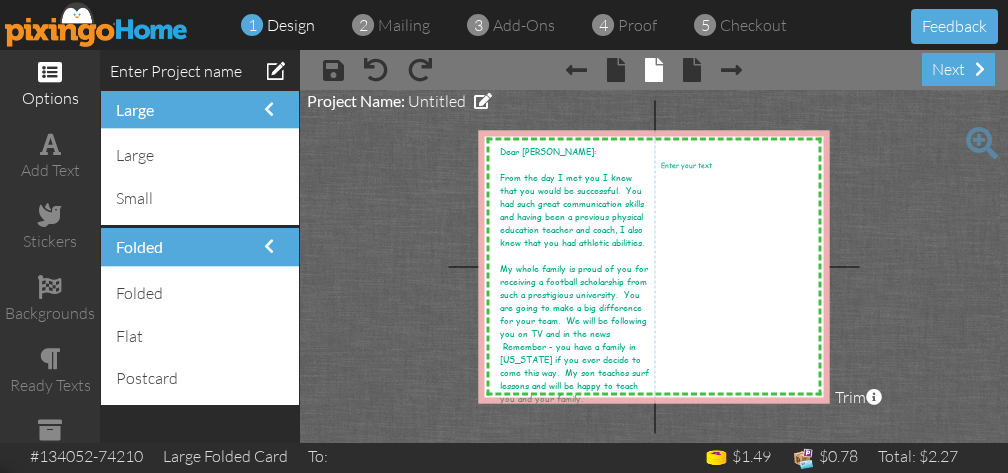 click on "X X X X X X X X X X X X X X X X X X X X X X X X X X X X X X X X X X X X X X X X X X X X X X X X X X X X X X X X X X X X X X X X X X X X X X X X X X X X X X X X X X X X X X X X X X X X X X X X Dear Luke: From the day I met you I knew that you would be successful.  You had such great communication skills and having been a previous physical education teacher and coach, I also knew that you had athletic abilities. My whole family is proud of you for receiving a football scholarship from such a prestigious university.  You are going to make a big difference for your team.  We will be following you on TV and in the news  Remember - you have a family in Hawaii if you ever decide to come this way.  My son teaches surf lessons and will be happy to teach you and your family. × Enter your text ×
Project Name:
Untitled" at bounding box center (654, 266) 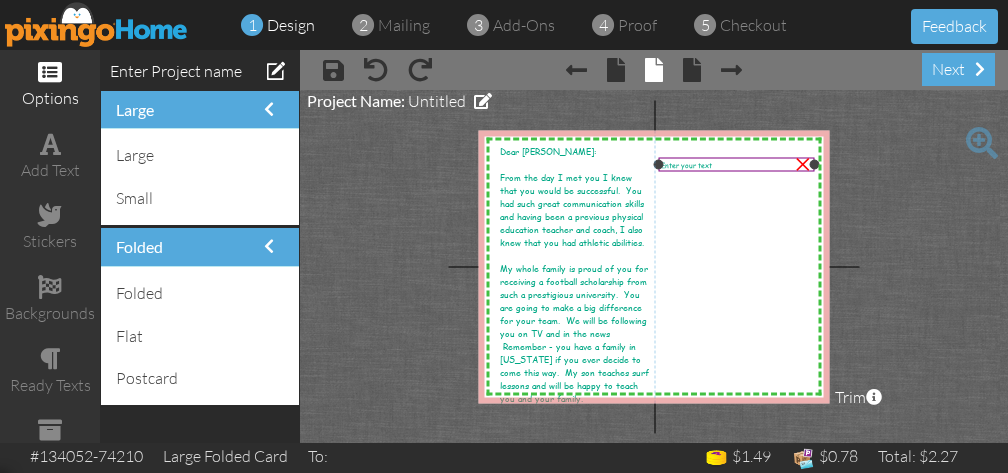 click on "×" at bounding box center (803, 161) 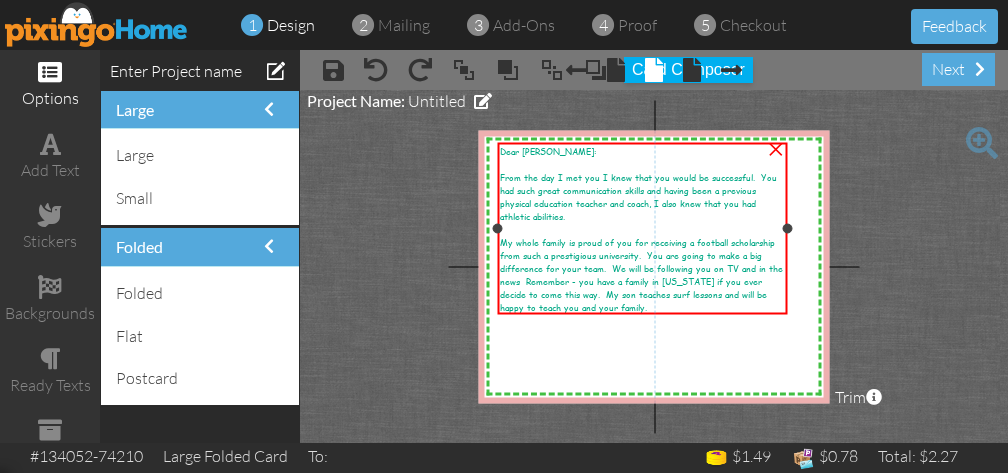 drag, startPoint x: 650, startPoint y: 274, endPoint x: 787, endPoint y: 274, distance: 137 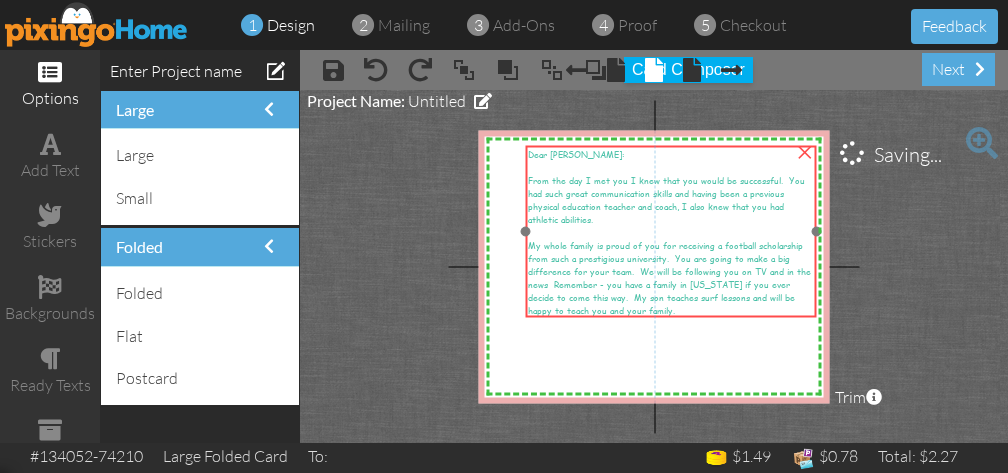 drag, startPoint x: 784, startPoint y: 223, endPoint x: 812, endPoint y: 226, distance: 28.160255 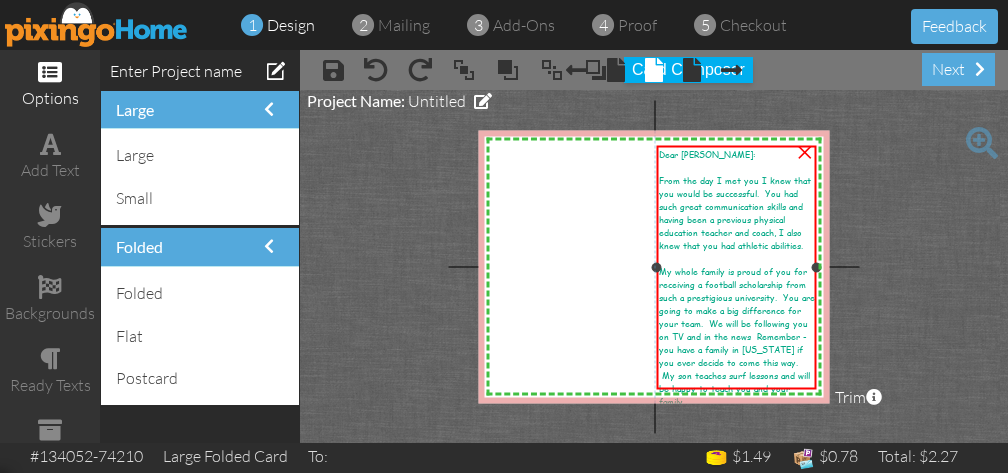 drag, startPoint x: 525, startPoint y: 231, endPoint x: 655, endPoint y: 248, distance: 131.10683 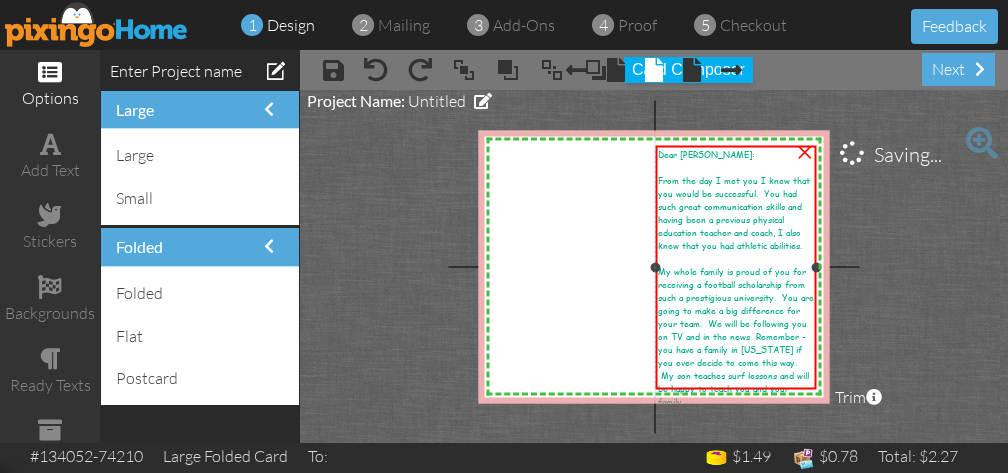 click on "My whole family is proud of you for receiving a football scholarship from such a prestigious university.  You are going to make a big difference for your team.  We will be following you on TV and in the news  Remember - you have a family in [US_STATE] if you ever decide to come this way.  My son teaches surf lessons and will be happy to teach you and your family." at bounding box center (736, 335) 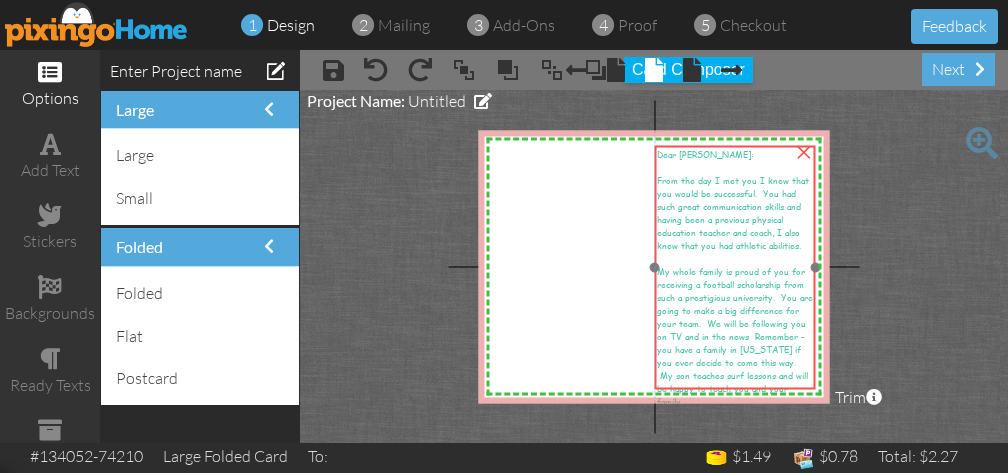 click on "My whole family is proud of you for receiving a football scholarship from such a prestigious university.  You are going to make a big difference for your team.  We will be following you on TV and in the news  Remember - you have a family in [US_STATE] if you ever decide to come this way.  My son teaches surf lessons and will be happy to teach you and your family." at bounding box center [735, 335] 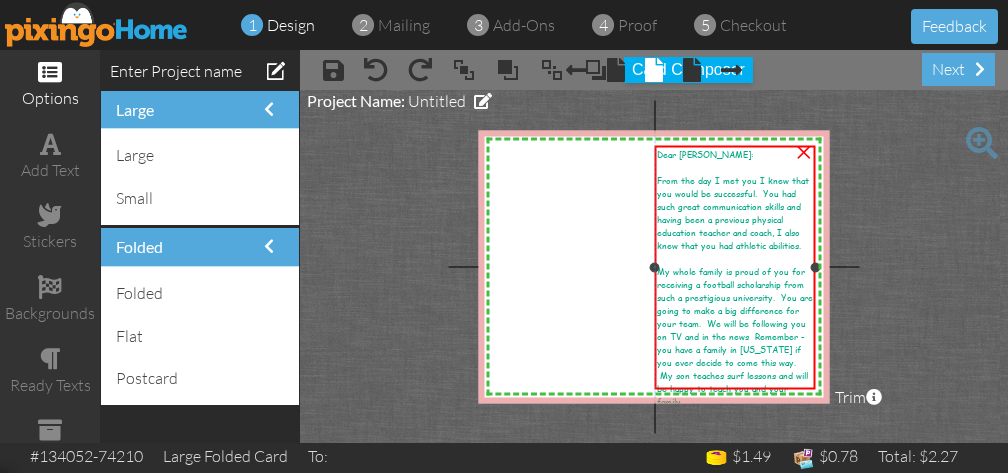 click on "My whole family is proud of you for receiving a football scholarship from such a prestigious university.  You are going to make a big difference for your team.  We will be following you on TV and in the news  Remember - you have a family in [US_STATE] if you ever decide to come this way.  My son teaches surf lessons and will be happy to teach you and your family." at bounding box center [735, 335] 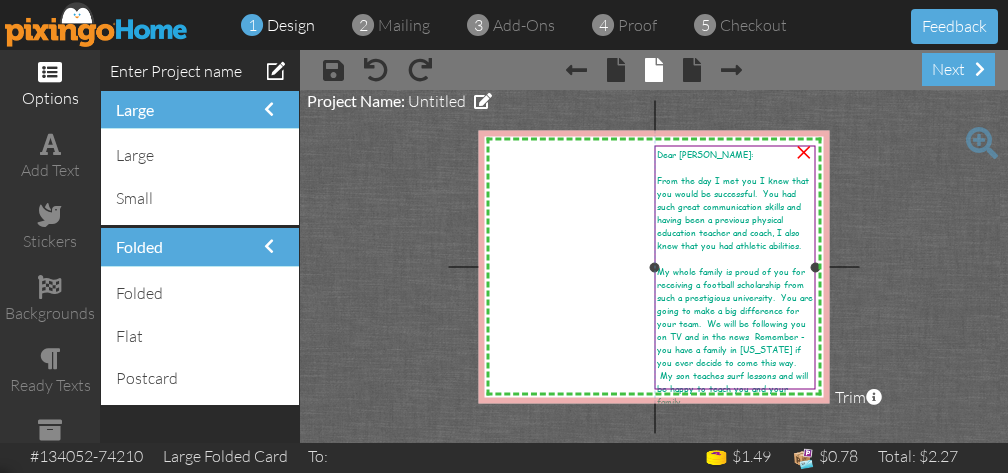 click on "My whole family is proud of you for receiving a football scholarship from such a prestigious university.  You are going to make a big difference for your team.  We will be following you on TV and in the news  Remember - you have a family in [US_STATE] if you ever decide to come this way.  My son teaches surf lessons and will be happy to teach you and your family." at bounding box center (735, 335) 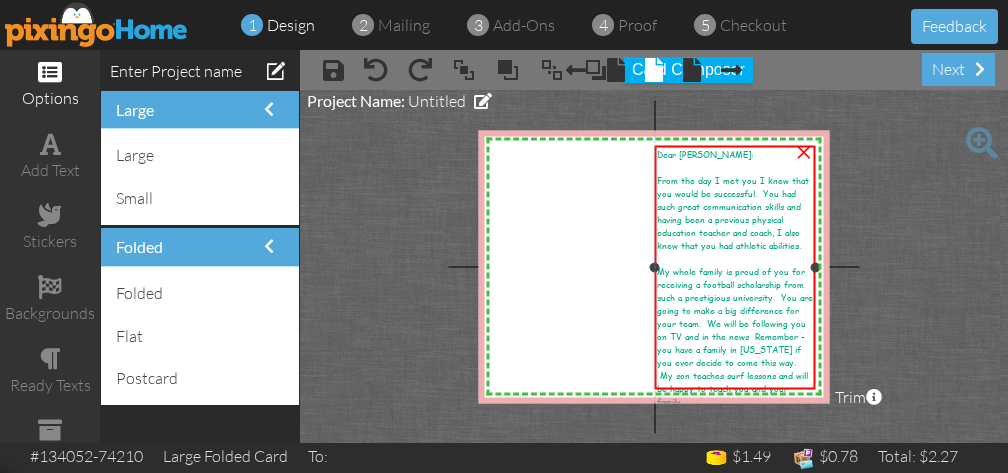 click on "My whole family is proud of you for receiving a football scholarship from such a prestigious university.  You are going to make a big difference for your team.  We will be following you on TV and in the news  Remember - you have a family in [US_STATE] if you ever decide to come this way.  My son teaches surf lessons and will be happy to teach you and your family." at bounding box center (735, 335) 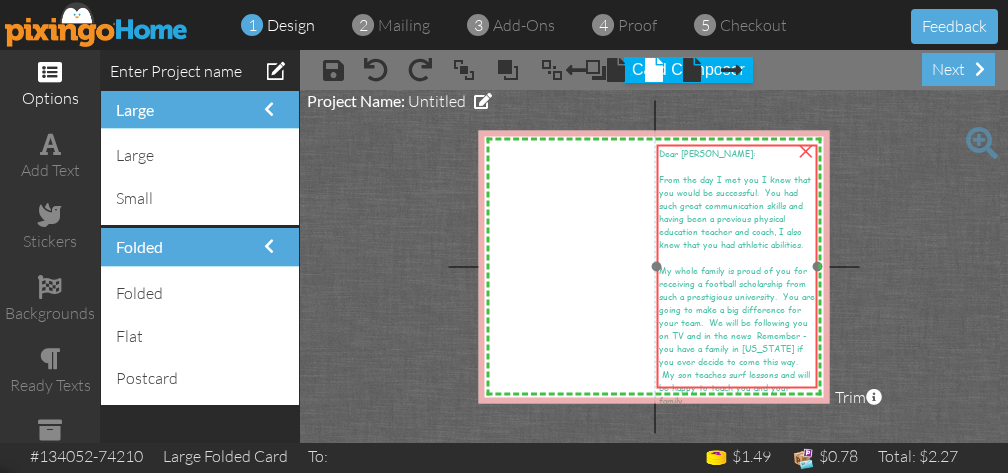 click at bounding box center (737, 419) 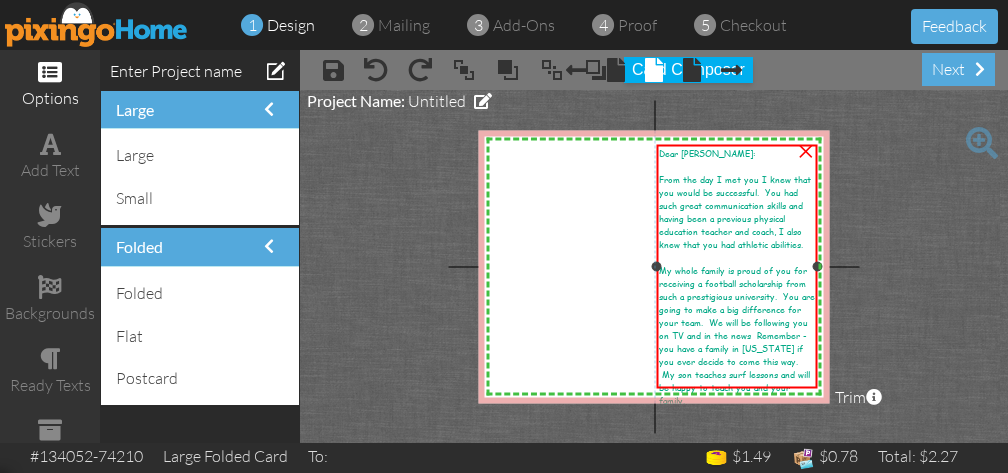 click on "My whole family is proud of you for receiving a football scholarship from such a prestigious university.  You are going to make a big difference for your team.  We will be following you on TV and in the news  Remember - you have a family in [US_STATE] if you ever decide to come this way.  My son teaches surf lessons and will be happy to teach you and your family." at bounding box center [737, 334] 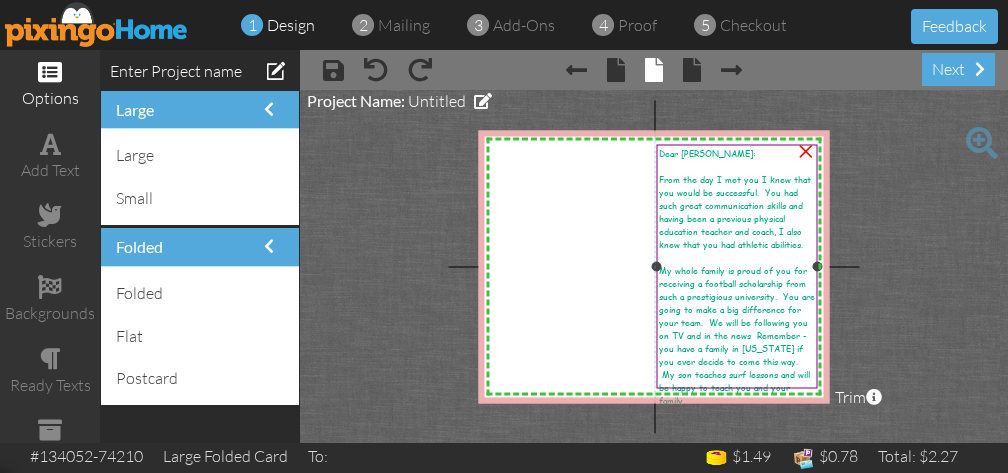 click on "My whole family is proud of you for receiving a football scholarship from such a prestigious university.  You are going to make a big difference for your team.  We will be following you on TV and in the news  Remember - you have a family in [US_STATE] if you ever decide to come this way.  My son teaches surf lessons and will be happy to teach you and your family." at bounding box center [737, 334] 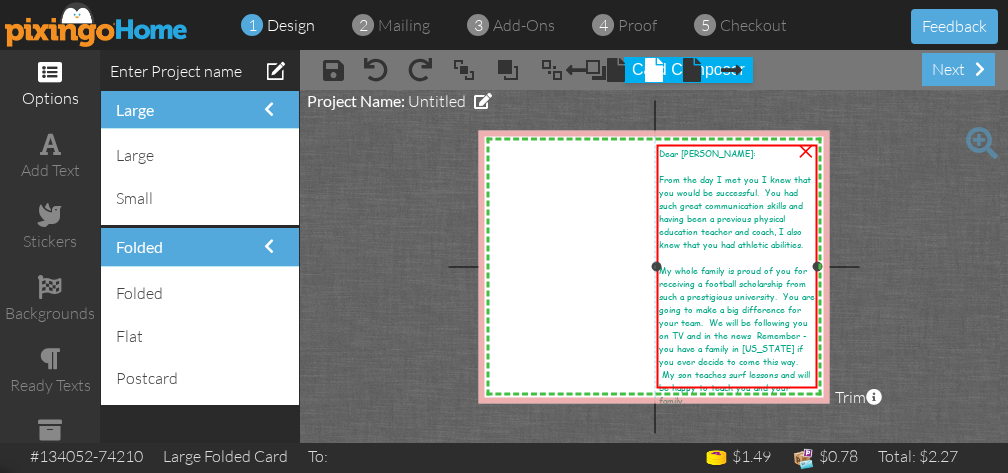 click at bounding box center (737, 410) 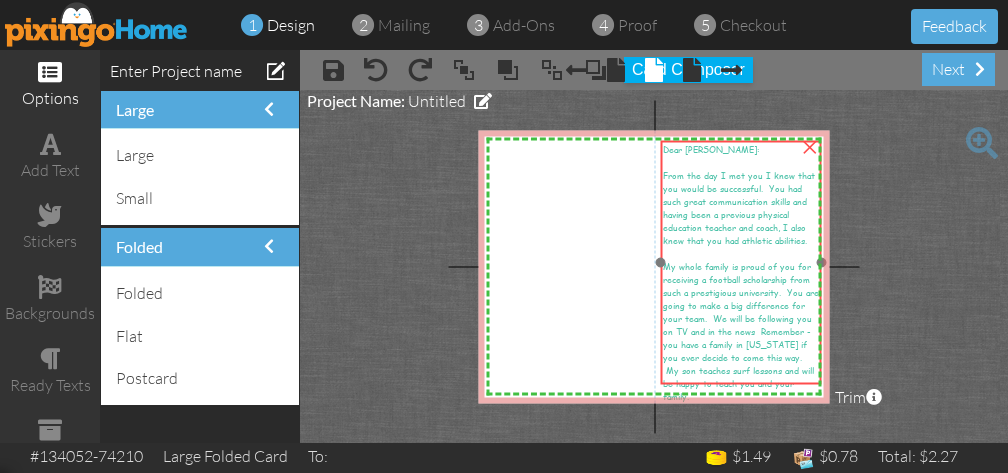 click on "My whole family is proud of you for receiving a football scholarship from such a prestigious university.  You are going to make a big difference for your team.  We will be following you on TV and in the news  Remember - you have a family in [US_STATE] if you ever decide to come this way.  My son teaches surf lessons and will be happy to teach you and your family." at bounding box center (741, 330) 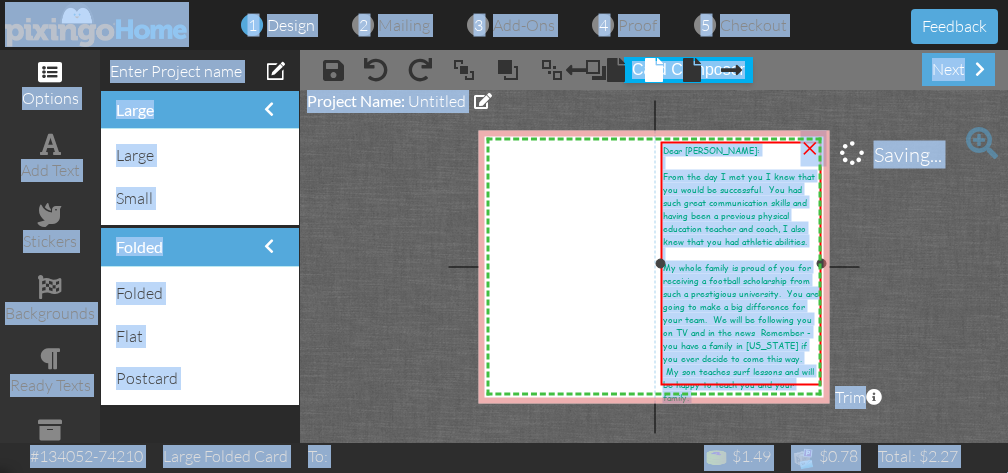 click on "From the day I met you I knew that you would be successful.  You had such great communication skills and having been a previous physical education teacher and coach, I also knew that you had athletic abilities." at bounding box center (739, 208) 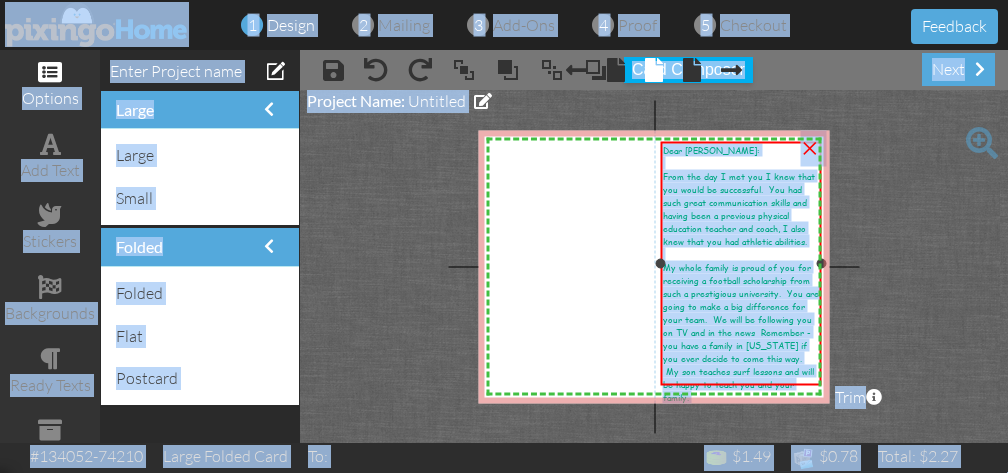 copy on "1
design
2
mailing
3
add-ons
4
proof
5
checkout
Feedback
options
add text
stickers
backgrounds
ready texts
kits
my images
Enter Project name
large
large
small
folded
folded
flat
postcard
× save
× undo
× redo
× bring to front
× bring forward
× send to back
× send behind
Card Composer
× Previous page
× front
× inside
× back
× Next page
next
X X X X X X X X X X X X X X X X X X X X X X X X X X X X X X X X X X X X X X X X X X X X X X X X X X X X X X X X X X X X X X X X X X X X X X X X X X X X X X X X X X X X X X X X X X X X X X X X Enter your text × Dear Luke: From the d..." 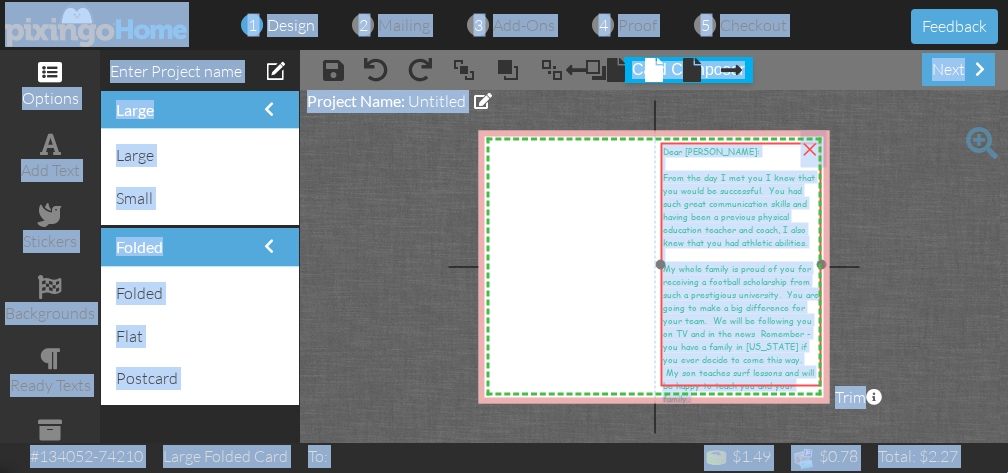 click on "My whole family is proud of you for receiving a football scholarship from such a prestigious university.  You are going to make a big difference for your team.  We will be following you on TV and in the news  Remember - you have a family in [US_STATE] if you ever decide to come this way.  My son teaches surf lessons and will be happy to teach you and your family." at bounding box center [741, 332] 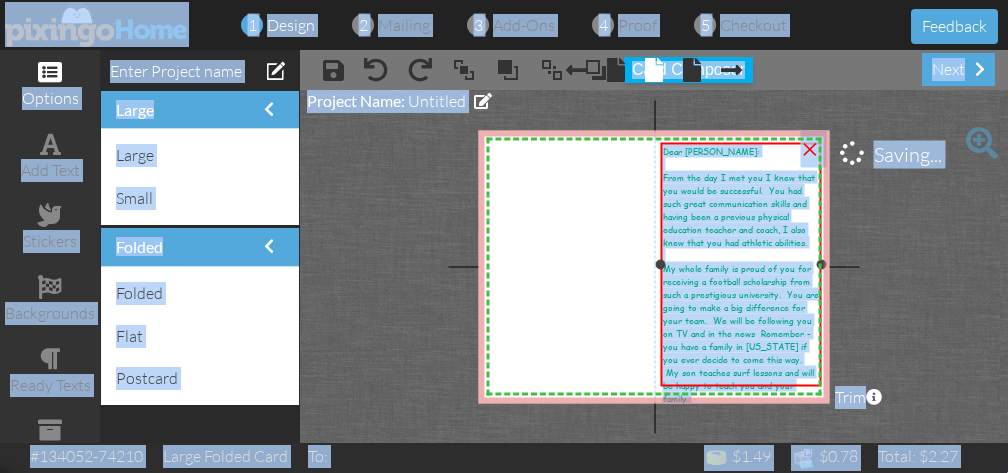 click on "My whole family is proud of you for receiving a football scholarship from such a prestigious university.  You are going to make a big difference for your team.  We will be following you on TV and in the news  Remember - you have a family in [US_STATE] if you ever decide to come this way.  My son teaches surf lessons and will be happy to teach you and your family." at bounding box center (741, 332) 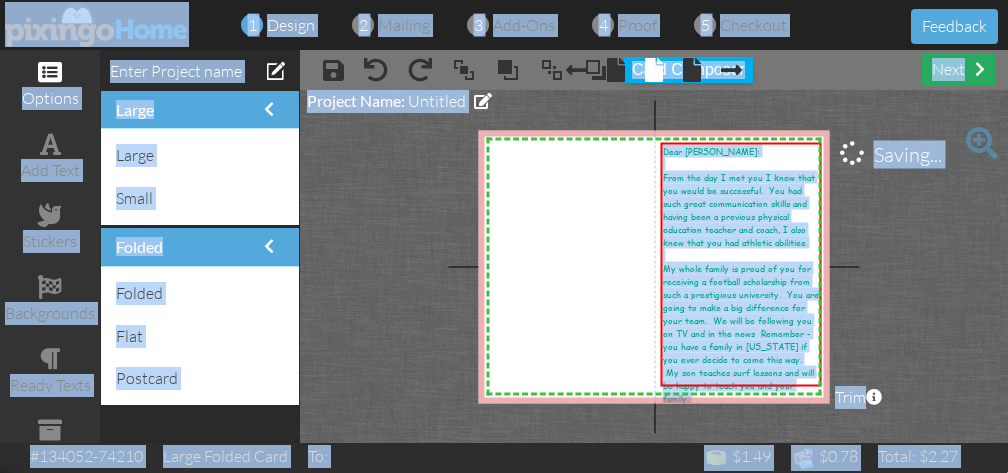 click on "next" at bounding box center [958, 69] 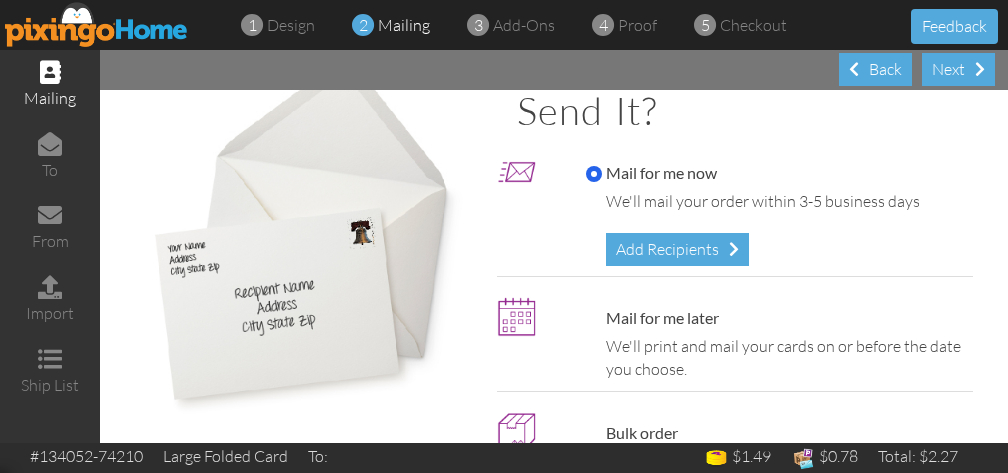 scroll, scrollTop: 69, scrollLeft: 0, axis: vertical 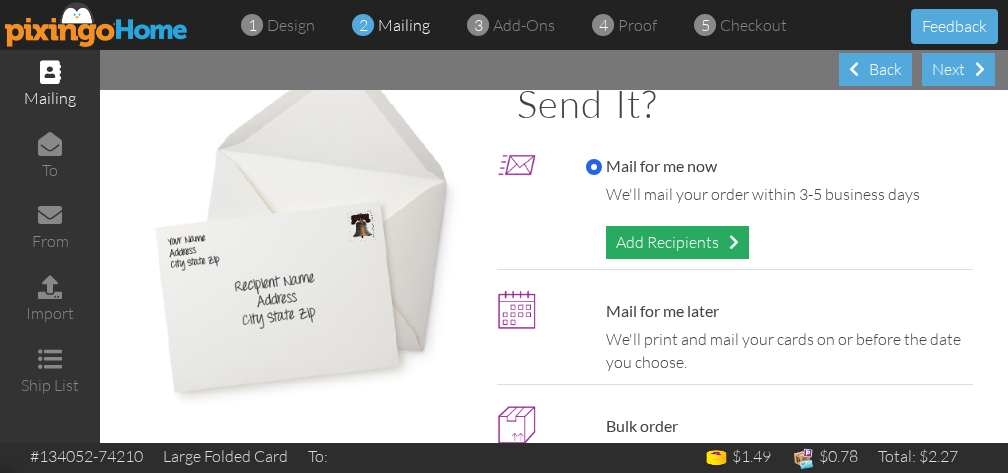 click on "Add Recipients" at bounding box center (677, 242) 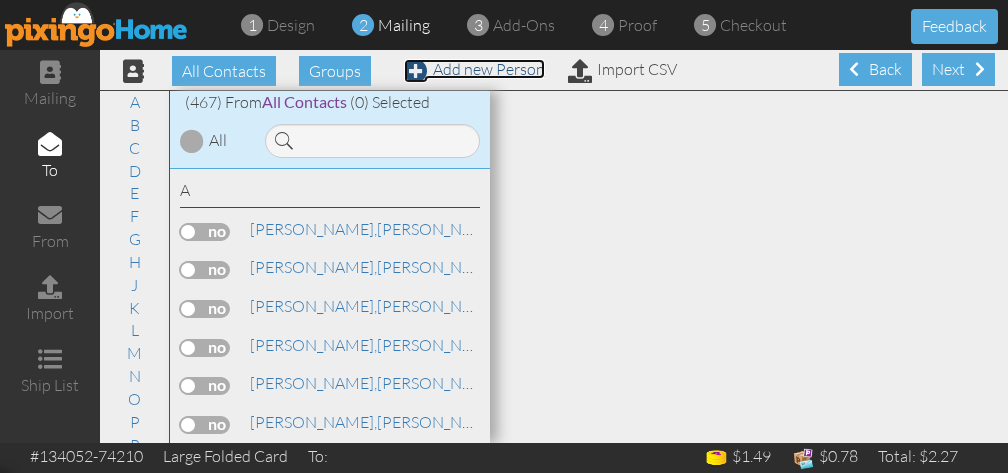 click on "Add new Person" at bounding box center (474, 69) 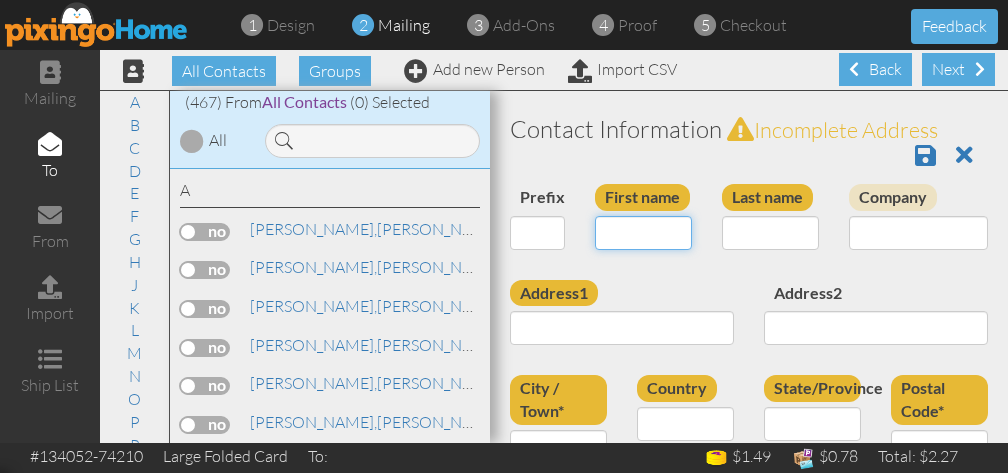 click on "First name" at bounding box center [643, 233] 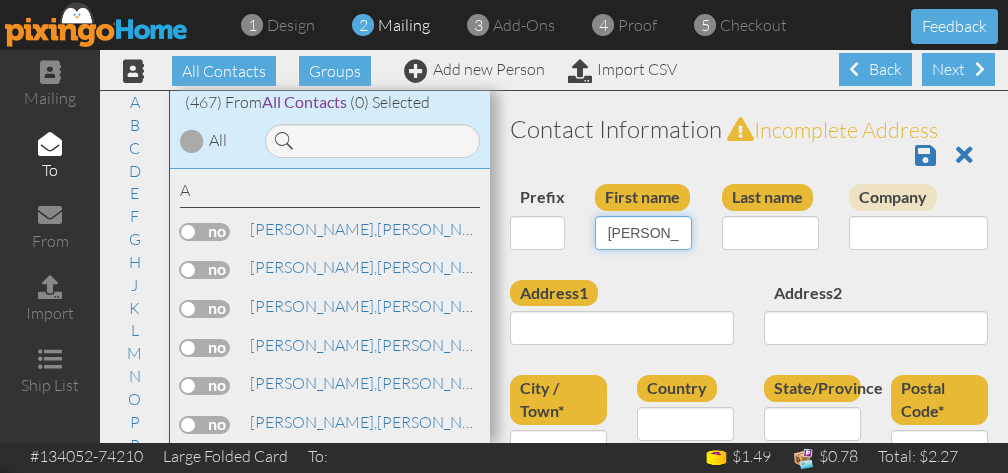 type on "[PERSON_NAME]" 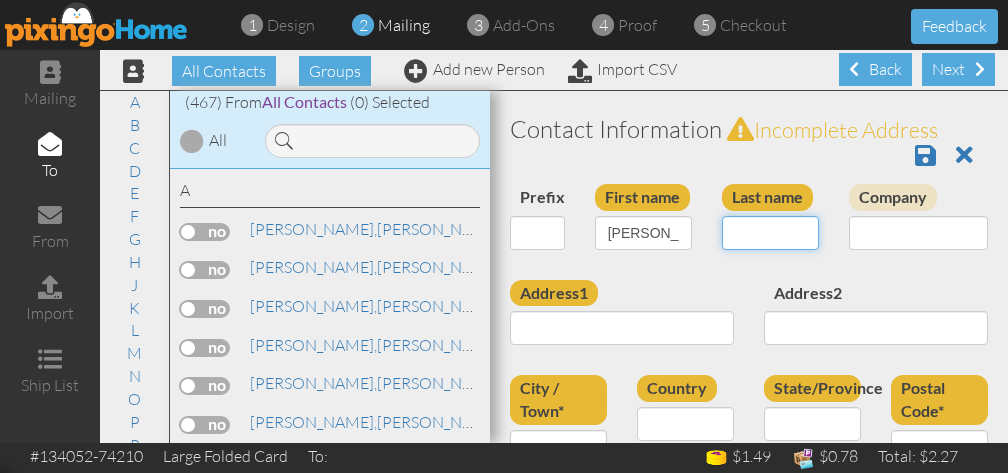 click on "Last name" at bounding box center (770, 233) 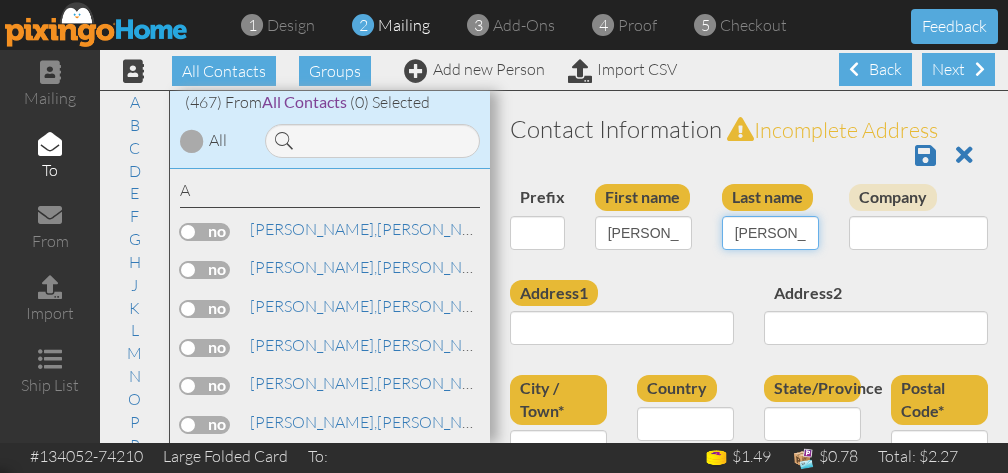 type on "Thompson" 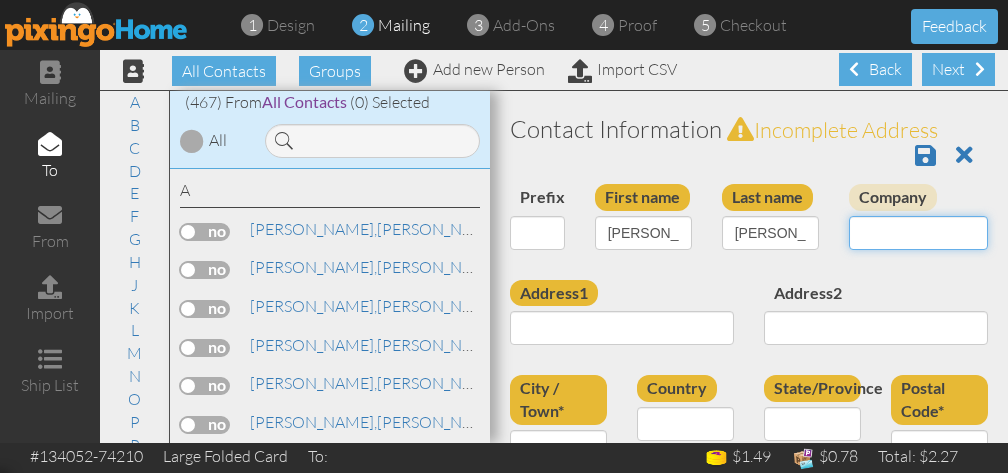 click on "Company" at bounding box center (918, 233) 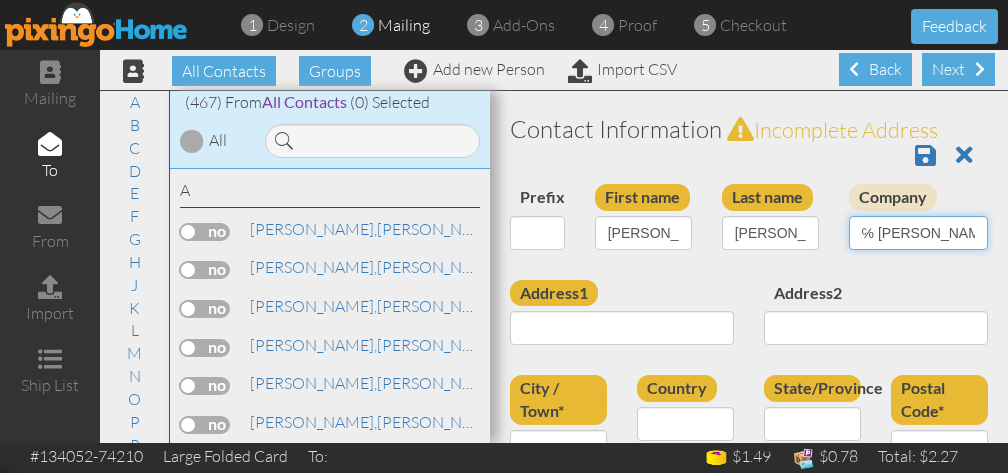 scroll, scrollTop: 0, scrollLeft: 5, axis: horizontal 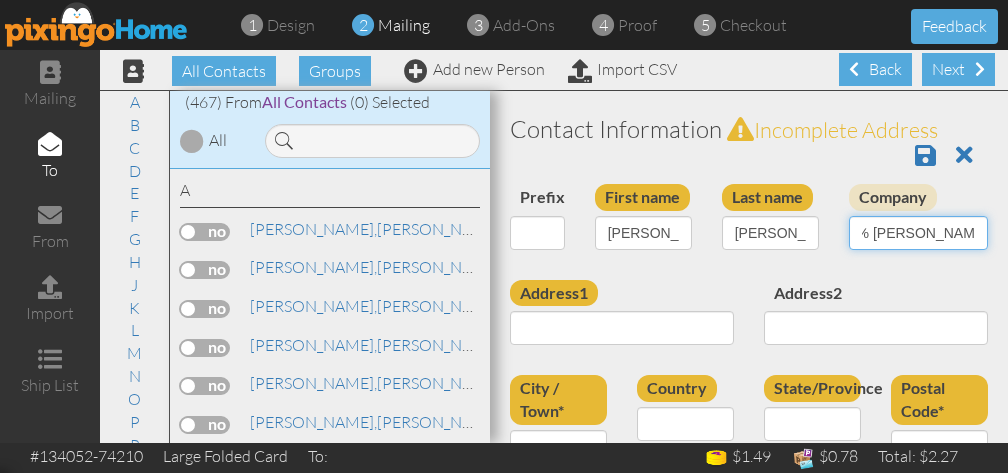 type on "℅ Kevin Thompson" 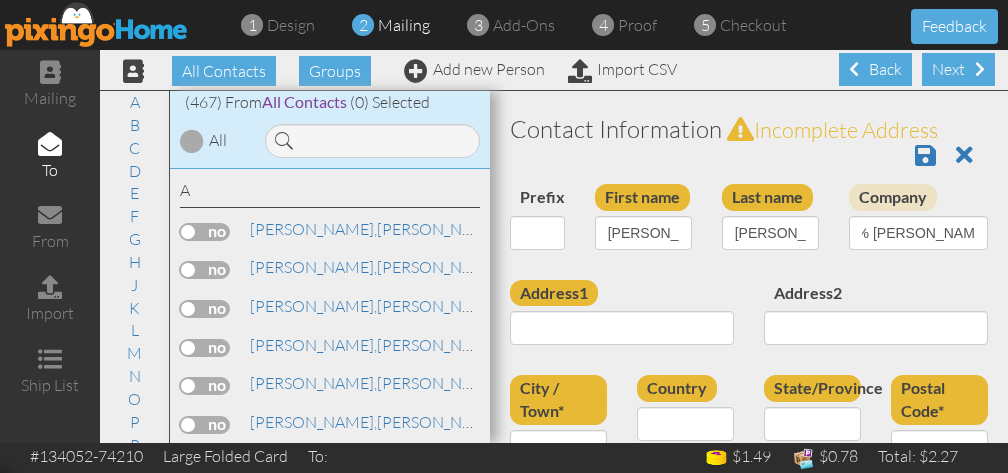 scroll, scrollTop: 0, scrollLeft: 0, axis: both 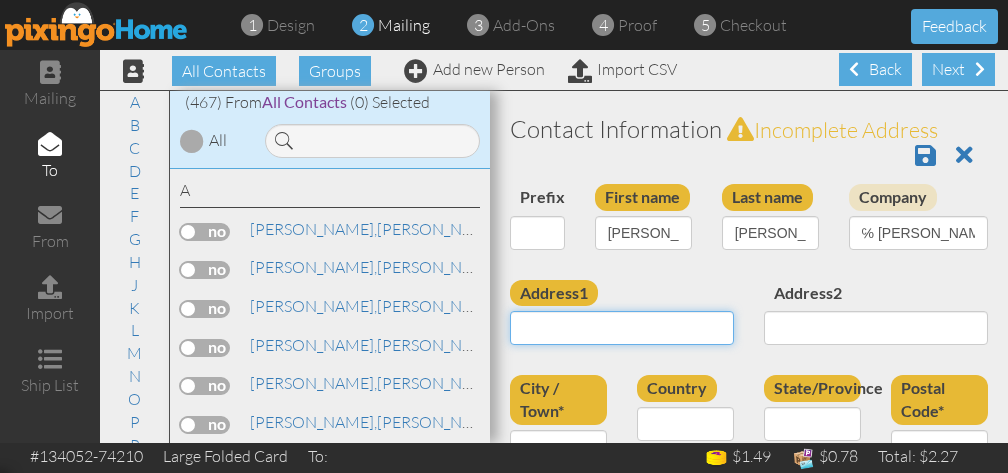 click on "Address1" at bounding box center [622, 328] 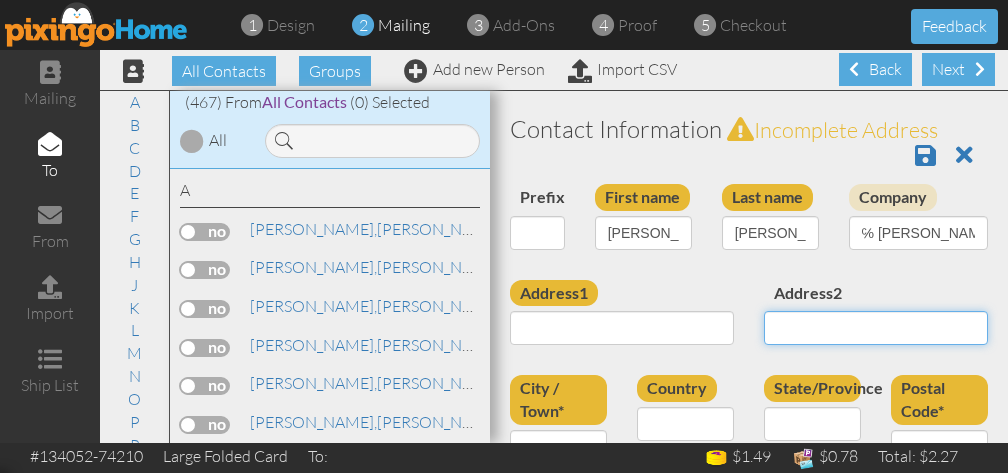 click on "Address2" at bounding box center (876, 328) 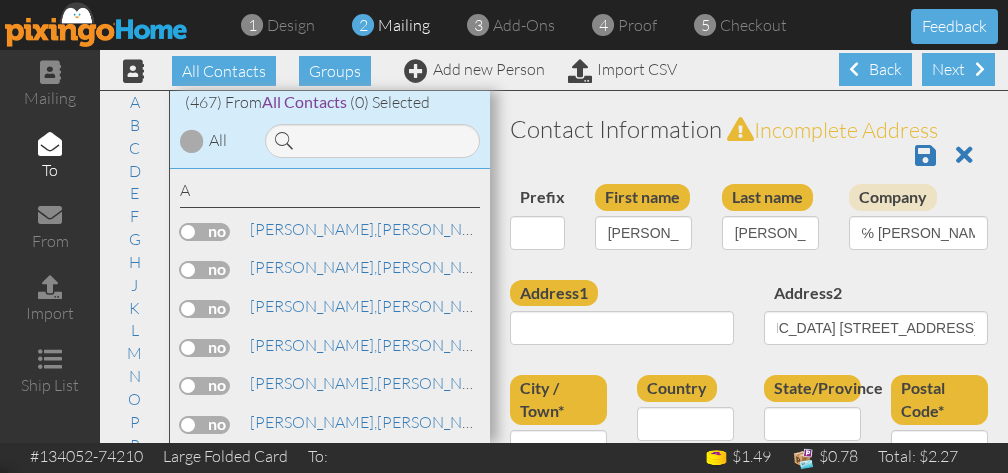 scroll, scrollTop: 0, scrollLeft: 0, axis: both 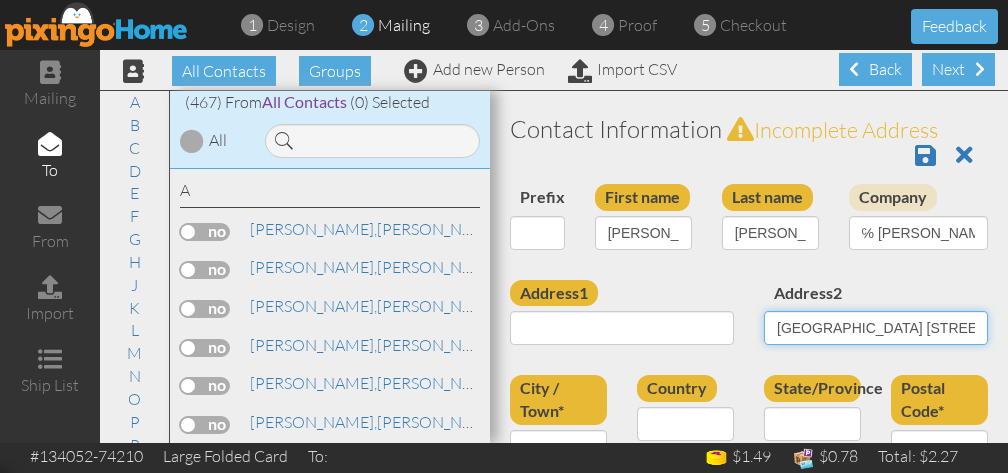 drag, startPoint x: 890, startPoint y: 325, endPoint x: 771, endPoint y: 328, distance: 119.03781 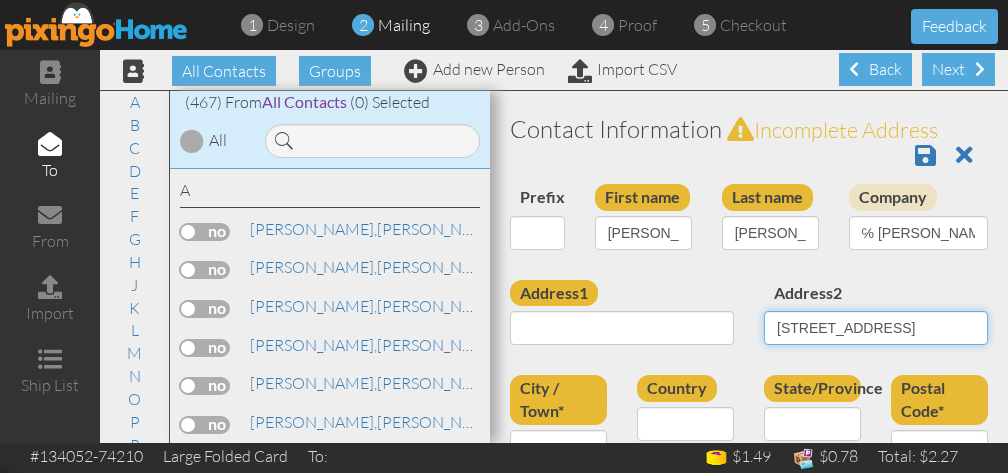 type on "[STREET_ADDRESS]" 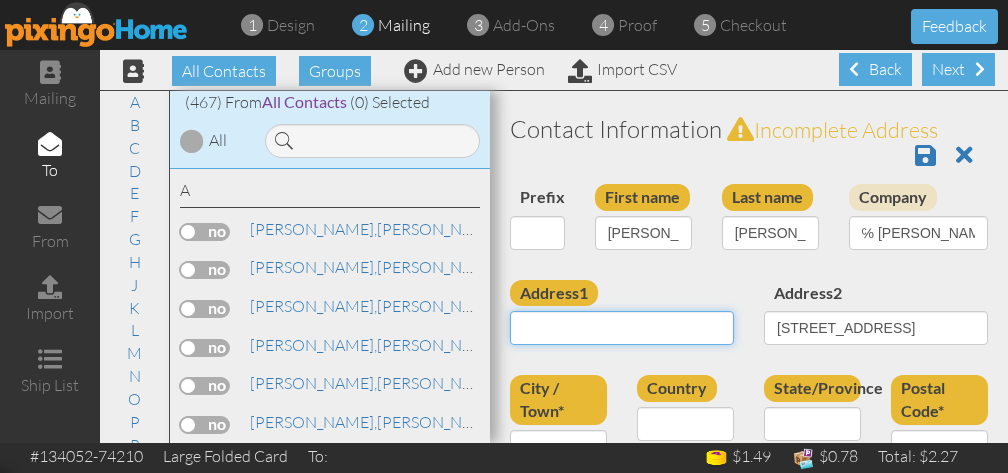 click on "Address1" at bounding box center (622, 328) 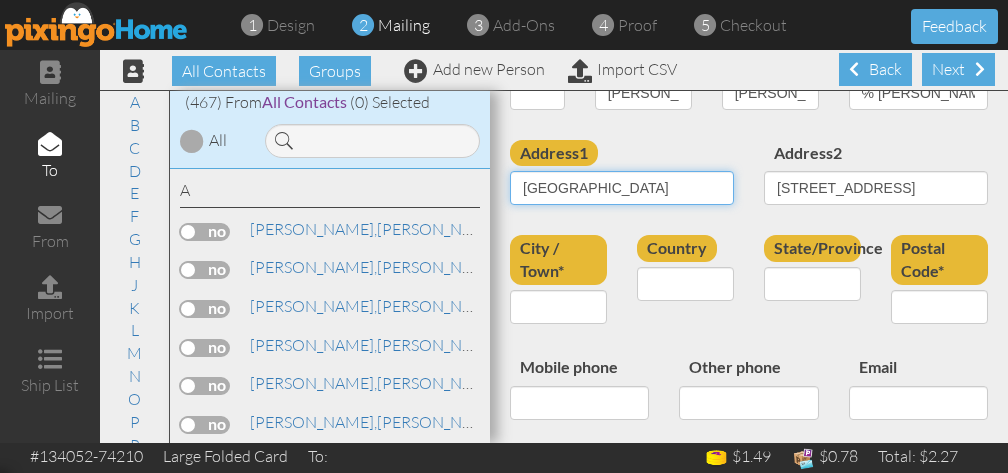 scroll, scrollTop: 158, scrollLeft: 0, axis: vertical 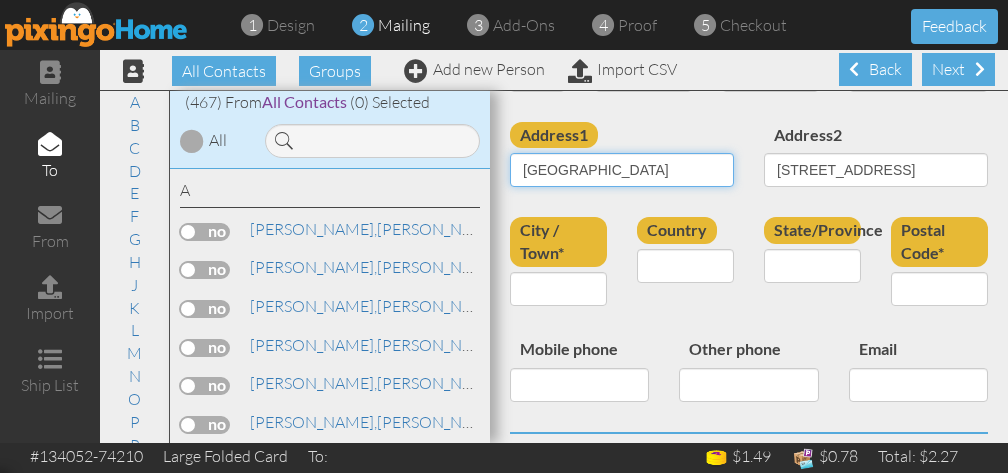 type on "[GEOGRAPHIC_DATA]" 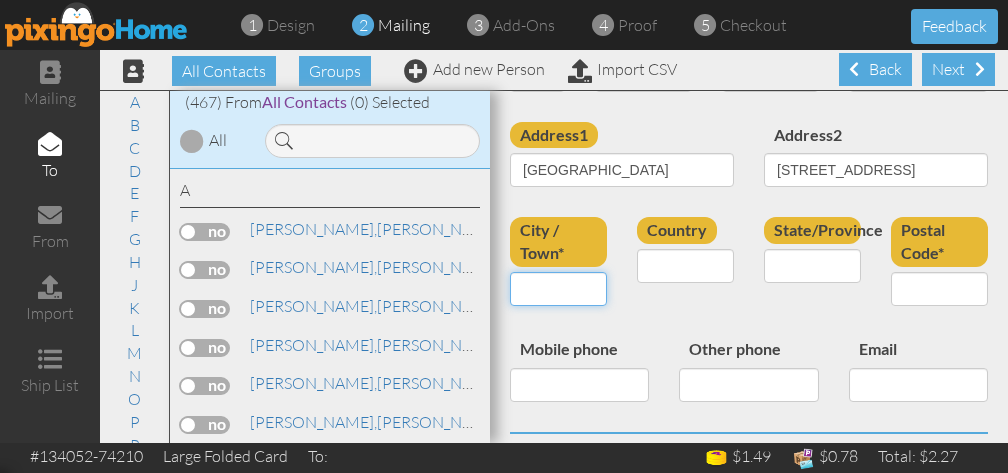 click on "City /
Town*" at bounding box center [558, 289] 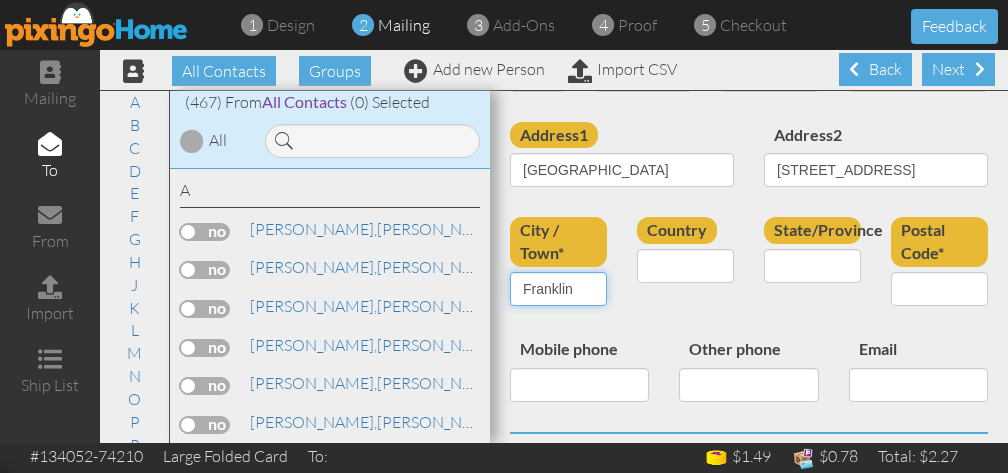 type on "Franklin" 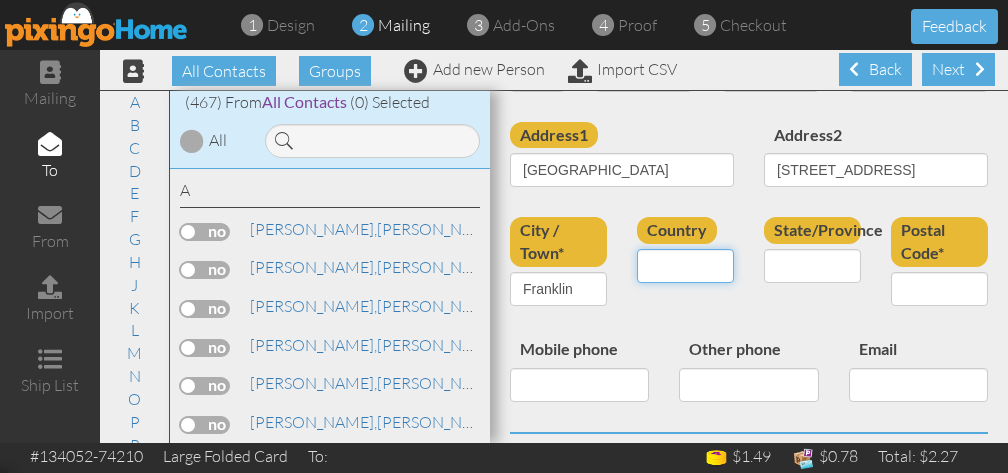 click on "United States -------------- Afghanistan Albania Algeria American Samoa Andorra Angola Anguilla Antarctica Antigua and Barbuda Argentina Armenia Aruba Australia Austria Azerbaijan Bahamas Bahrain Bangladesh Barbados Belarus Belgium Belize Benin Bermuda Bhutan Bolivia Bosnia and Herzegovina Botswana Bouvet Island Brazil British Indian Ocean Territory Brunei Darussalam Bulgaria Burkina Faso Burundi Cambodia Cameroon Canada Cape Verde Cayman Islands Central African Republic Chad Chile China Christmas Island Cocos (Keeling) Islands Colombia Comoros Congo Congo, The Democratic Republic of the Cook Islands Costa Rica Cote D'Ivoire Croatia Cuba Cyprus Czech Republic Denmark Djibouti Dominica Dominican Republic Ecuador Egypt El Salvador Equatorial Guinea Eritrea Estonia Ethiopia Falkland Islands (Malvinas) Faroe Islands Fiji Finland France French Guiana French Polynesia French Southern Territories Gabon Gambia Georgia Germany Ghana Gibraltar Greece Greenland Grenada Guadeloupe Guam Guatemala Guernsey Guinea Guyana" at bounding box center [685, 266] 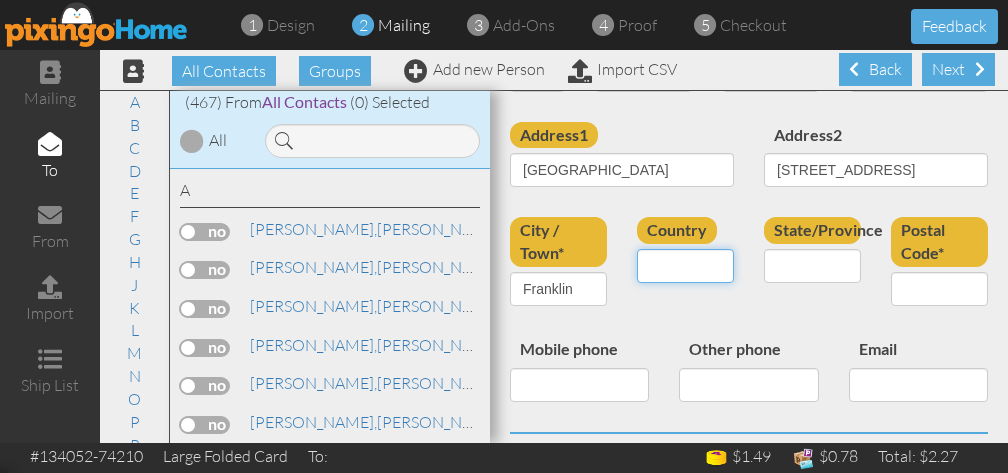 select on "object:4912" 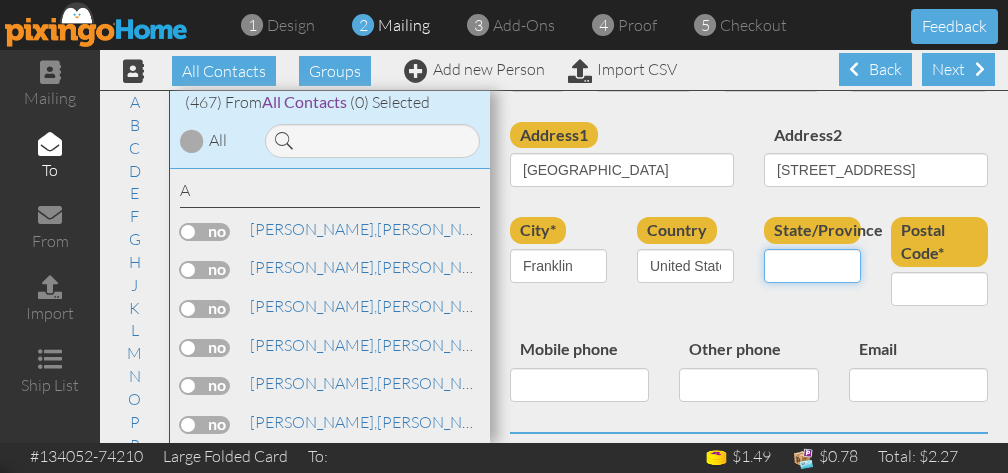 click on "AA (Military) AE (Military) Alabama Alaska American Samoa AP (Military) Arizona Arkansas California Colorado Connecticut Delaware District Of Columbia Federated States Of Micronesia Florida Georgia Guam Hawaii Idaho Illinois Indiana Iowa Kansas Kentucky Louisiana Maine Marshall Islands Maryland Massachusetts Michigan Minnesota Mississippi Missouri Montana Nebraska Nevada New Hampshire New Jersey New Mexico New York North Carolina North Dakota Northern Mariana Islands Ohio Oklahoma Oregon Palau Pennsylvania Puerto Rico Rhode Island South Carolina South Dakota Tennessee Texas Utah Vermont Virgin Islands Virginia Washington West Virginia Wisconsin Wyoming" at bounding box center [812, 266] 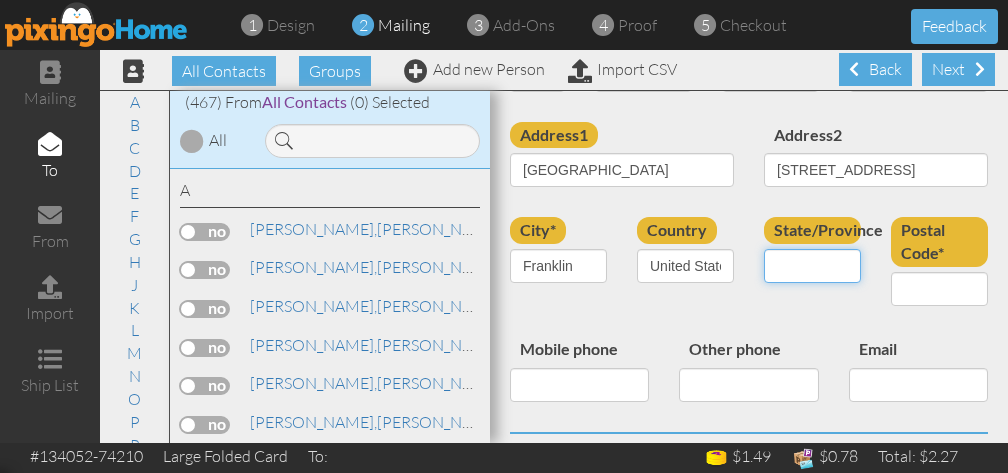 select on "object:5209" 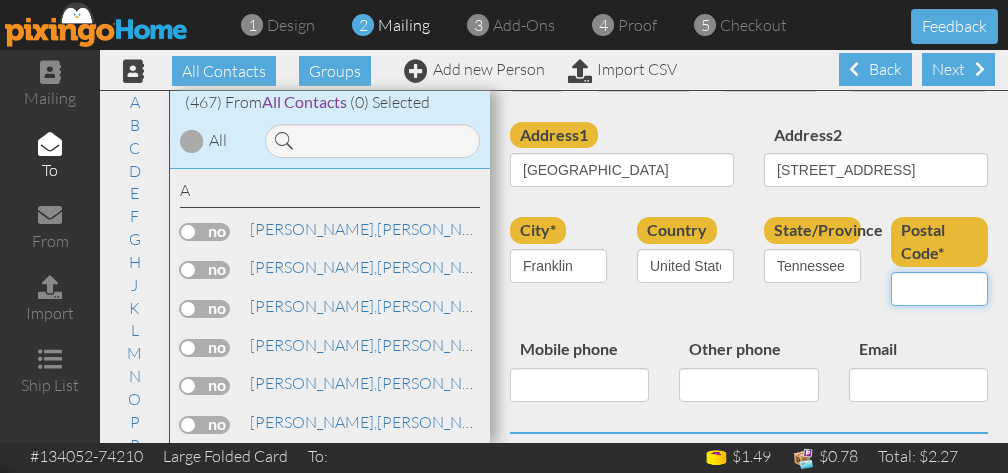 click on "Postal Code*" at bounding box center (939, 289) 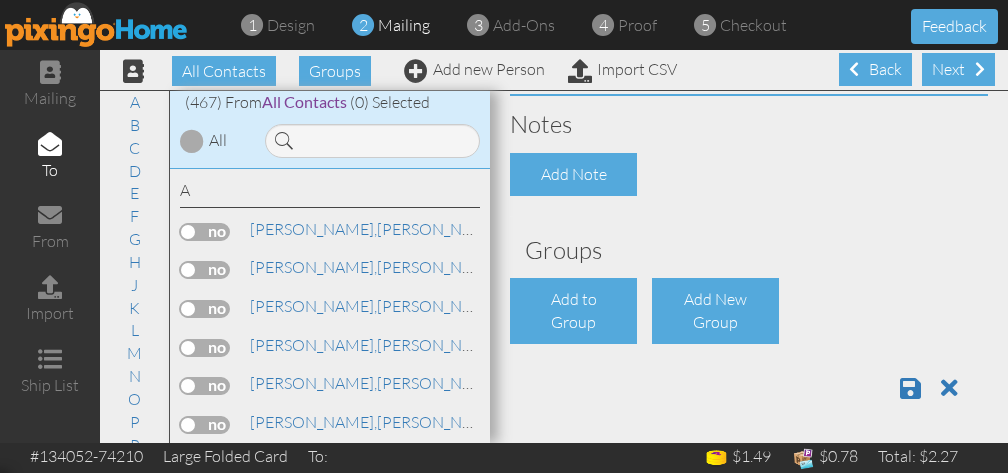 scroll, scrollTop: 973, scrollLeft: 0, axis: vertical 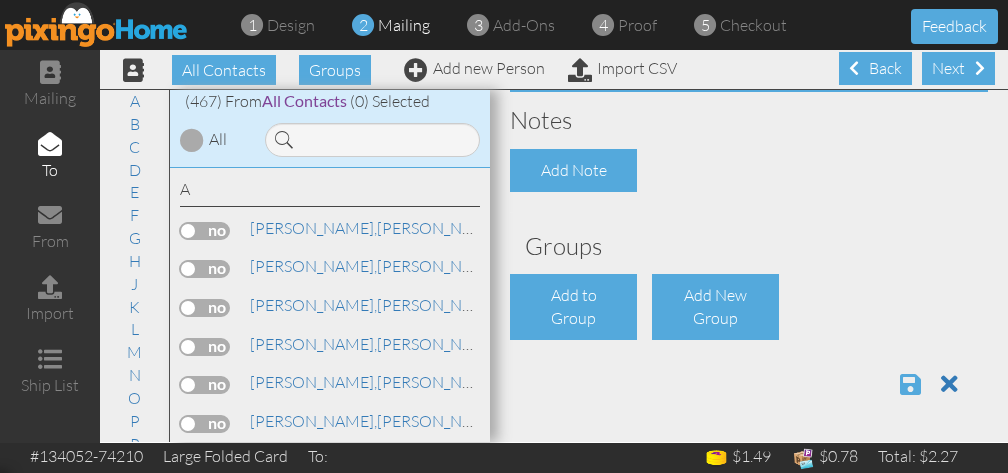 type on "37067" 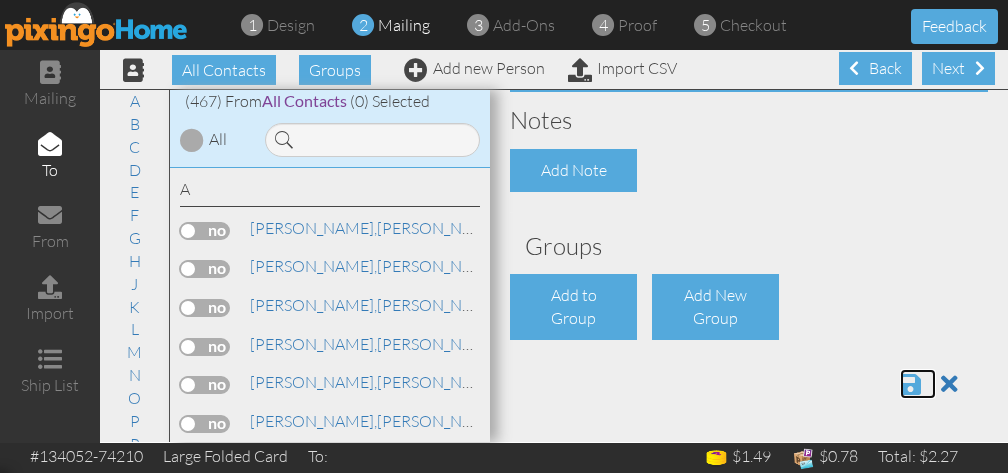 click at bounding box center (910, 384) 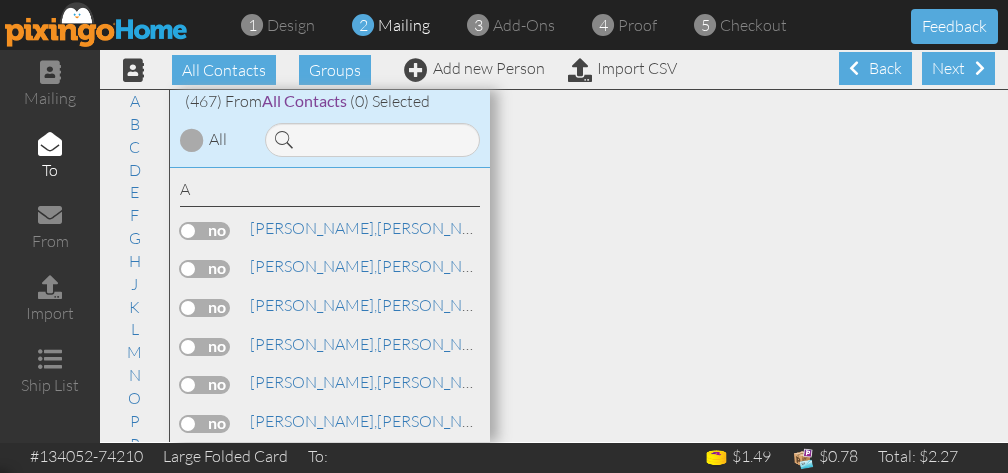 scroll, scrollTop: 0, scrollLeft: 0, axis: both 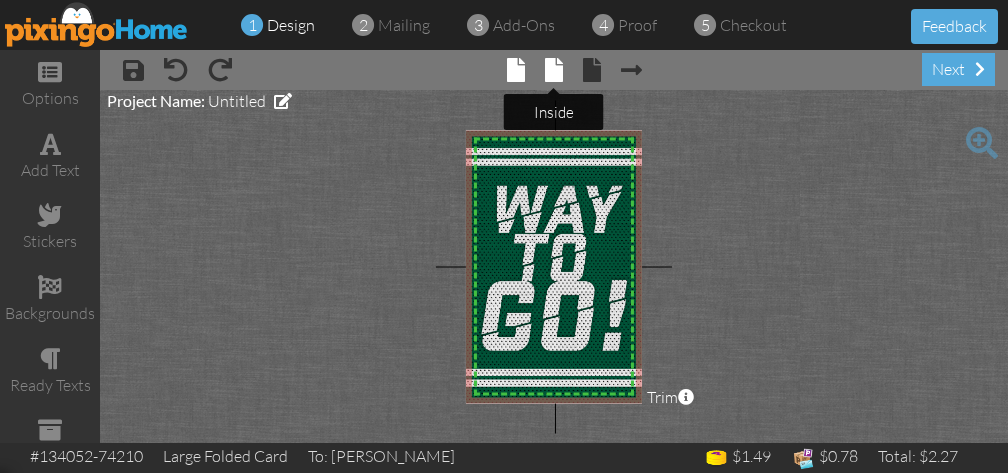 click at bounding box center [554, 70] 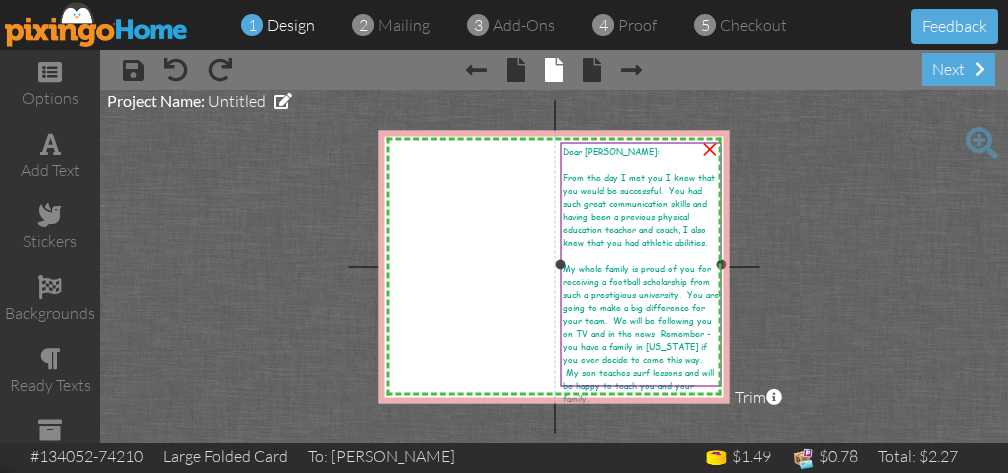 click on "My whole family is proud of you for receiving a football scholarship from such a prestigious university.  You are going to make a big difference for your team.  We will be following you on TV and in the news  Remember - you have a family in [US_STATE] if you ever decide to come this way.  My son teaches surf lessons and will be happy to teach you and your family." at bounding box center [641, 332] 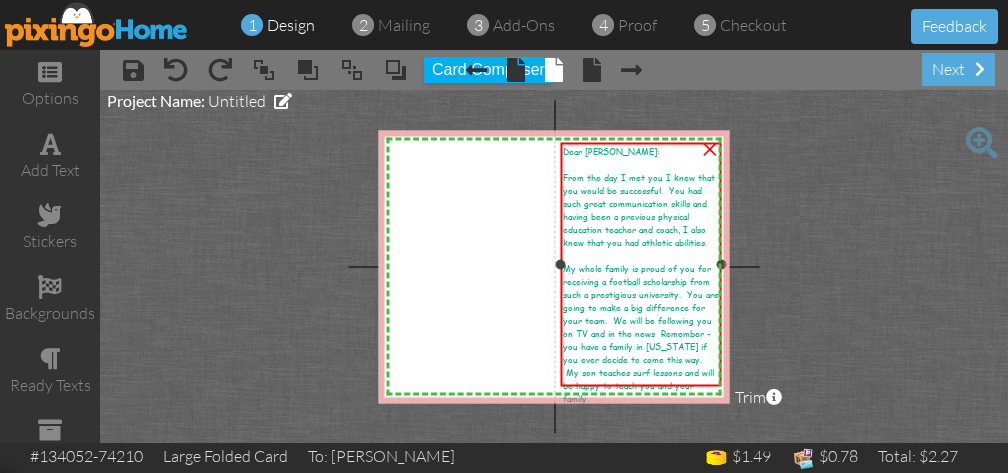 click on "My whole family is proud of you for receiving a football scholarship from such a prestigious university.  You are going to make a big difference for your team.  We will be following you on TV and in the news  Remember - you have a family in [US_STATE] if you ever decide to come this way.  My son teaches surf lessons and will be happy to teach you and your family." at bounding box center [641, 332] 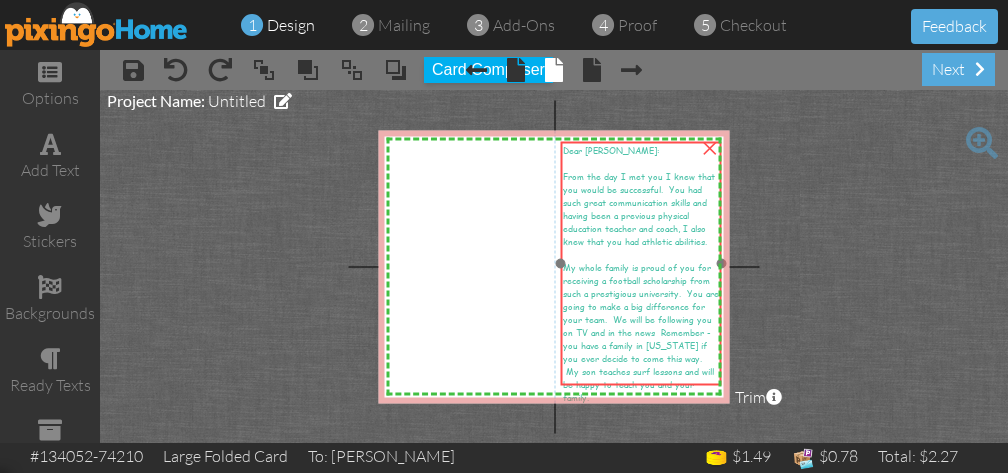 click on "My whole family is proud of you for receiving a football scholarship from such a prestigious university.  You are going to make a big difference for your team.  We will be following you on TV and in the news  Remember - you have a family in [US_STATE] if you ever decide to come this way.  My son teaches surf lessons and will be happy to teach you and your family." at bounding box center (641, 331) 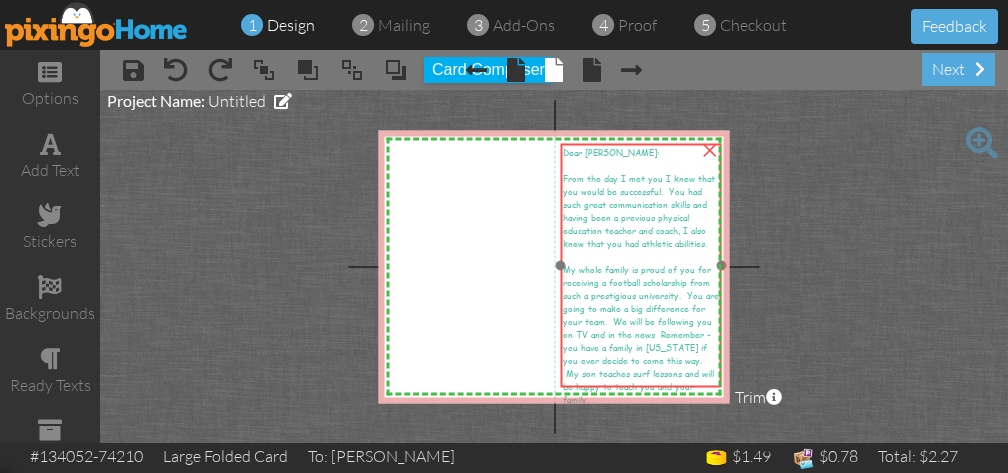click at bounding box center [641, 265] 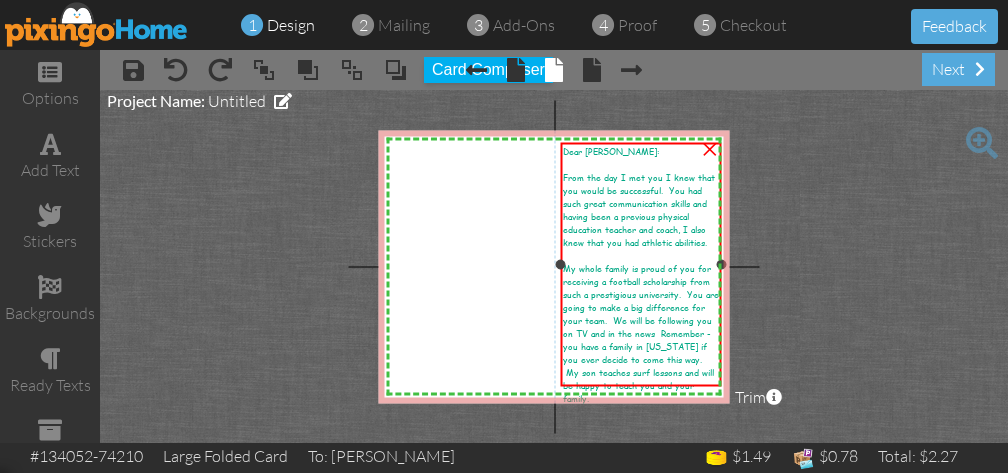 click on "My whole family is proud of you for receiving a football scholarship from such a prestigious university.  You are going to make a big difference for your team.  We will be following you on TV and in the news  Remember - you have a family in [US_STATE] if you ever decide to come this way.  My son teaches surf lessons and will be happy to teach you and your family." at bounding box center (641, 332) 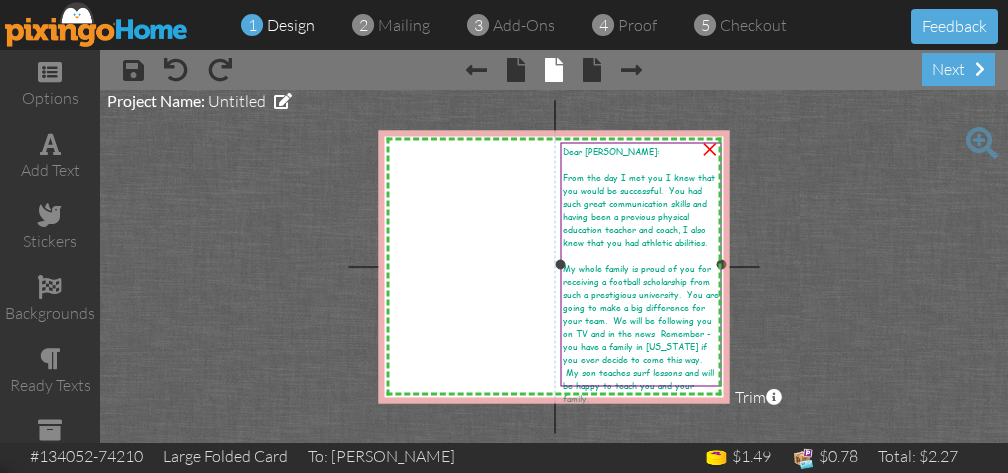 click on "From the day I met you I knew that you would be successful.  You had such great communication skills and having been a previous physical education teacher and coach, I also knew that you had athletic abilities." at bounding box center (641, 209) 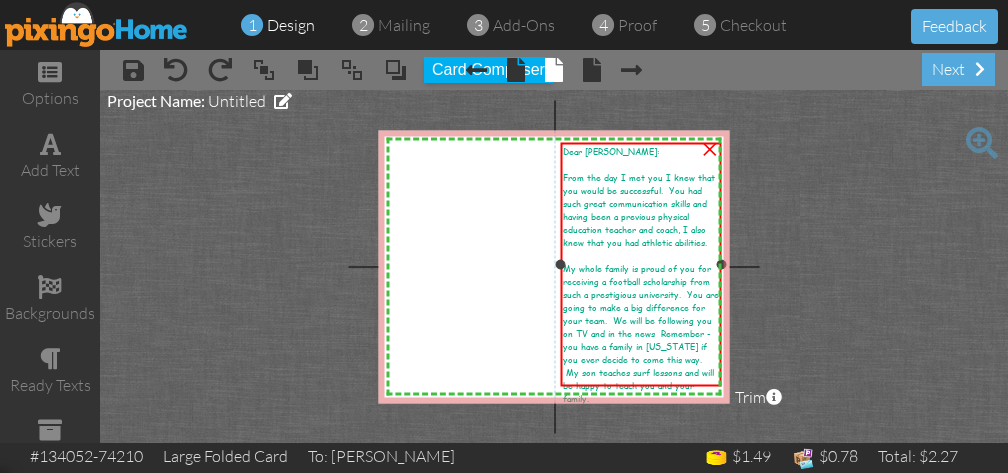 click on "My whole family is proud of you for receiving a football scholarship from such a prestigious university.  You are going to make a big difference for your team.  We will be following you on TV and in the news  Remember - you have a family in [US_STATE] if you ever decide to come this way.  My son teaches surf lessons and will be happy to teach you and your family." at bounding box center (641, 332) 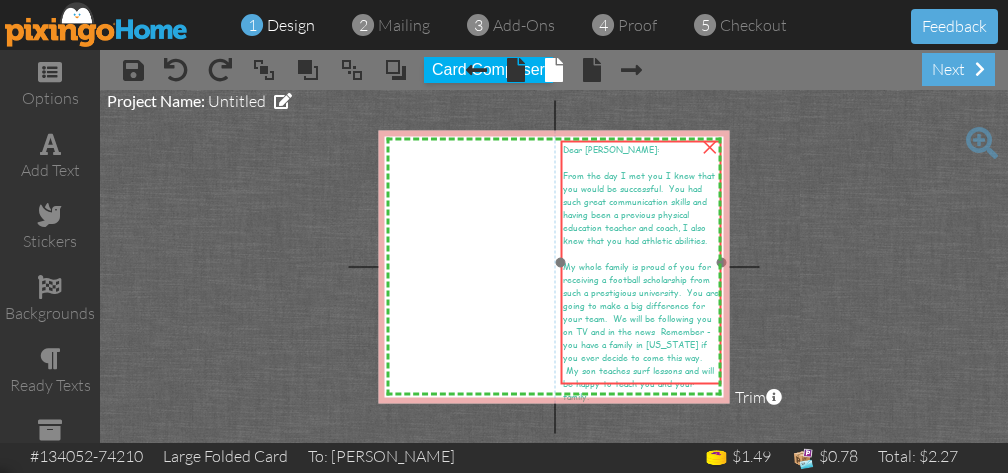 click at bounding box center (641, 415) 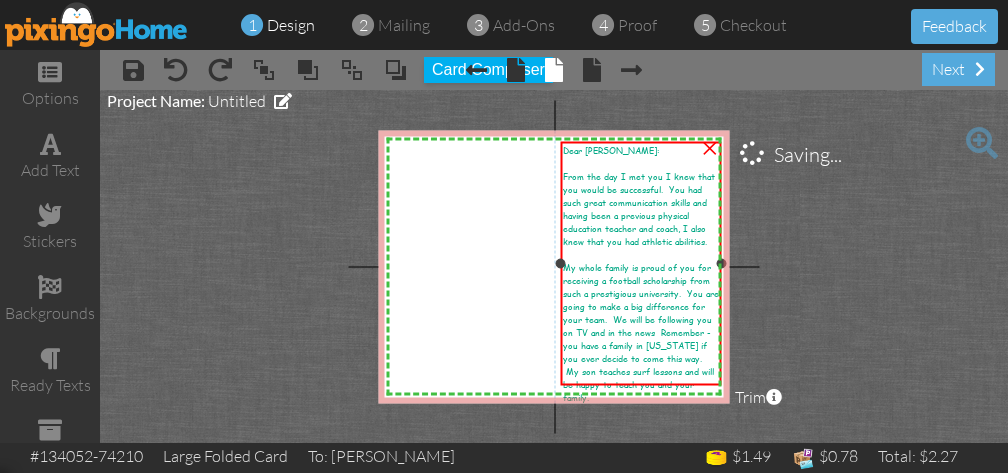 click on "My whole family is proud of you for receiving a football scholarship from such a prestigious university.  You are going to make a big difference for your team.  We will be following you on TV and in the news  Remember - you have a family in [US_STATE] if you ever decide to come this way.  My son teaches surf lessons and will be happy to teach you and your family." at bounding box center (641, 331) 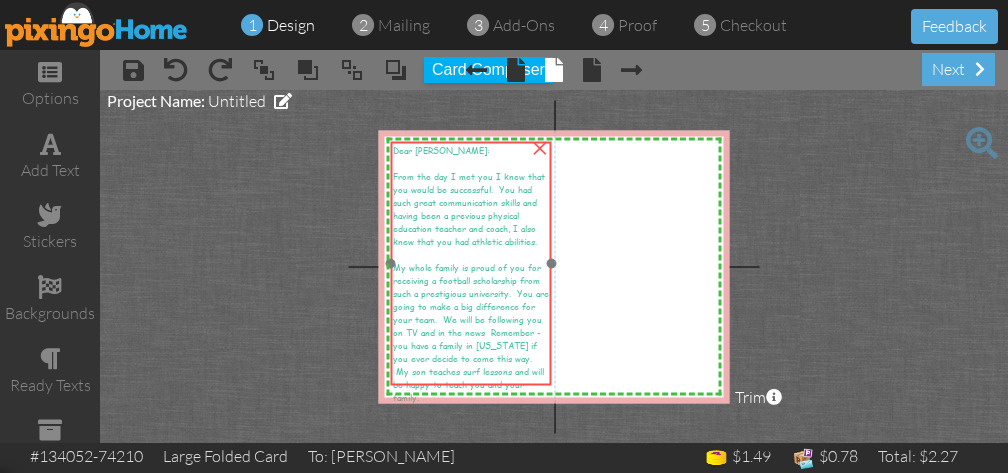 drag, startPoint x: 662, startPoint y: 154, endPoint x: 492, endPoint y: 155, distance: 170.00294 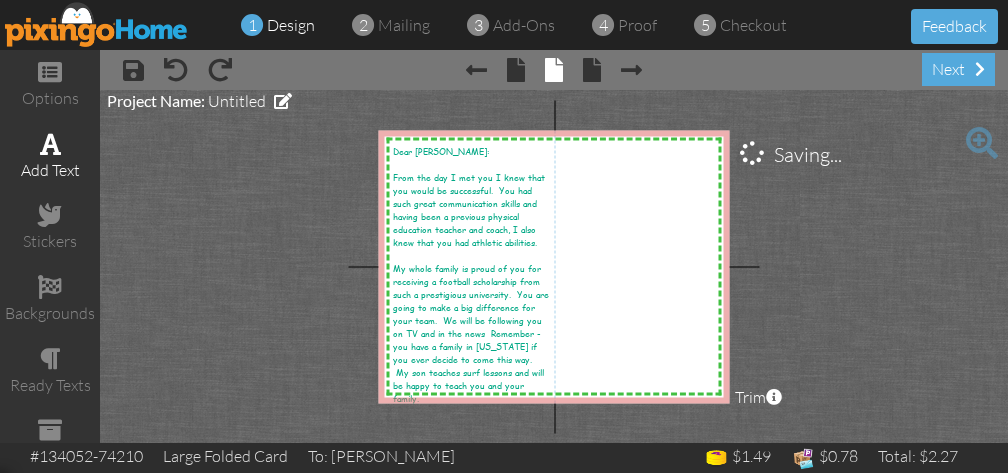 click at bounding box center (50, 144) 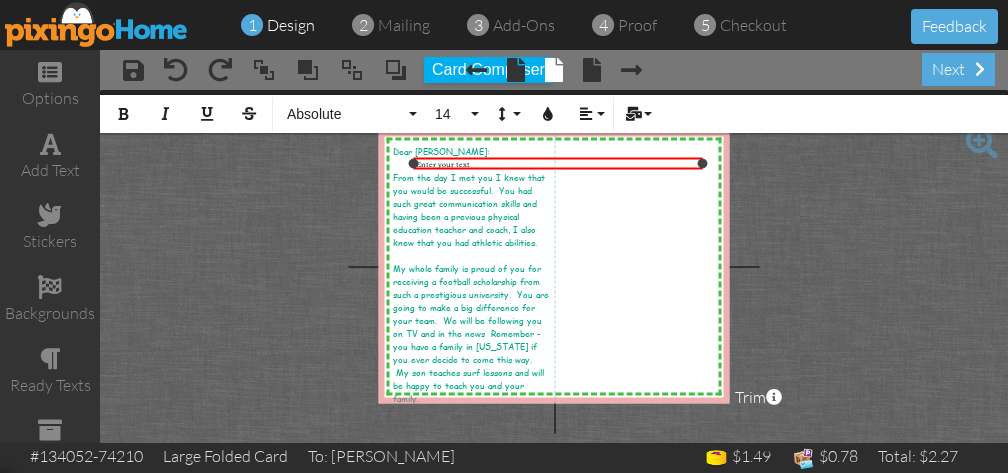 drag, startPoint x: 516, startPoint y: 159, endPoint x: 700, endPoint y: 160, distance: 184.00272 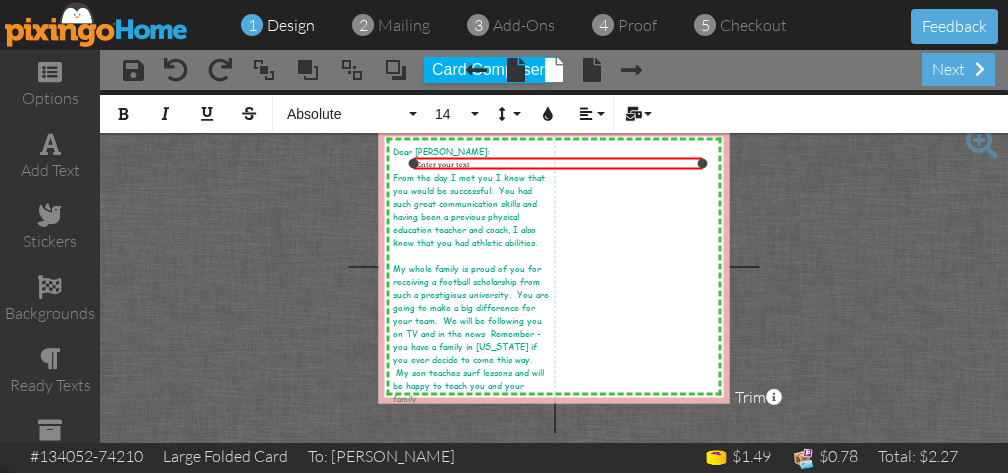 click at bounding box center [703, 163] 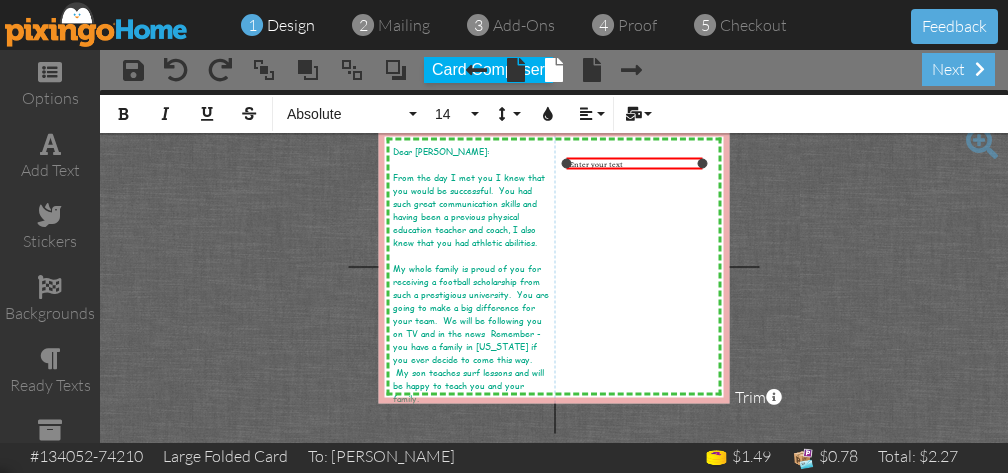 drag, startPoint x: 412, startPoint y: 160, endPoint x: 565, endPoint y: 154, distance: 153.1176 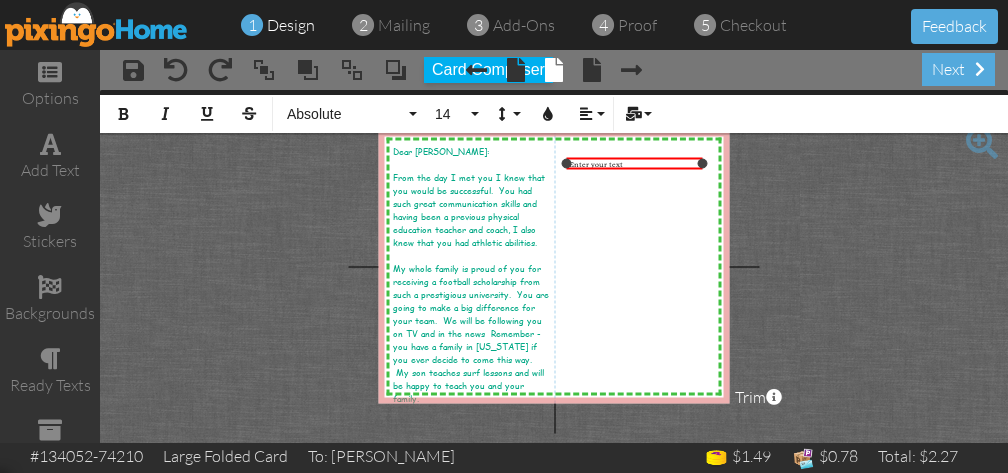 click on "Enter your text ×" at bounding box center [635, 163] 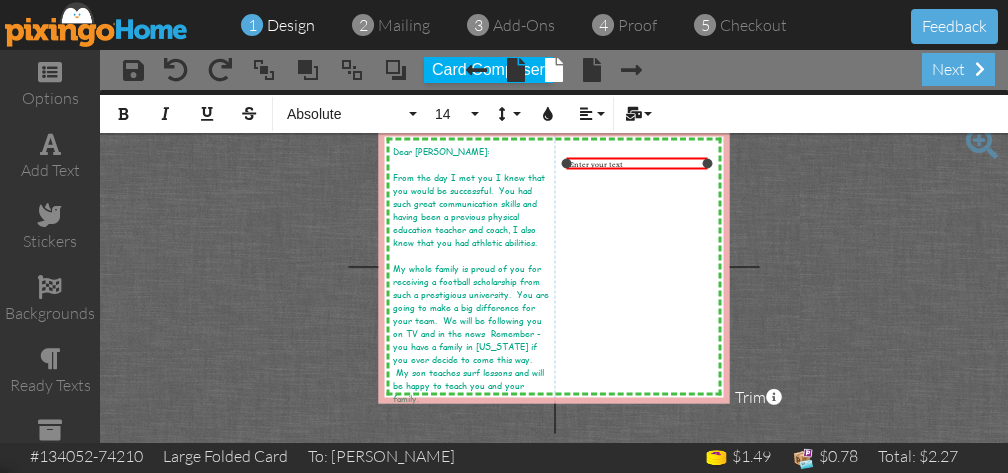 click at bounding box center (708, 163) 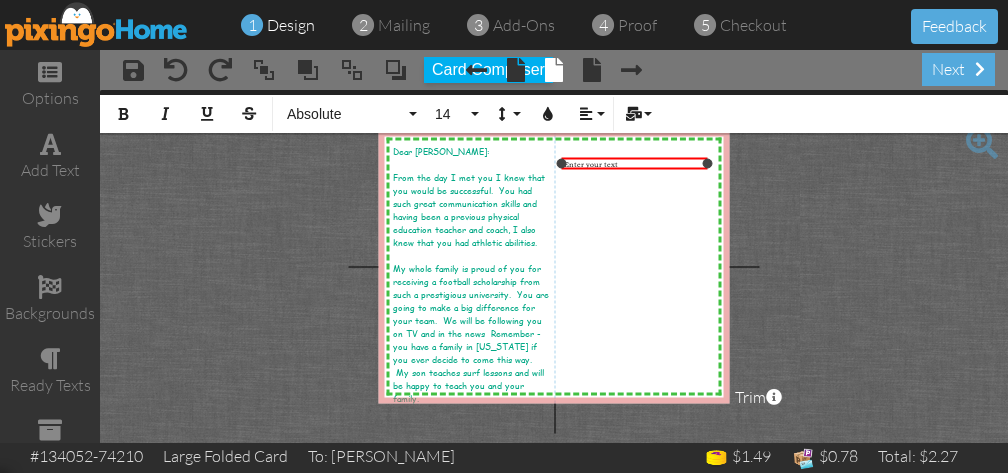 click at bounding box center (562, 163) 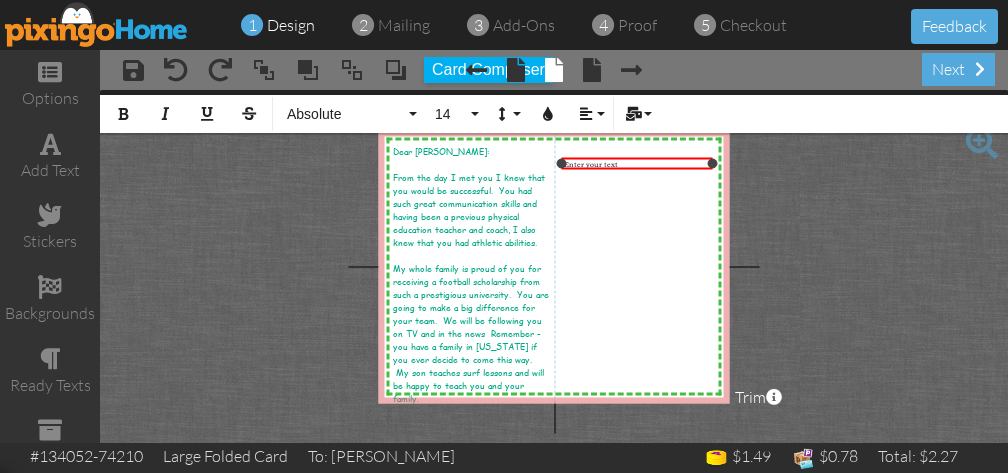 click at bounding box center [713, 163] 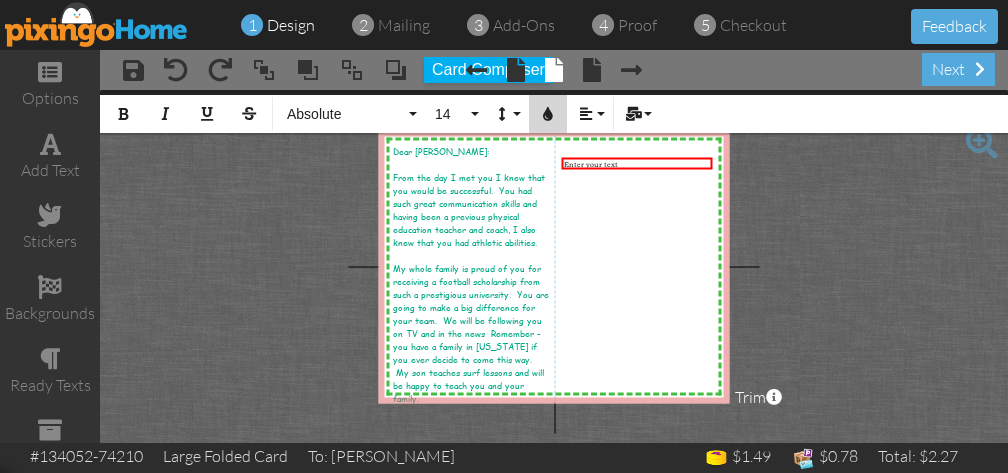 click at bounding box center (548, 114) 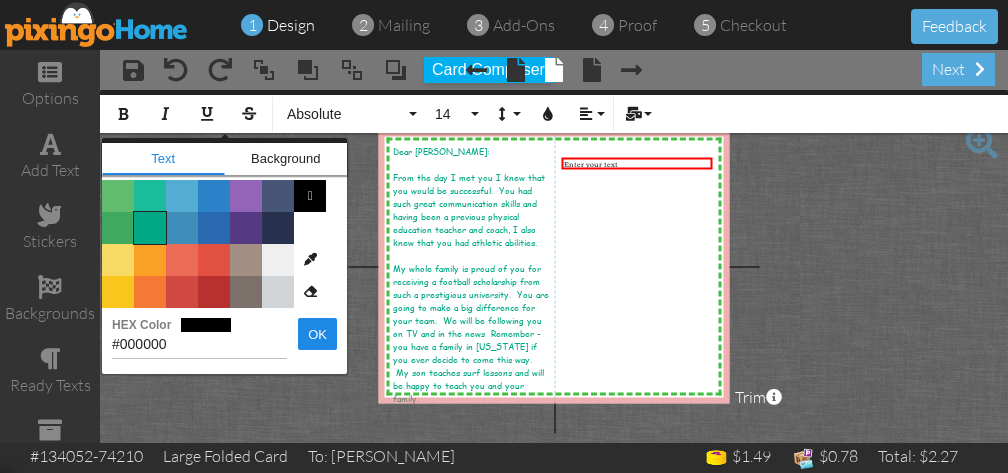 click on "Color #00A885" at bounding box center [150, 228] 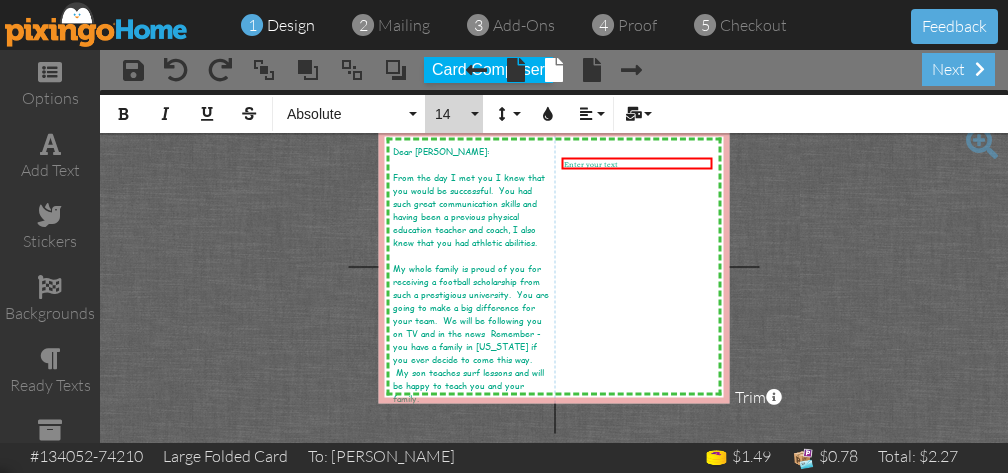 click on "14" at bounding box center [454, 114] 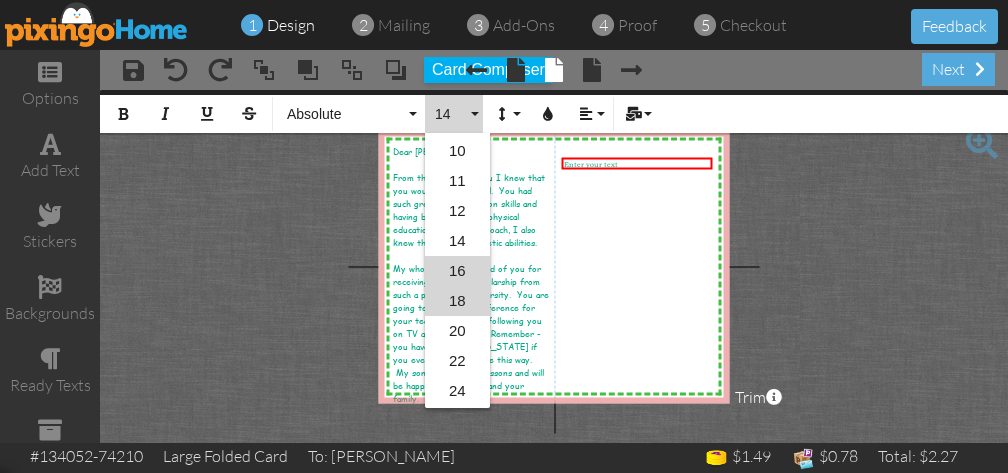 click on "18" at bounding box center (457, 301) 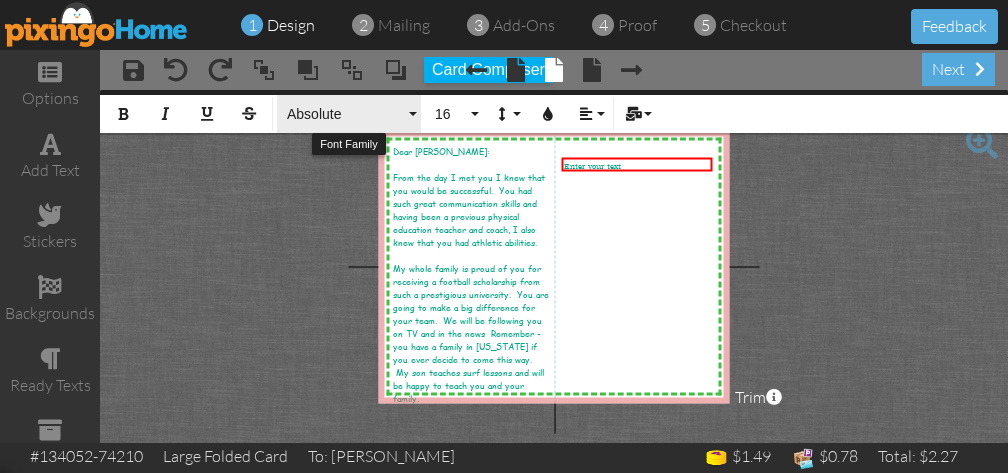 click on "Absolute" at bounding box center [349, 114] 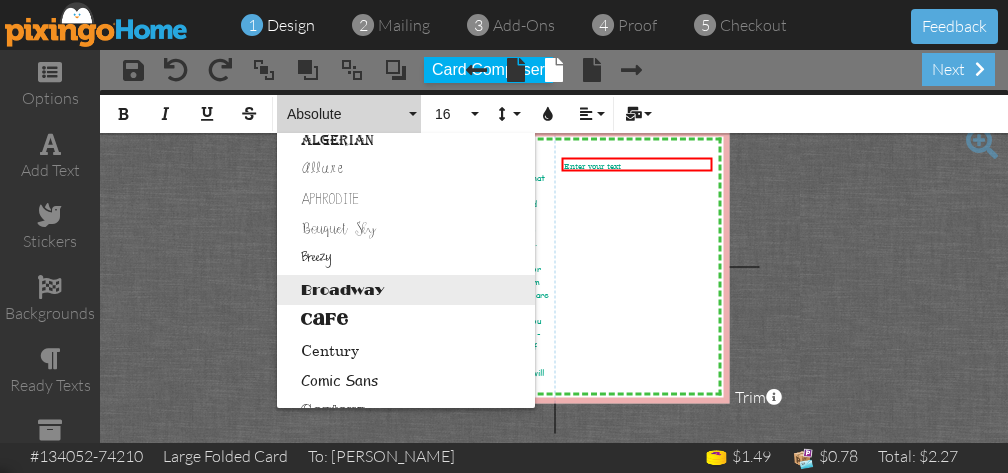scroll, scrollTop: 75, scrollLeft: 0, axis: vertical 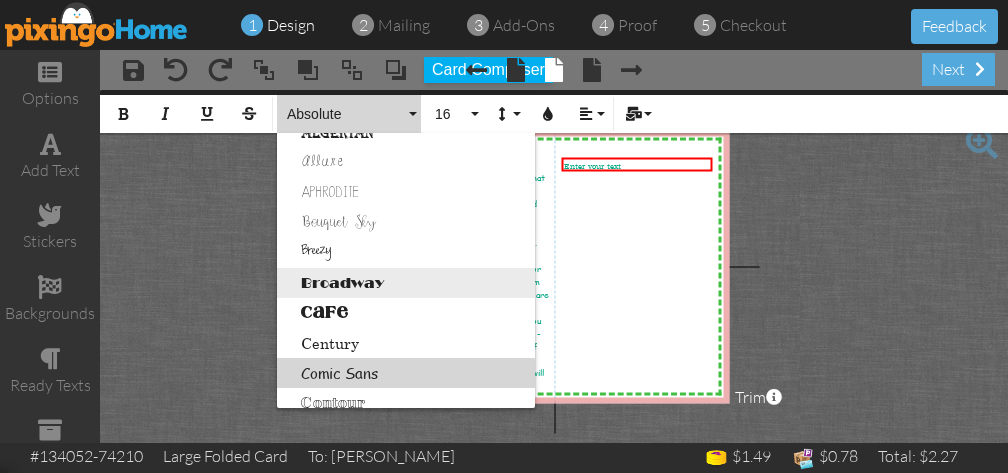 click on "Comic Sans" at bounding box center (406, 373) 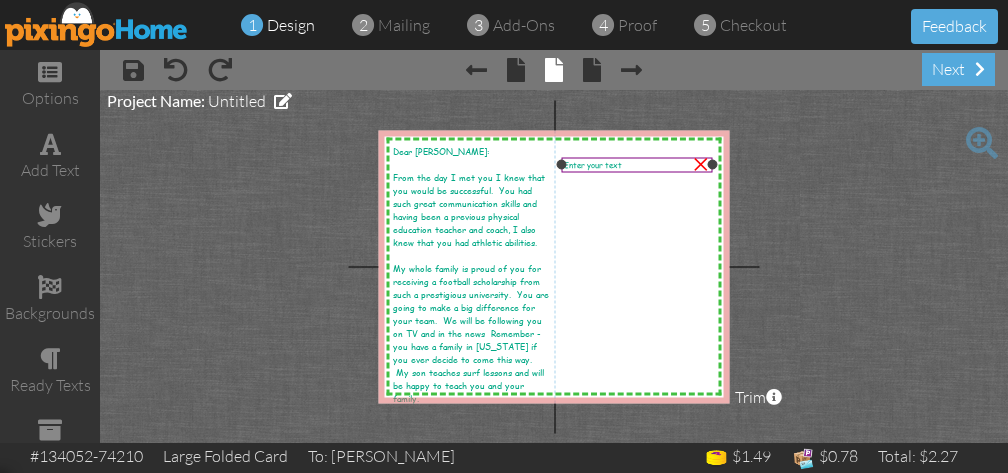 click on "Enter your text" at bounding box center (593, 164) 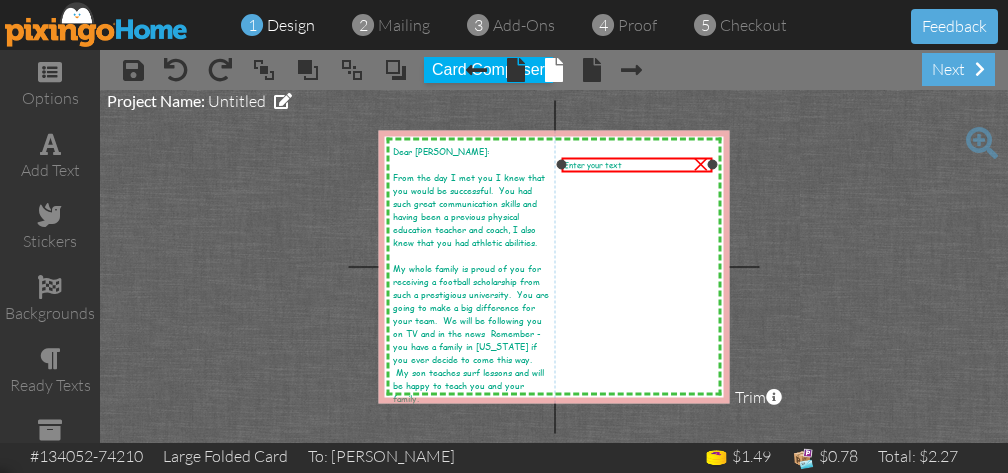 click on "Enter your text" at bounding box center (637, 164) 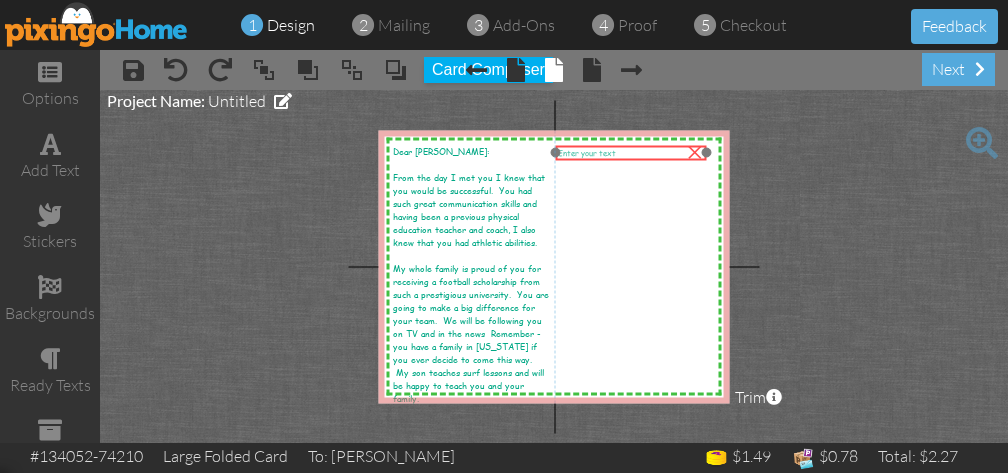 drag, startPoint x: 652, startPoint y: 168, endPoint x: 646, endPoint y: 157, distance: 12.529964 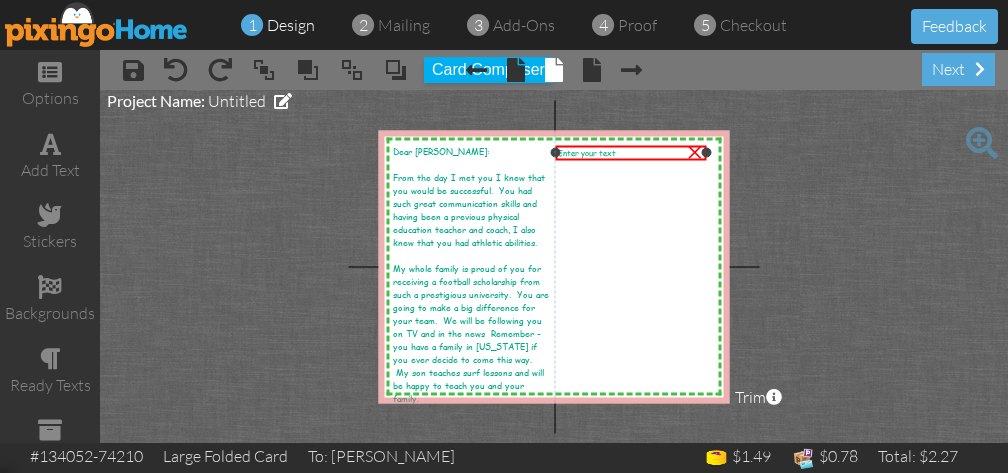 click on "Enter your text" at bounding box center (631, 152) 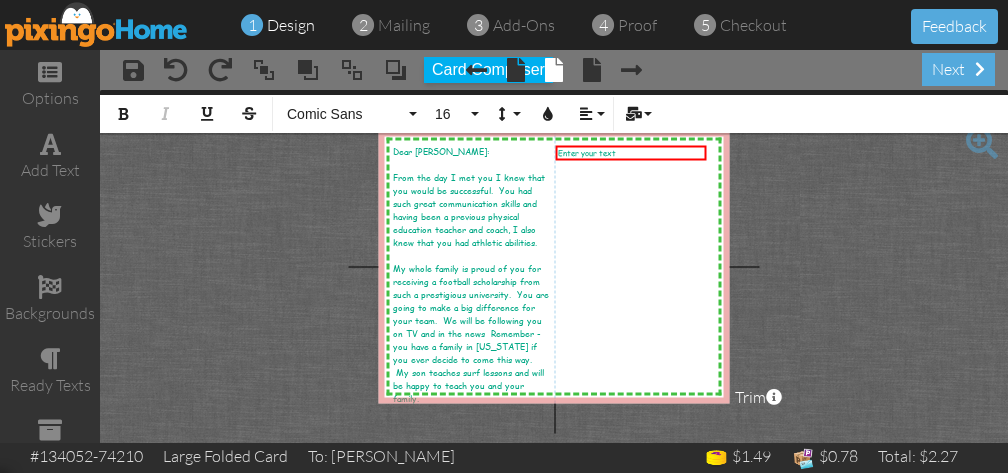 type 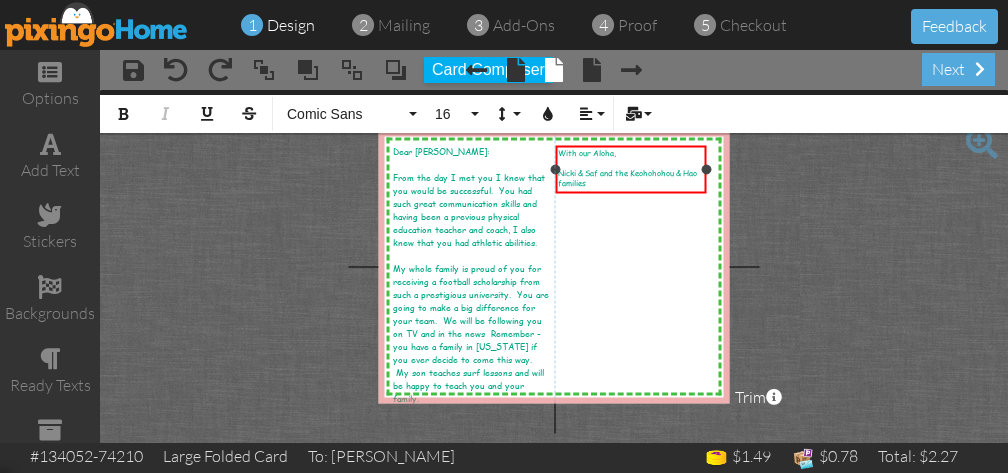 click on "Nicki & Saf and the Keohohohou & Hao families" at bounding box center (627, 177) 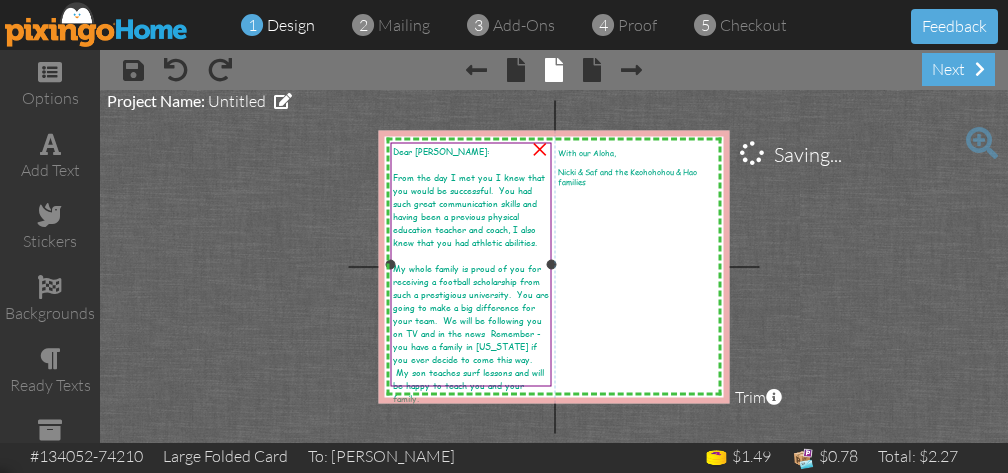 click on "My whole family is proud of you for receiving a football scholarship from such a prestigious university.  You are going to make a big difference for your team.  We will be following you on TV and in the news  Remember - you have a family in [US_STATE] if you ever decide to come this way.  My son teaches surf lessons and will be happy to teach you and your family." at bounding box center [471, 332] 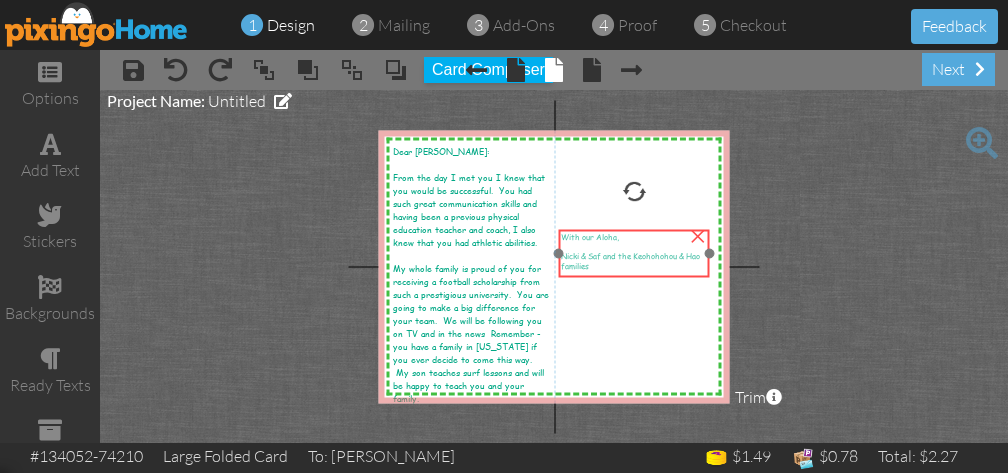 drag, startPoint x: 623, startPoint y: 192, endPoint x: 625, endPoint y: 276, distance: 84.0238 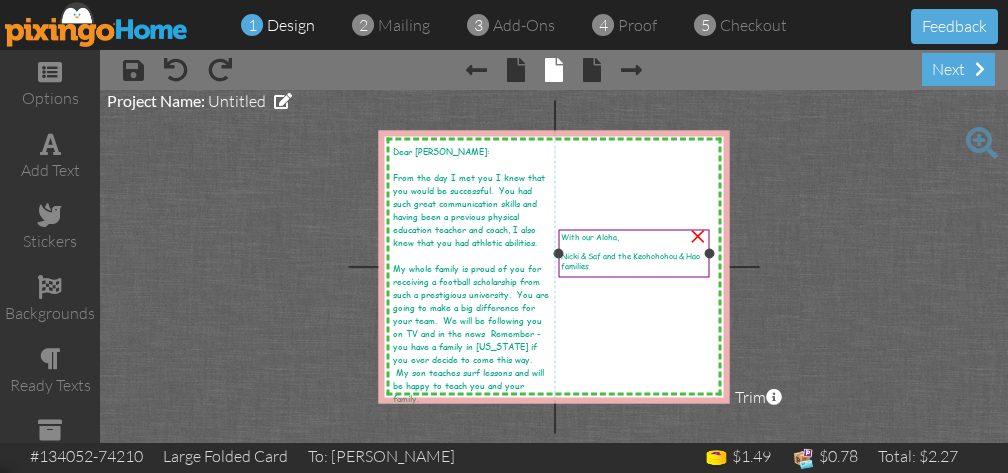 click on "Nicki & Saf and the Keohohohou & Hao families" at bounding box center [630, 260] 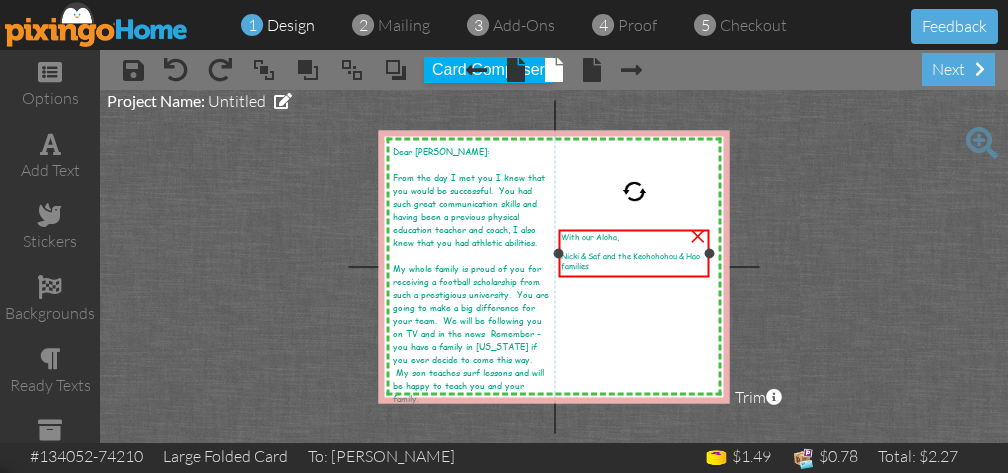 click on "With our Aloha," at bounding box center [634, 236] 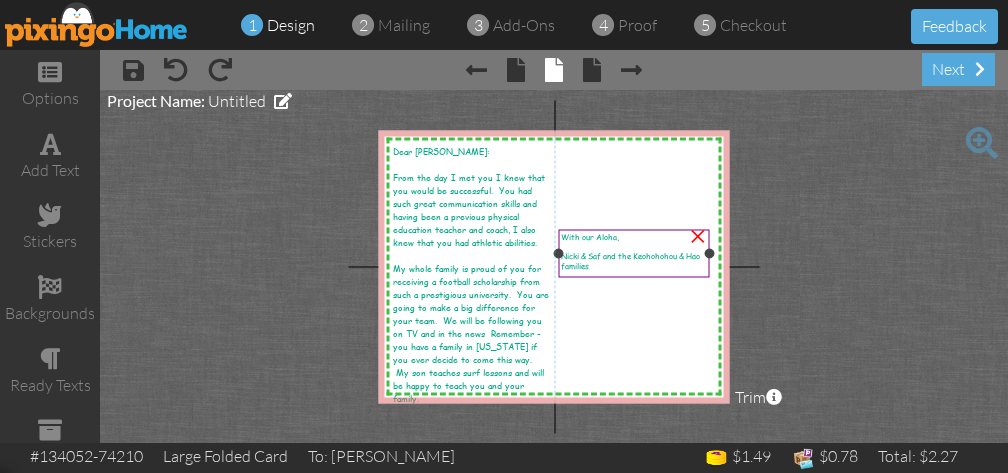 click on "Nicki & Saf and the Keohohohou & Hao families" at bounding box center (630, 260) 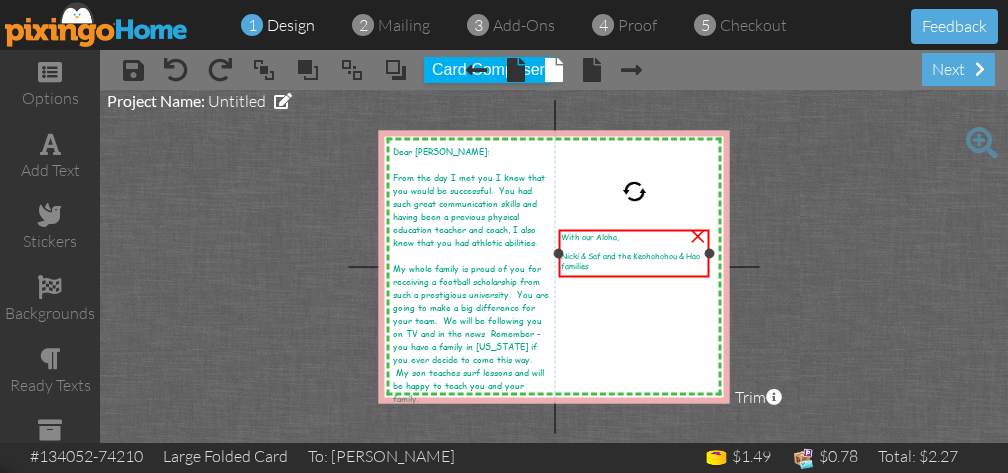 click on "Nicki & Saf and the Keohohohou & Hao families" at bounding box center (630, 260) 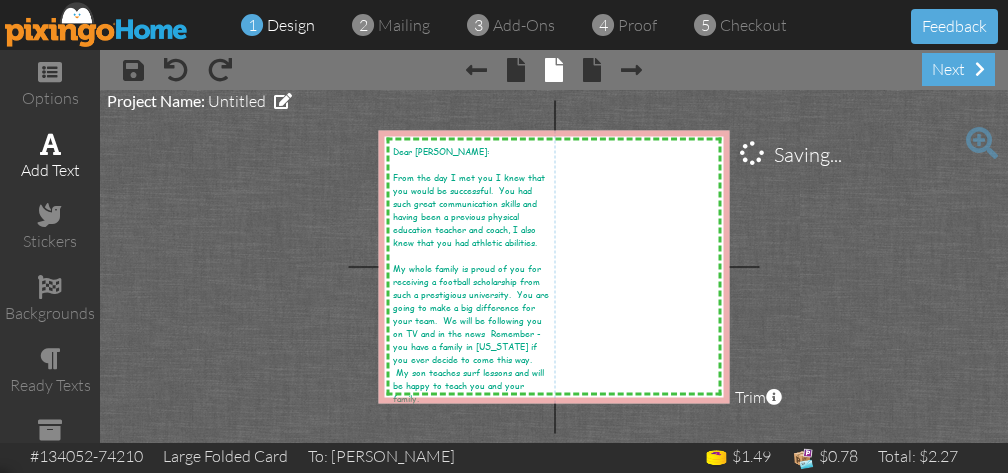click at bounding box center [50, 144] 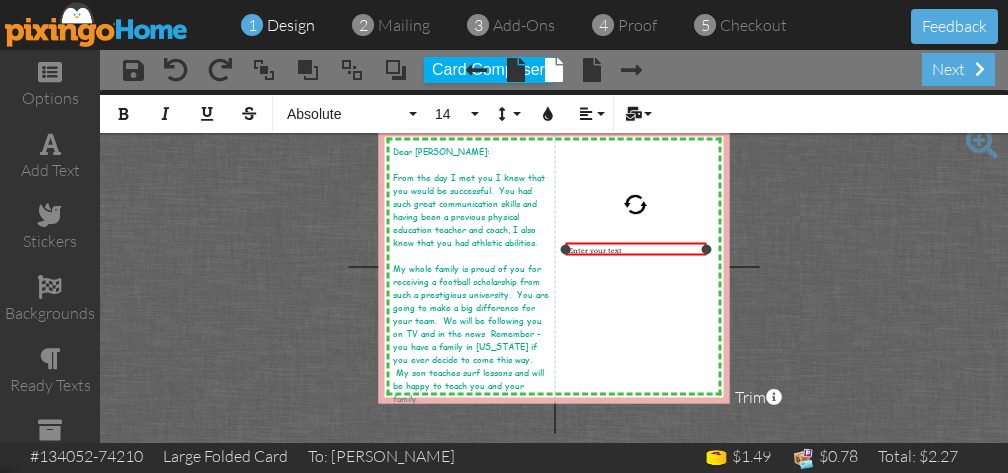 drag, startPoint x: 649, startPoint y: 247, endPoint x: 702, endPoint y: 248, distance: 53.009434 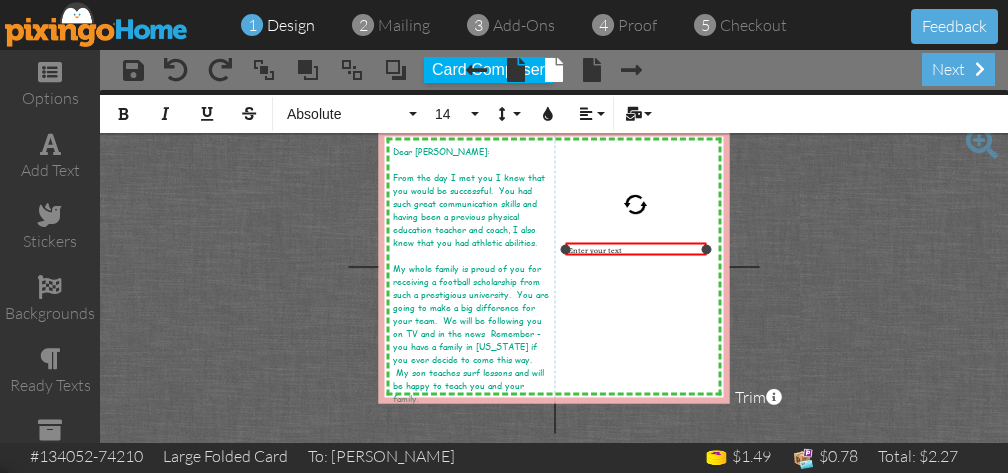 click at bounding box center (706, 249) 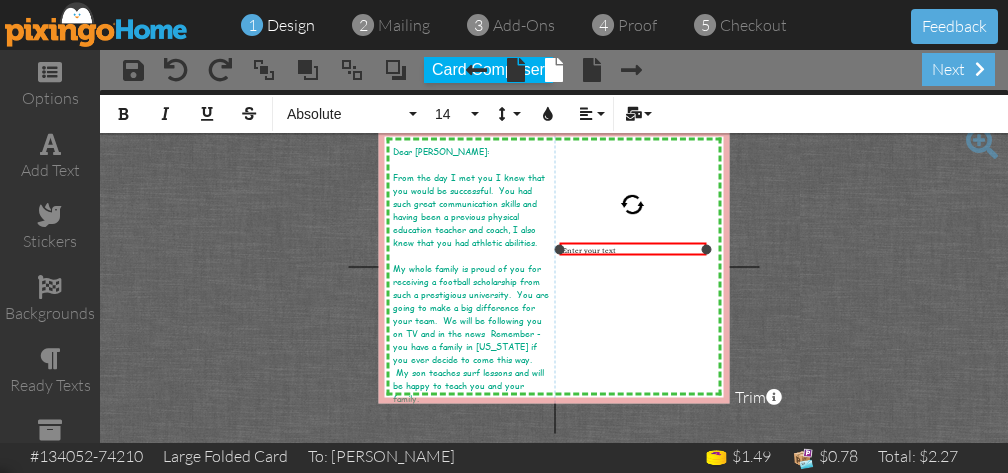 click at bounding box center [560, 249] 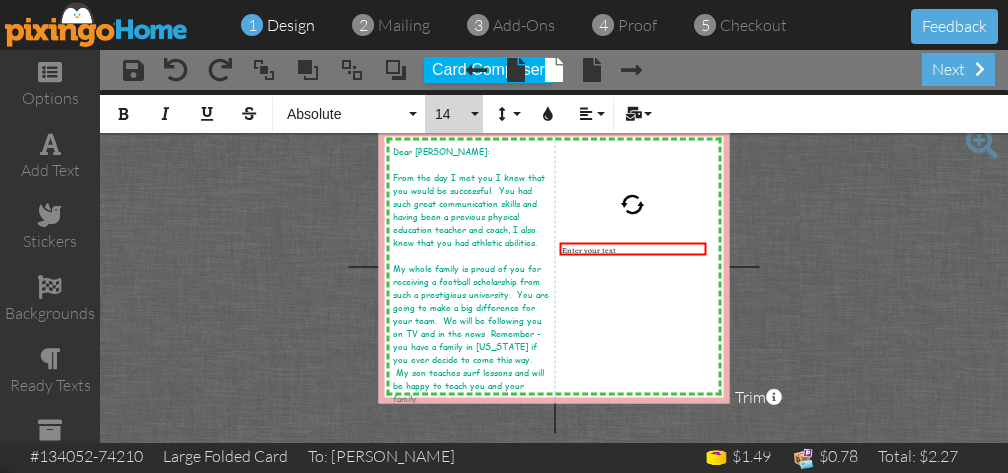 click on "14" at bounding box center (454, 114) 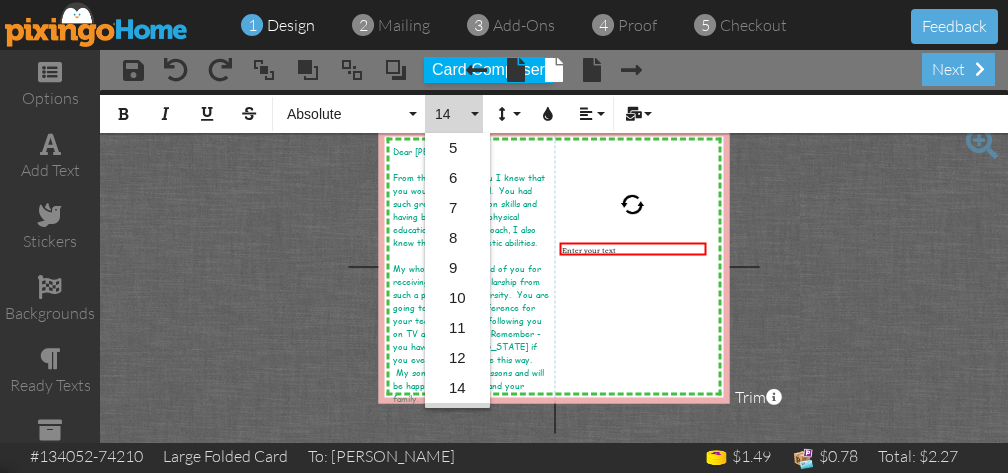 scroll, scrollTop: 147, scrollLeft: 0, axis: vertical 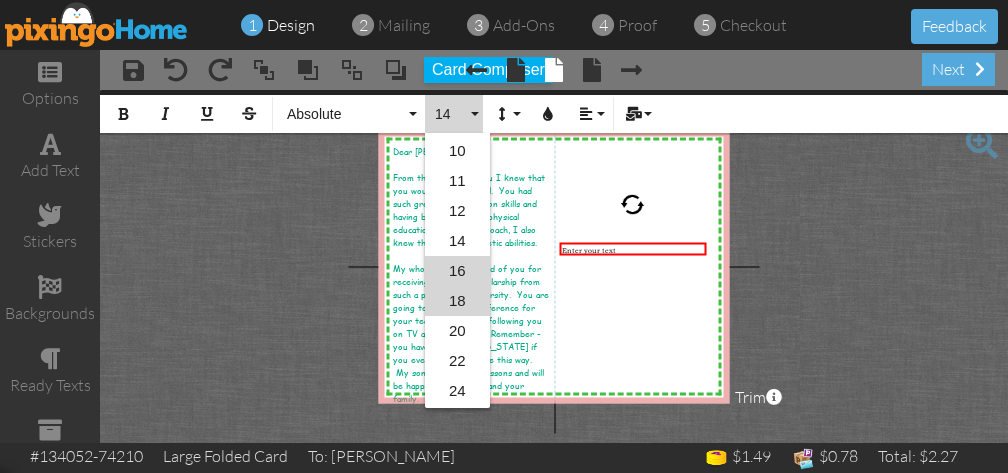 click on "18" at bounding box center [457, 301] 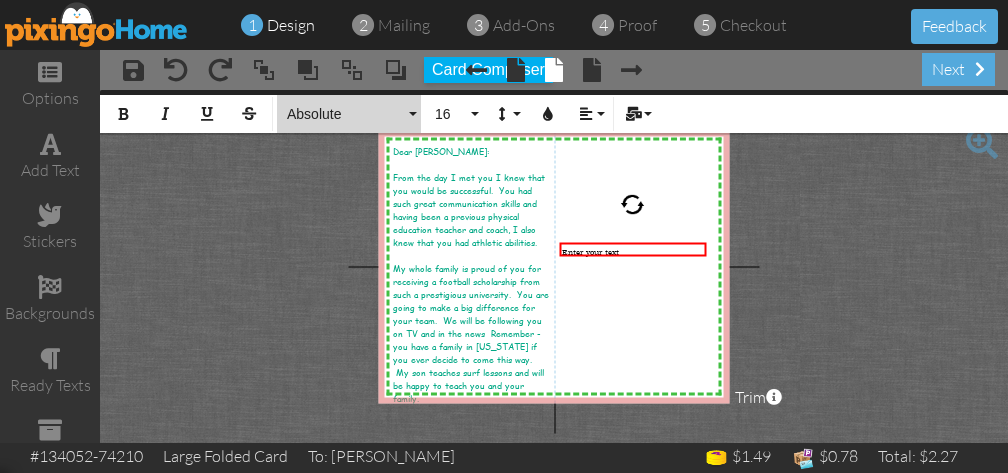 click on "Absolute" at bounding box center (349, 114) 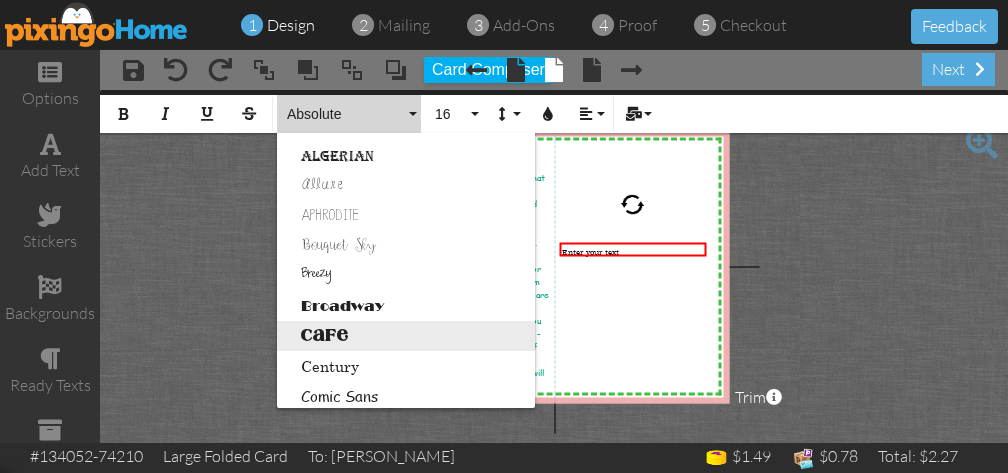 scroll, scrollTop: 54, scrollLeft: 0, axis: vertical 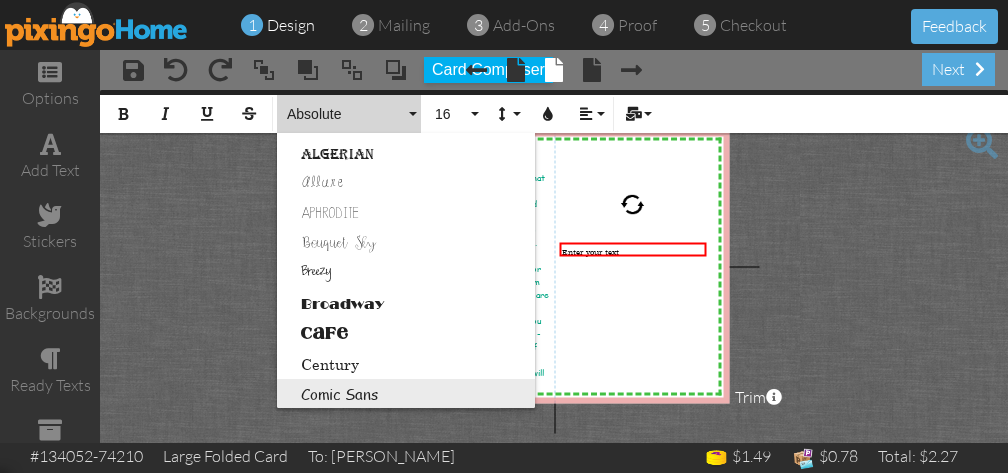 click on "Comic Sans" at bounding box center [406, 394] 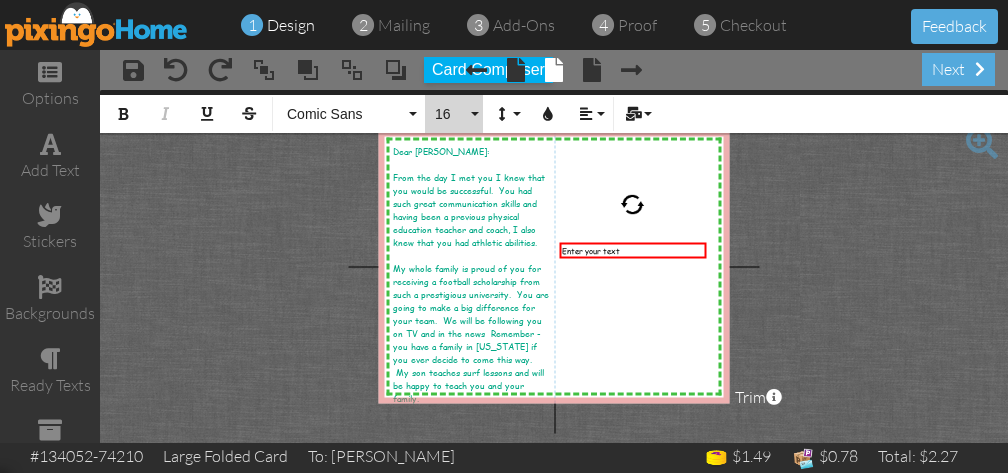click on "16" at bounding box center [454, 114] 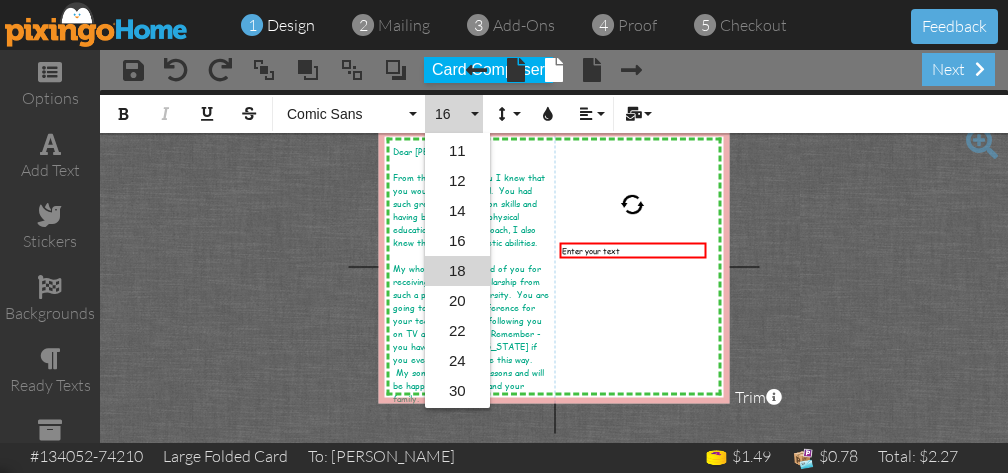 click on "18" at bounding box center (457, 271) 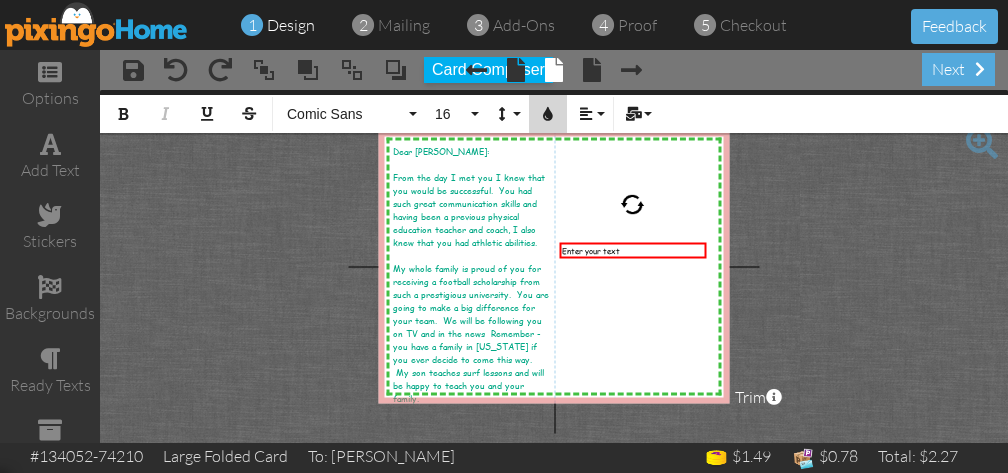click at bounding box center (548, 114) 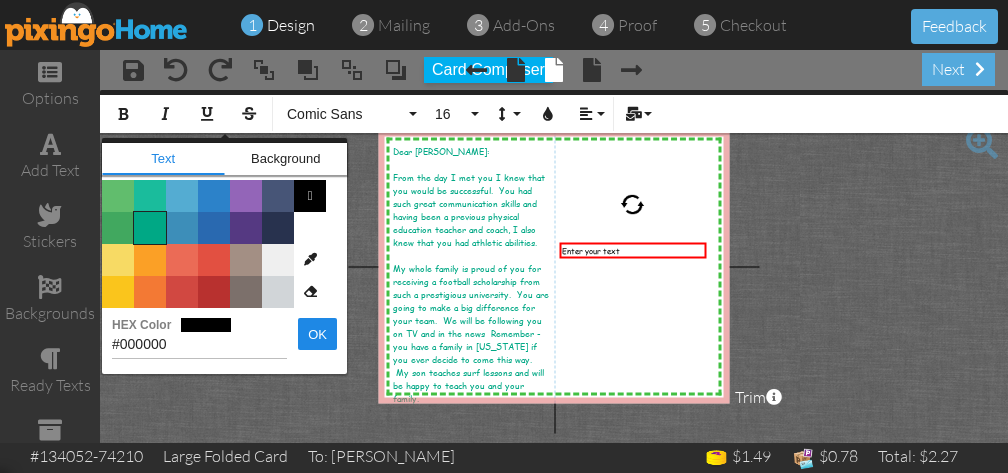 click on "Color #00A885" at bounding box center (150, 228) 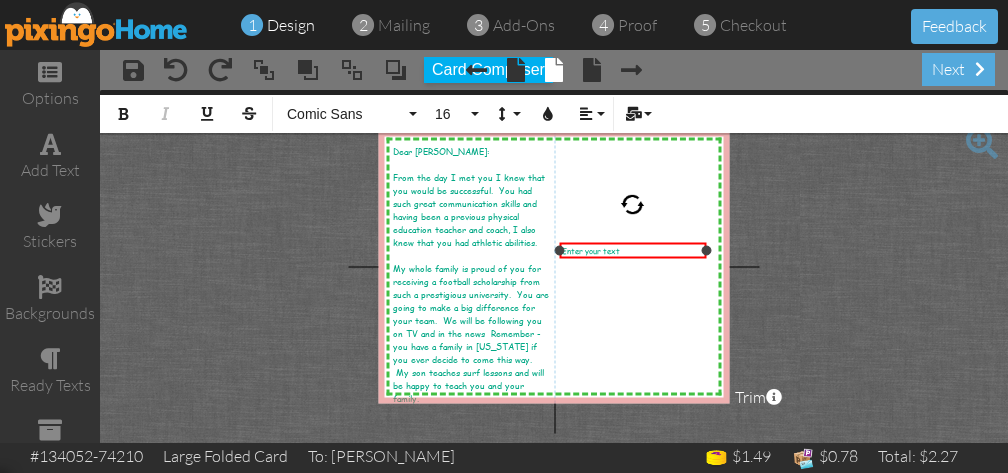 click on "Enter your text" at bounding box center [633, 250] 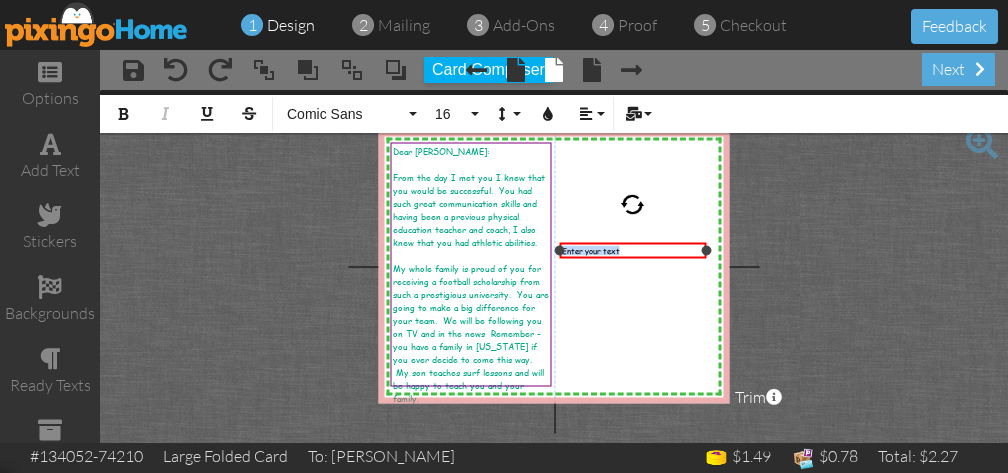 drag, startPoint x: 640, startPoint y: 249, endPoint x: 554, endPoint y: 249, distance: 86 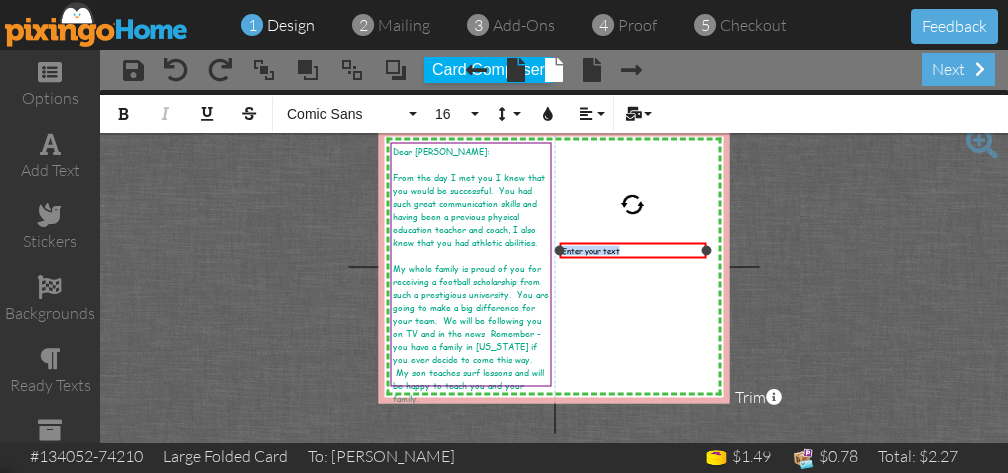 click on "X X X X X X X X X X X X X X X X X X X X X X X X X X X X X X X X X X X X X X X X X X X X X X X X X X X X X X X X X X X X X X X X X X X X X X X X X X X X X X X X X X X X X X X X X X X X X X X X With our Aloha, Nicki & Saf and the Keohohohou & Hao families × Dear Luke: From the day I met you I knew that you would be successful.  You had such great communication skills and having been a previous physical education teacher and coach, I also knew that you had athletic abilities. My whole family is proud of you for receiving a football scholarship from such a prestigious university.  You are going to make a big difference for your team.  We will be following you on TV and in the news  Remember - you have a family in Hawaii if you ever decide to come this way.  My son teaches surf lessons and will be happy to teach you and your family. × Enter your text ×" at bounding box center (554, 266) 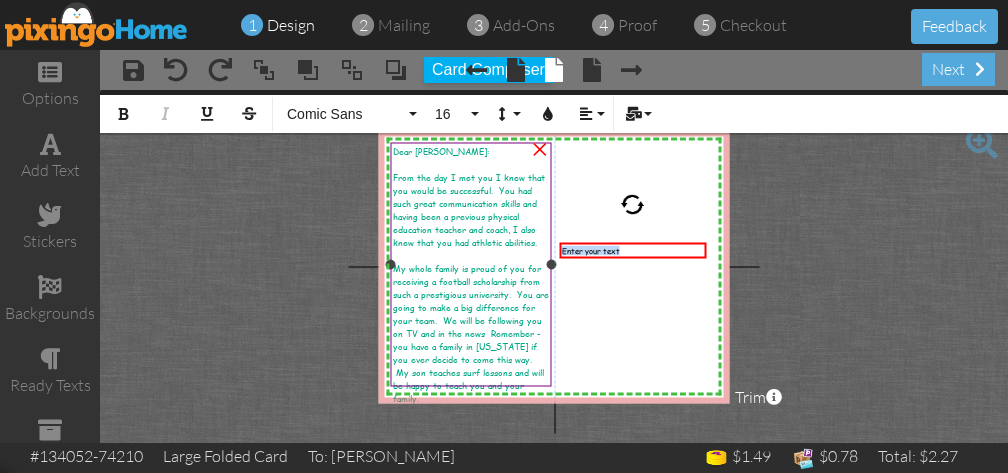 type 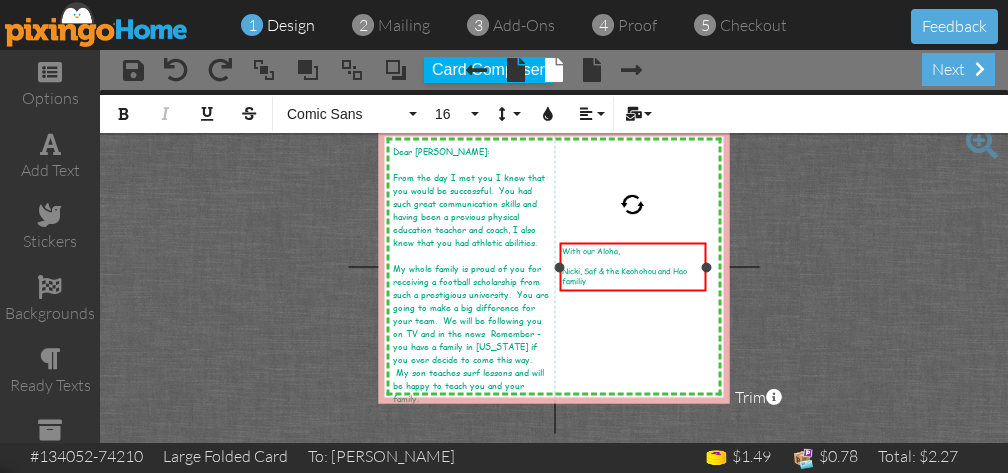 click on "Nicki, Saf & the Keohohou and Hao familiy" at bounding box center [633, 275] 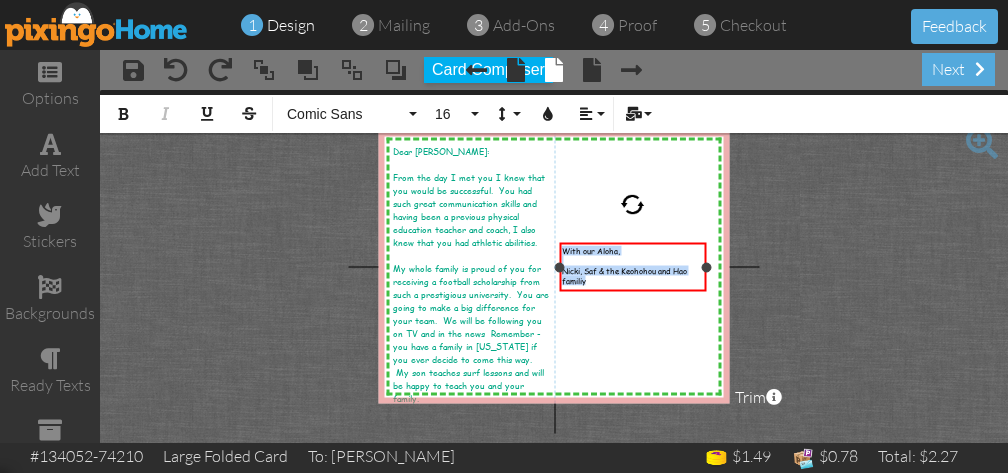 drag, startPoint x: 597, startPoint y: 279, endPoint x: 559, endPoint y: 249, distance: 48.414875 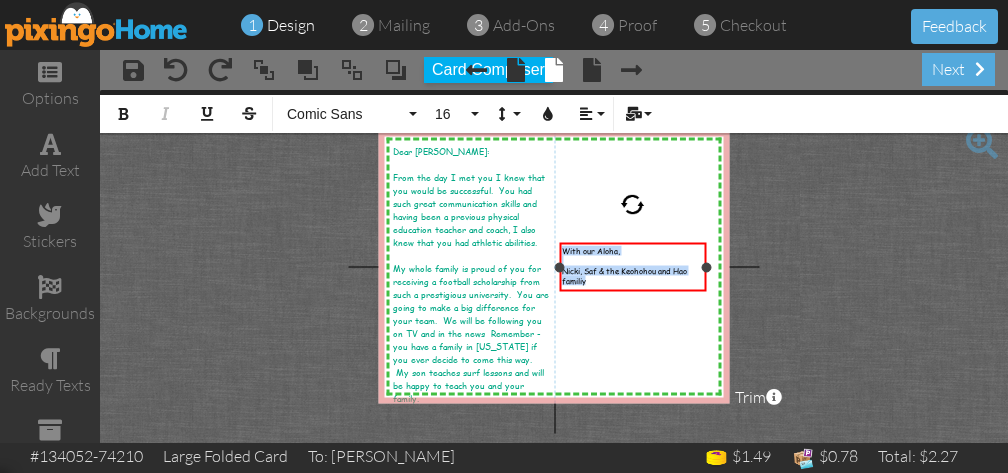 click on "With our Aloha, ​ Nicki, Saf & the Keohohou and Hao familiy" at bounding box center (633, 265) 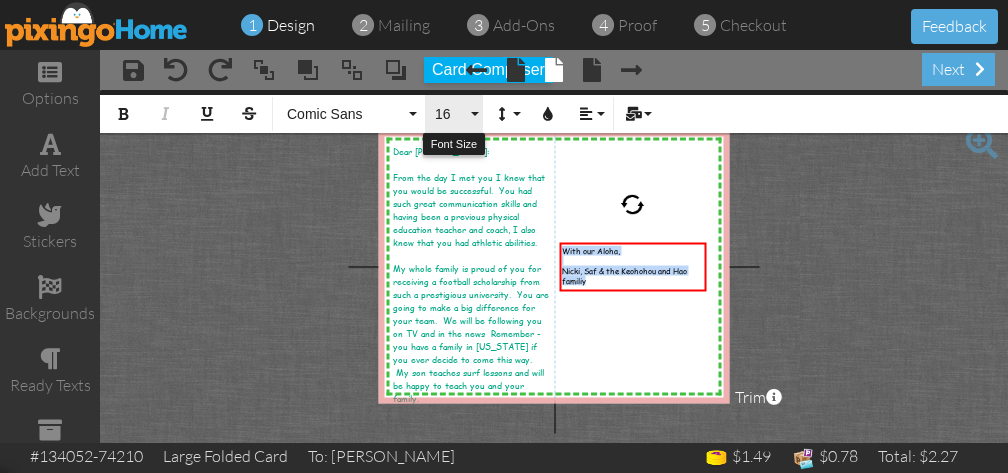 click on "16" at bounding box center (454, 114) 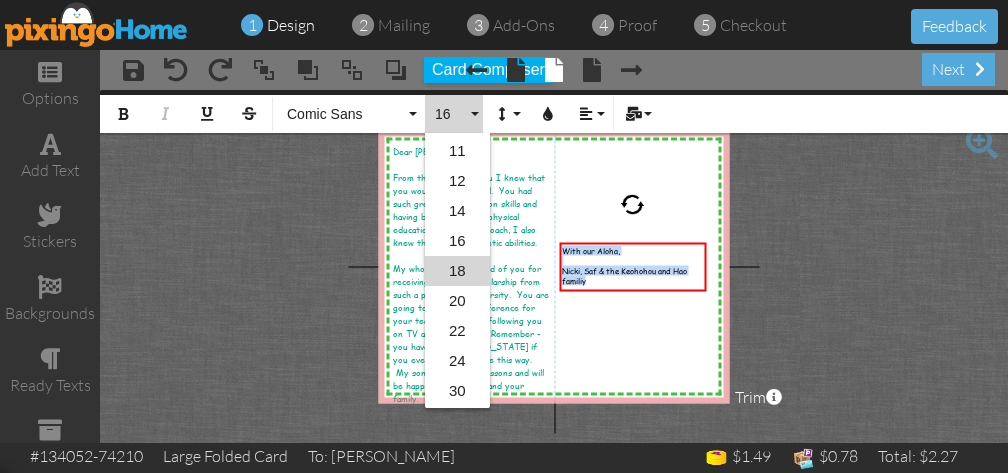 click on "18" at bounding box center [457, 271] 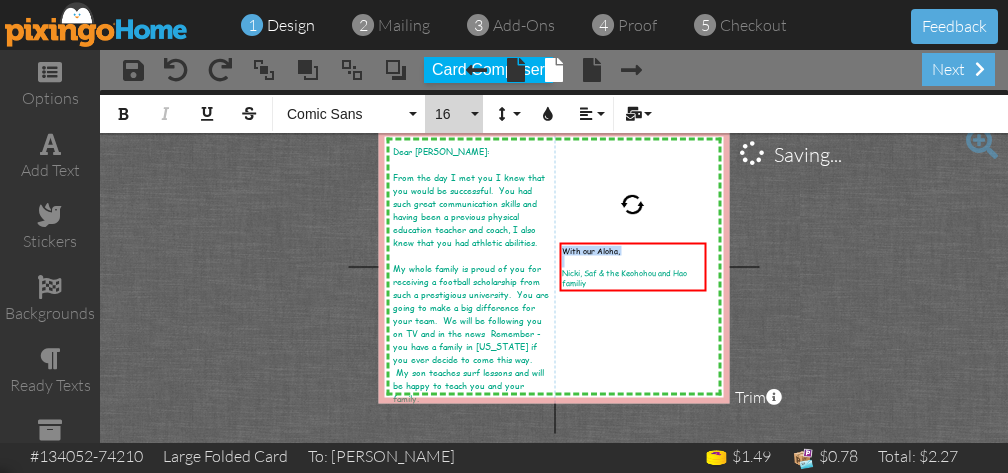 click on "16" at bounding box center [454, 114] 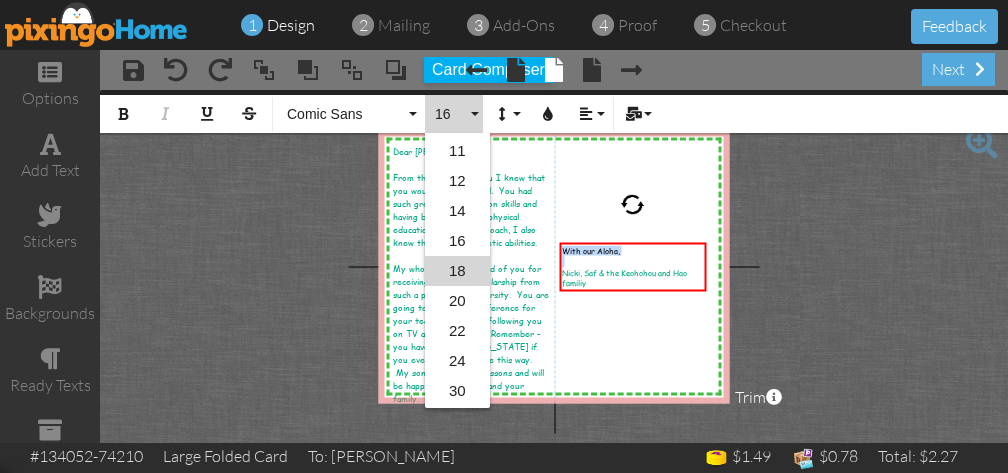 click on "18" at bounding box center (457, 271) 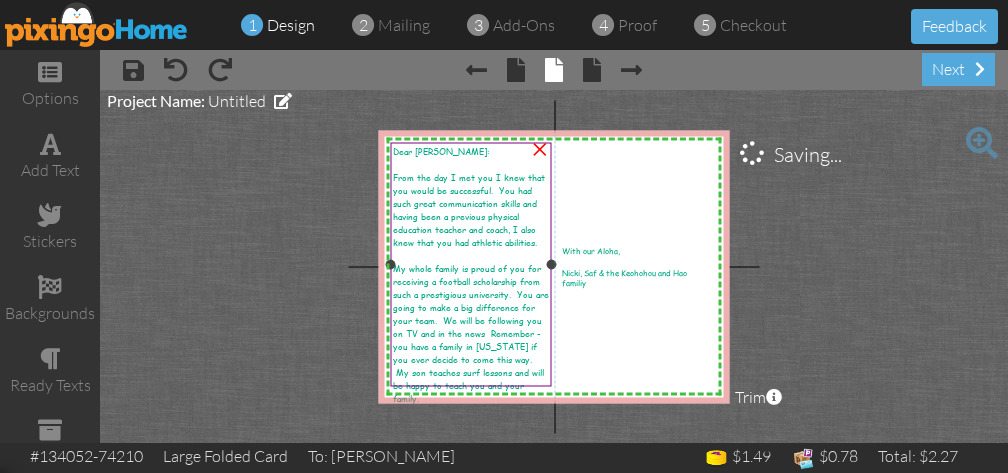 click on "From the day I met you I knew that you would be successful.  You had such great communication skills and having been a previous physical education teacher and coach, I also knew that you had athletic abilities." at bounding box center (469, 209) 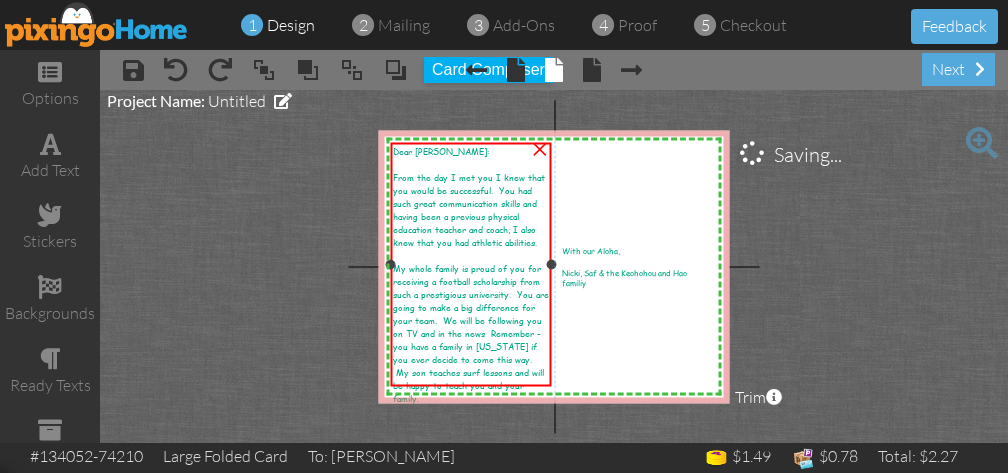 click on "From the day I met you I knew that you would be successful.  You had such great communication skills and having been a previous physical education teacher and coach, I also knew that you had athletic abilities." at bounding box center [469, 209] 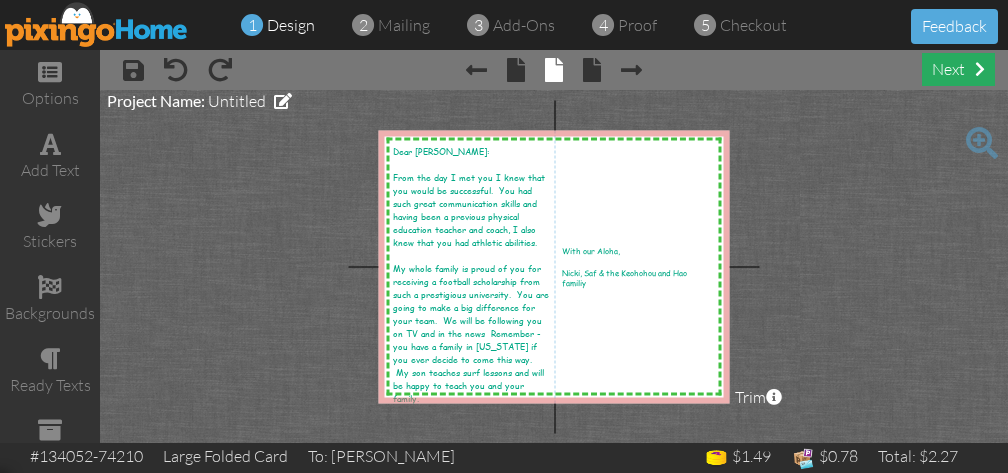 click on "next" at bounding box center (958, 69) 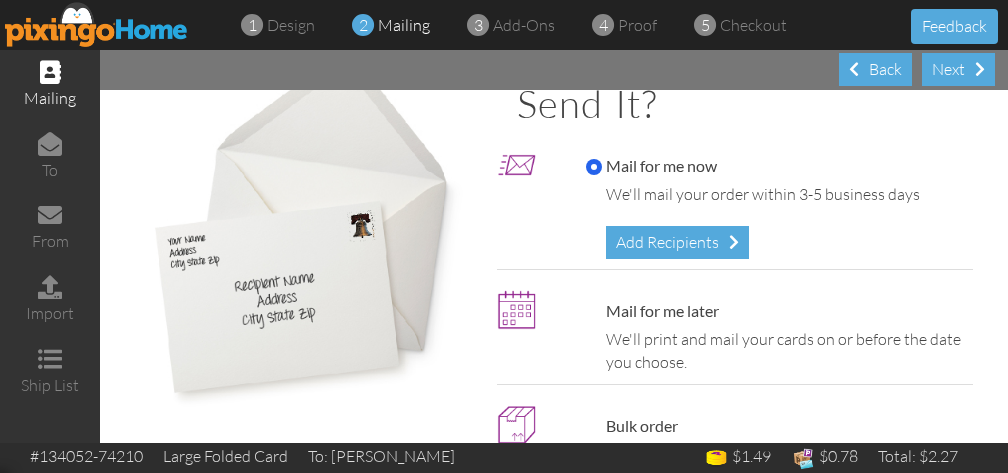 scroll, scrollTop: 144, scrollLeft: 0, axis: vertical 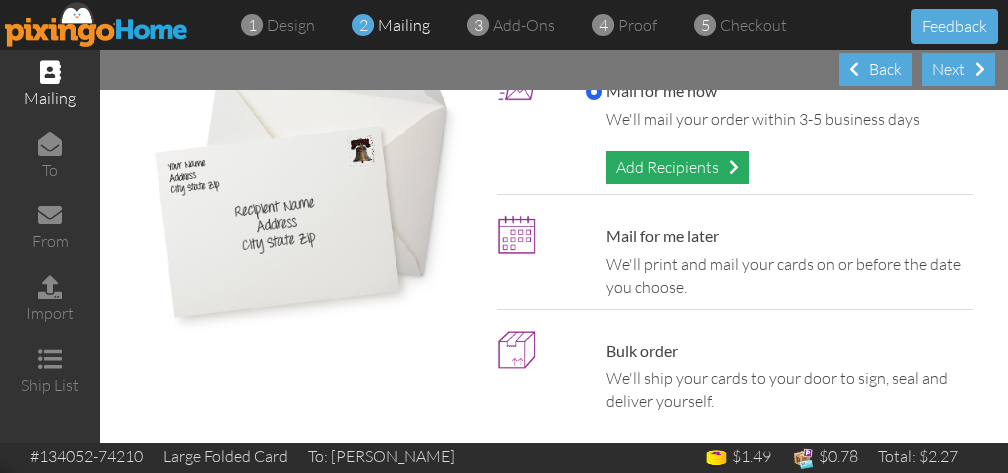 click at bounding box center (734, 167) 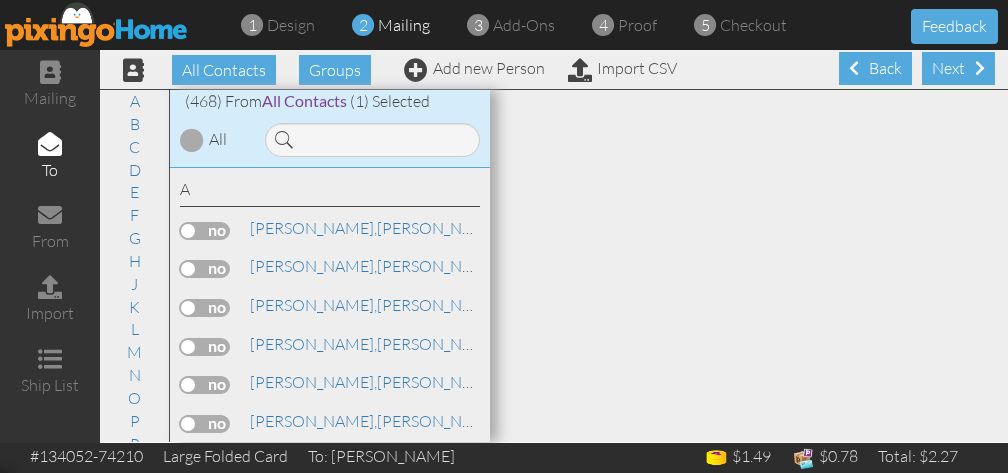 scroll, scrollTop: 1, scrollLeft: 0, axis: vertical 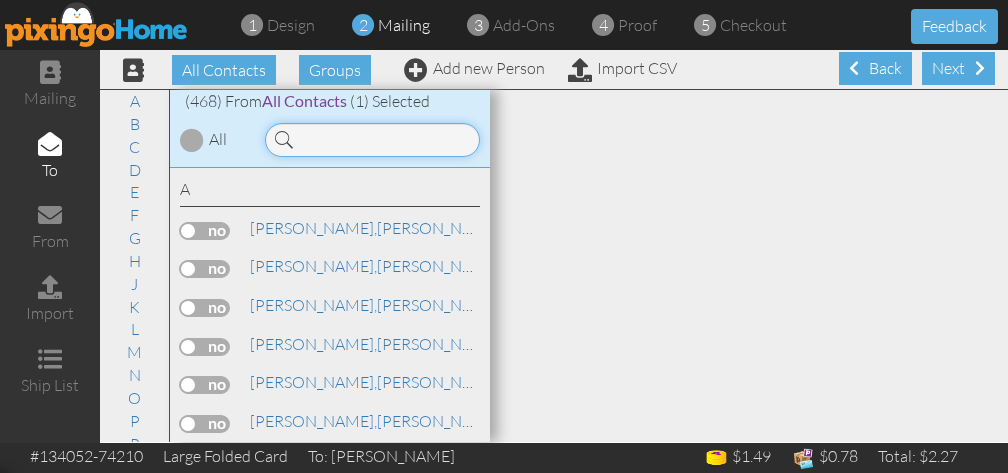 click at bounding box center (372, 140) 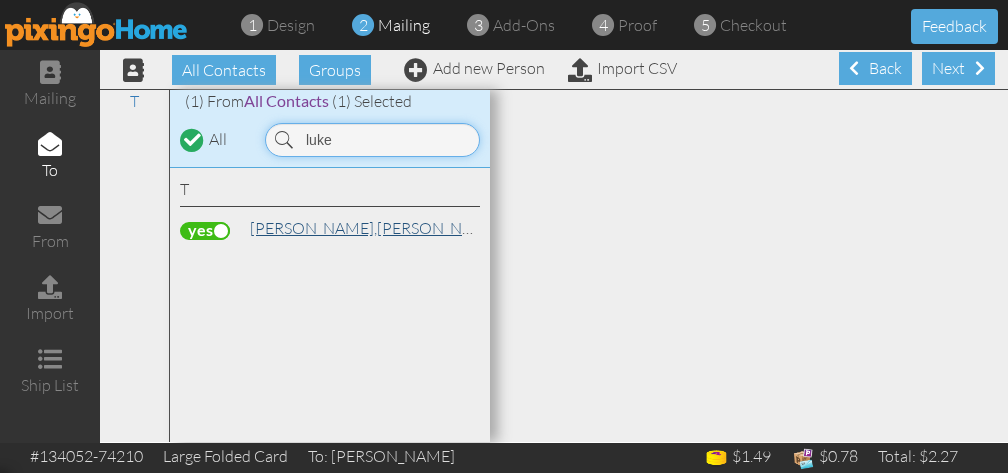type on "luke" 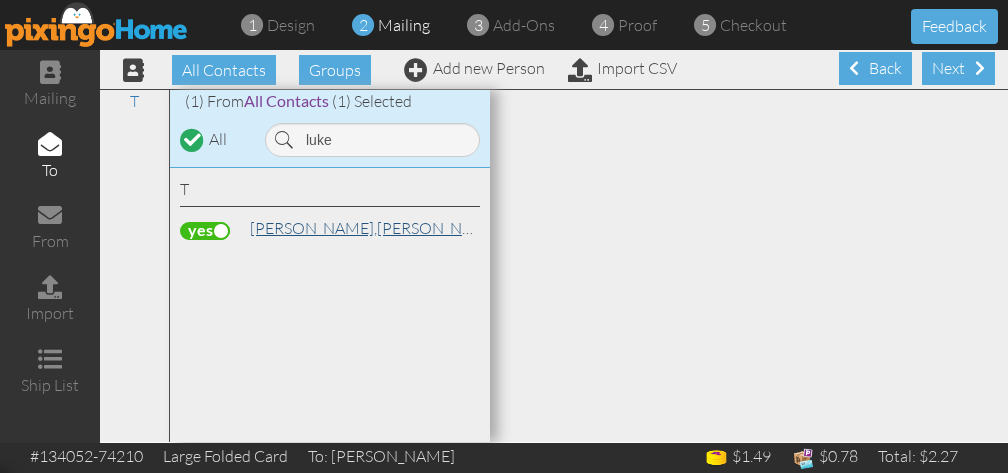 click on "[PERSON_NAME]," at bounding box center [313, 228] 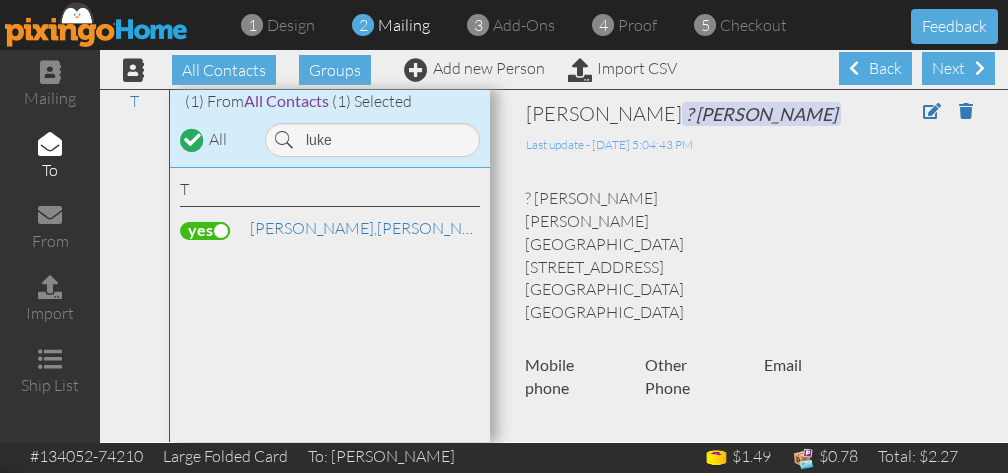 scroll, scrollTop: 0, scrollLeft: 0, axis: both 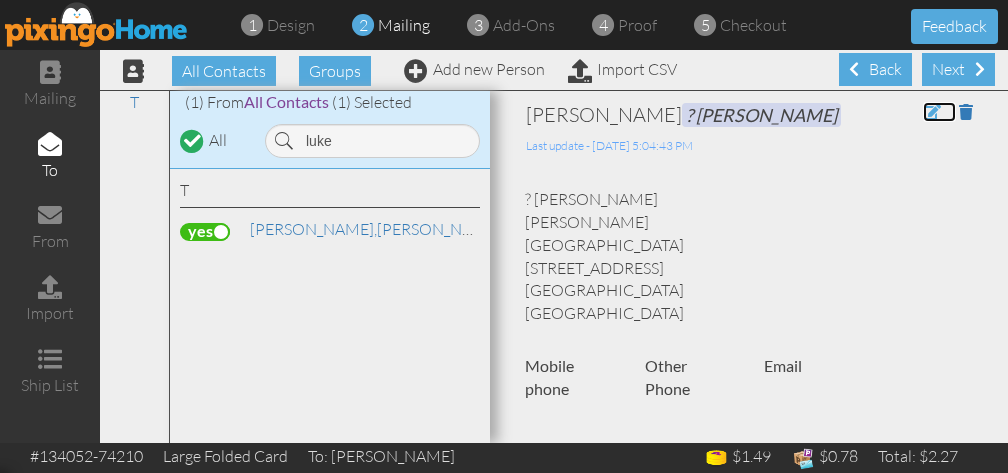 click at bounding box center [932, 112] 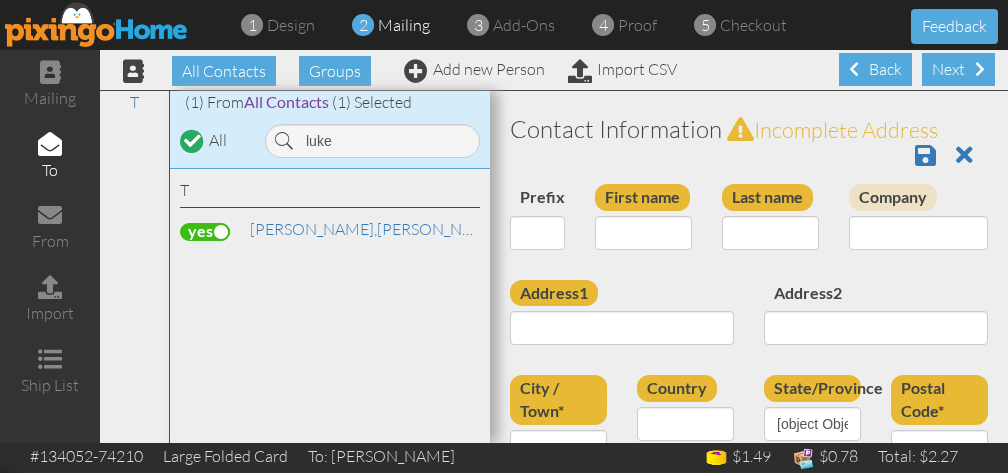 type on "[PERSON_NAME]" 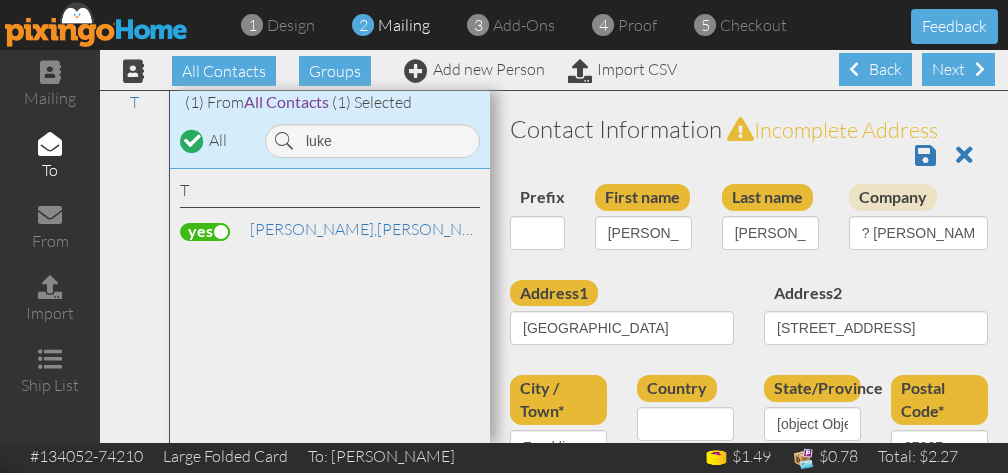 select on "object:1982" 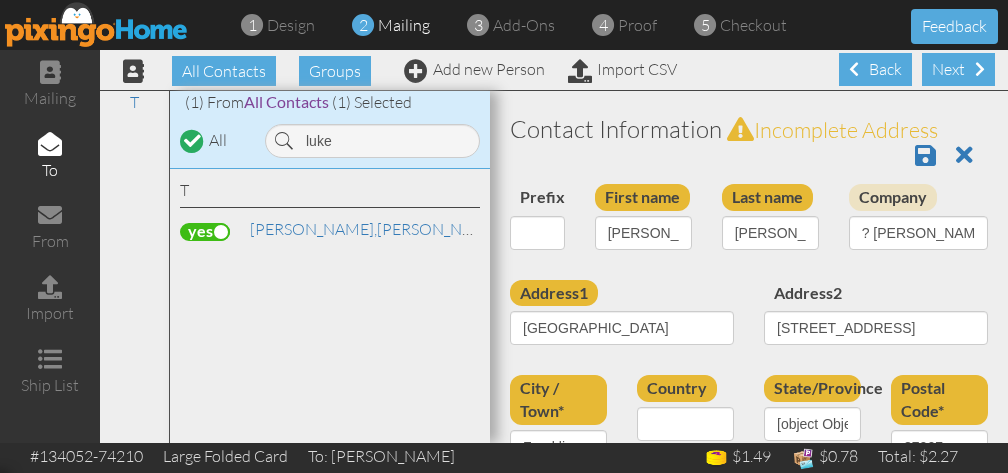 select on "object:2227" 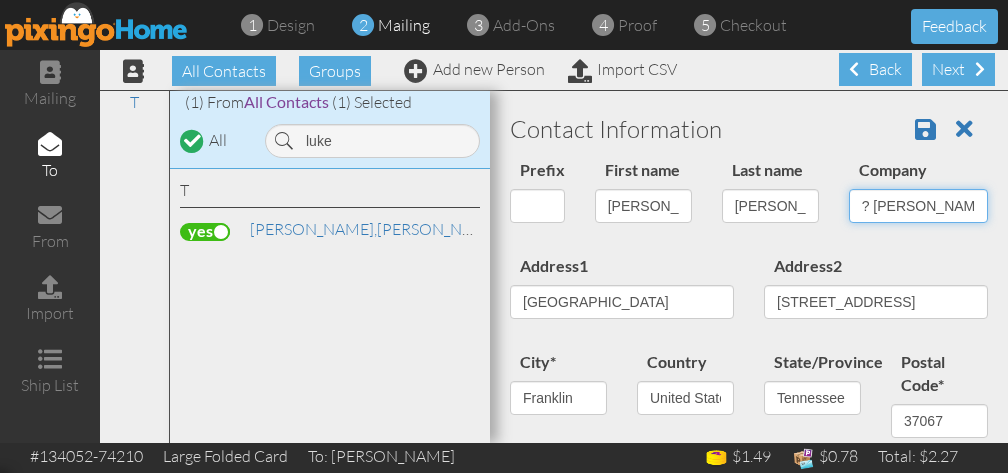 click on "? Kevin Thompson" at bounding box center (918, 206) 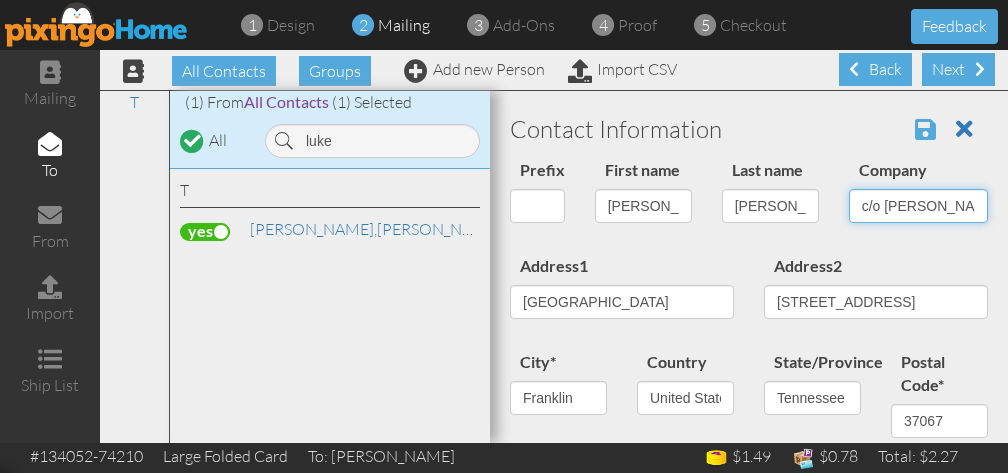 type on "c/o [PERSON_NAME]" 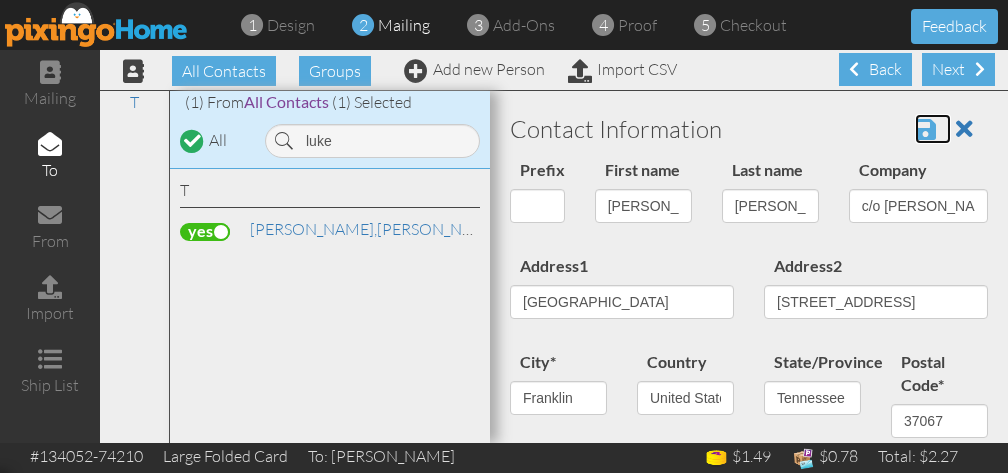 click at bounding box center [925, 129] 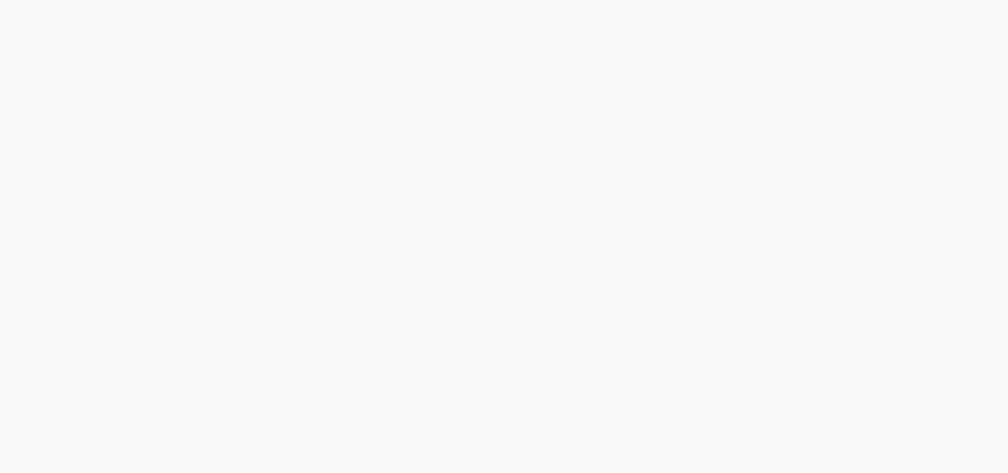 scroll, scrollTop: 0, scrollLeft: 0, axis: both 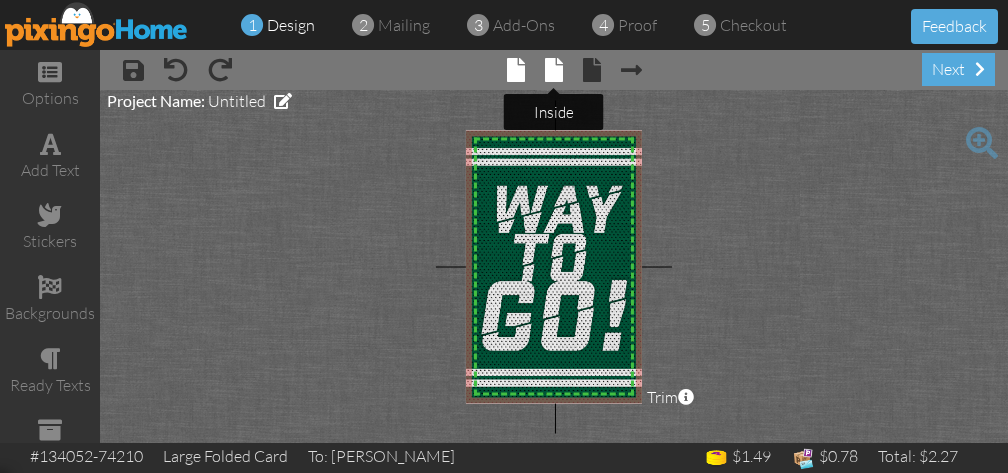 click at bounding box center [554, 70] 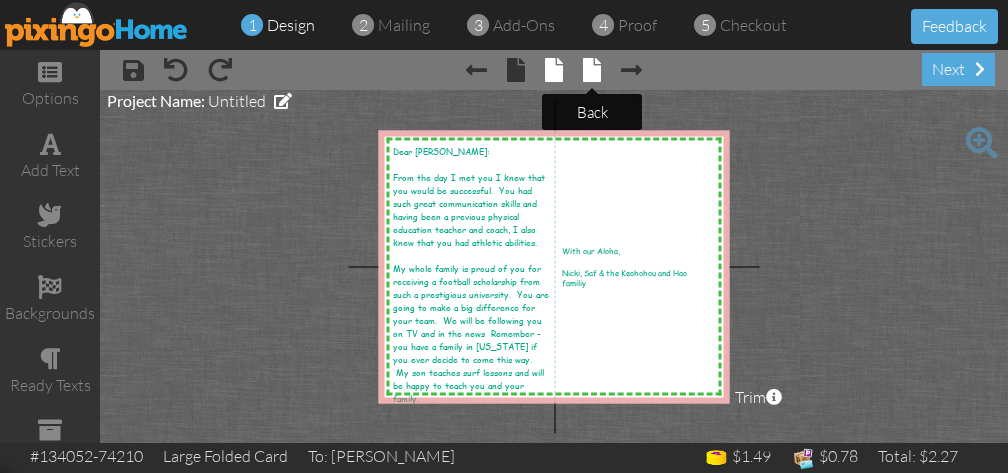 click at bounding box center (592, 70) 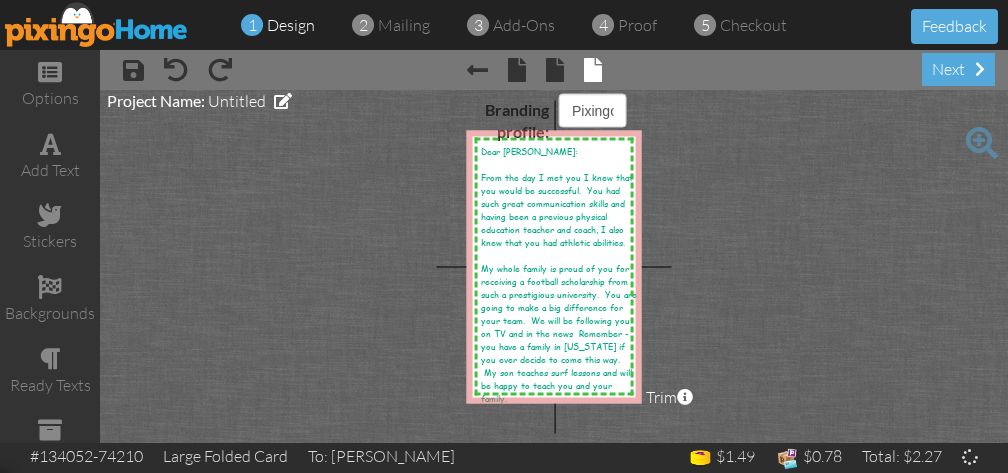 select on "object:137" 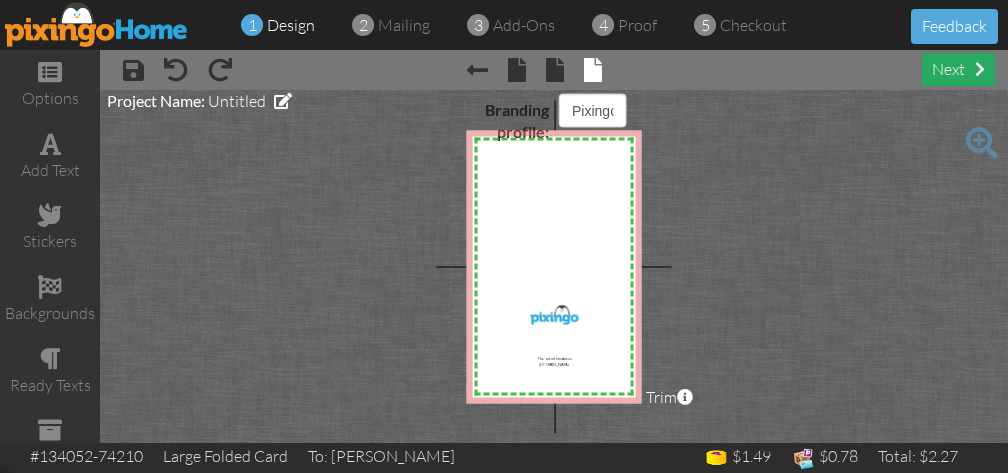 click on "next" at bounding box center [958, 69] 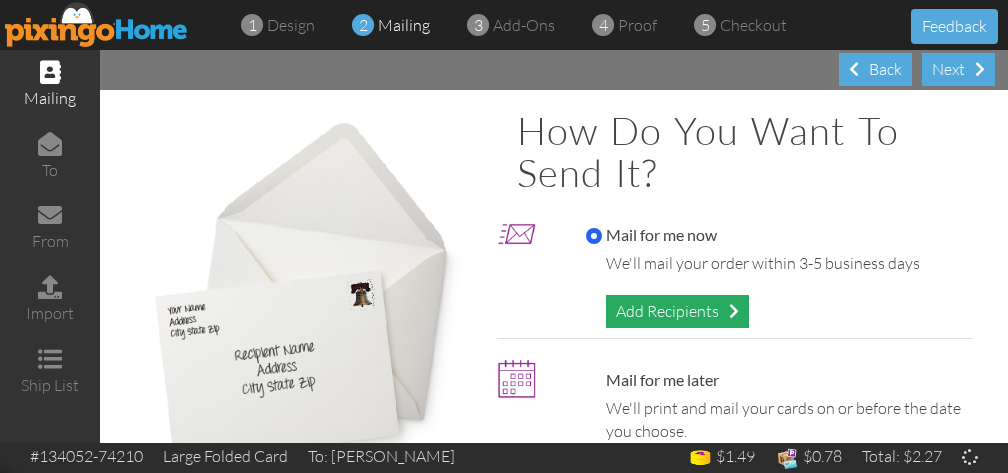 click on "Add Recipients" at bounding box center (677, 311) 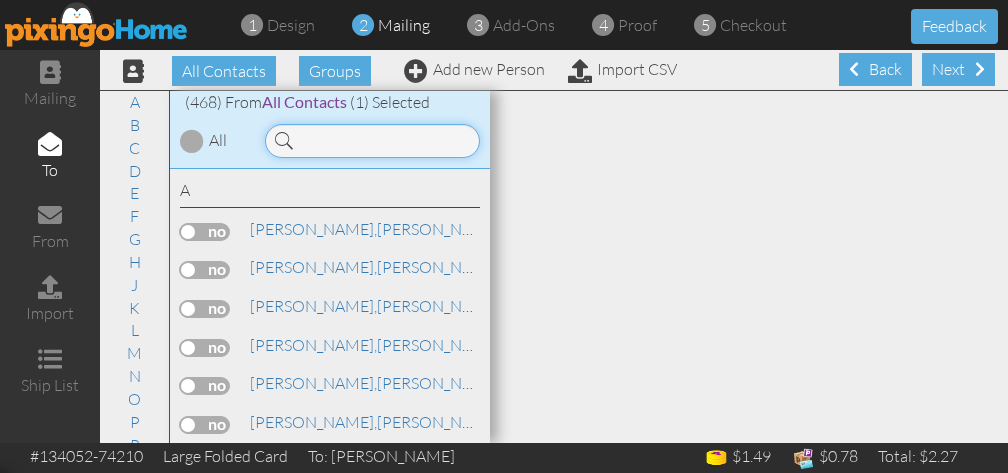 click at bounding box center (372, 141) 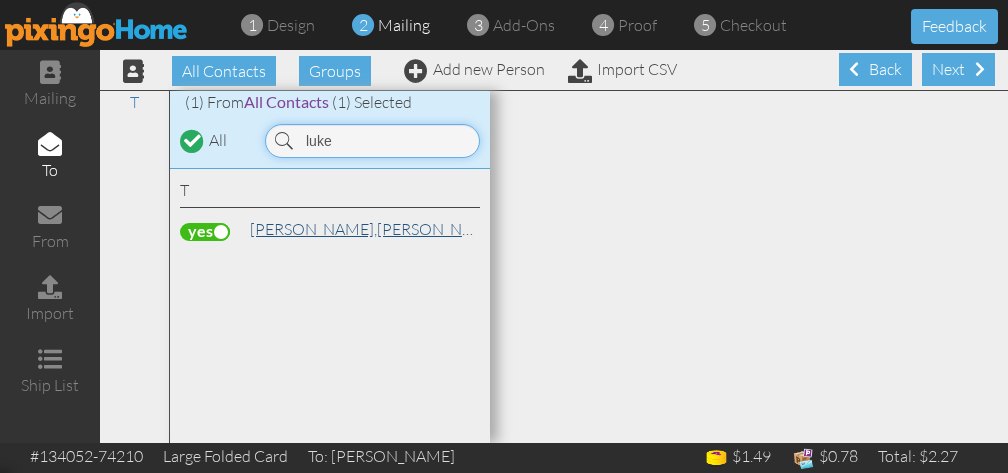 type on "luke" 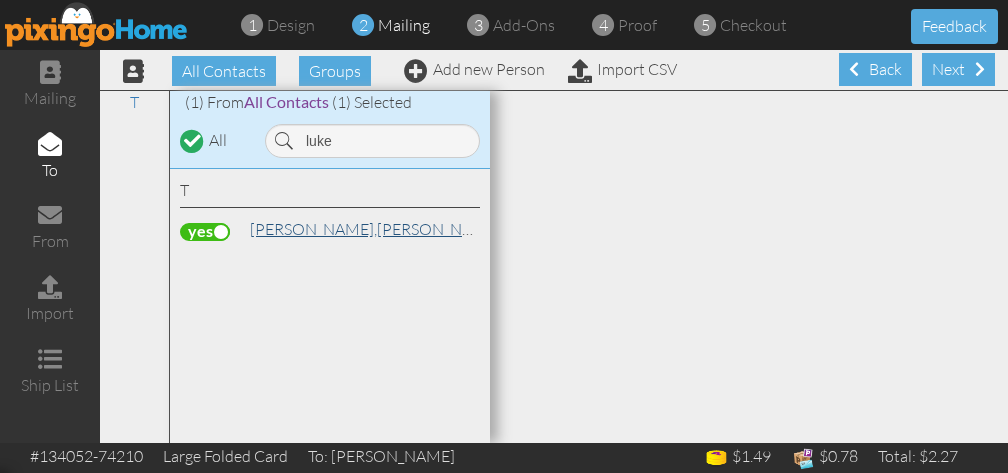 click on "[PERSON_NAME]," at bounding box center [313, 229] 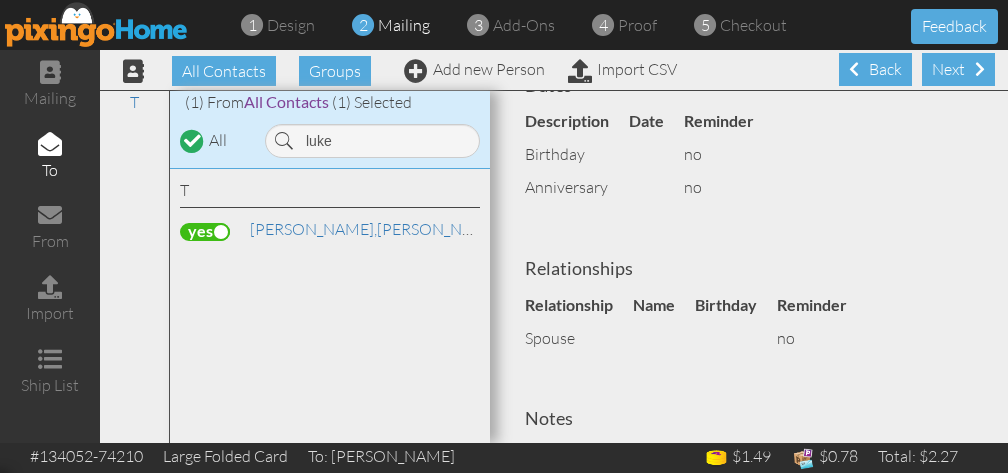 scroll, scrollTop: 584, scrollLeft: 0, axis: vertical 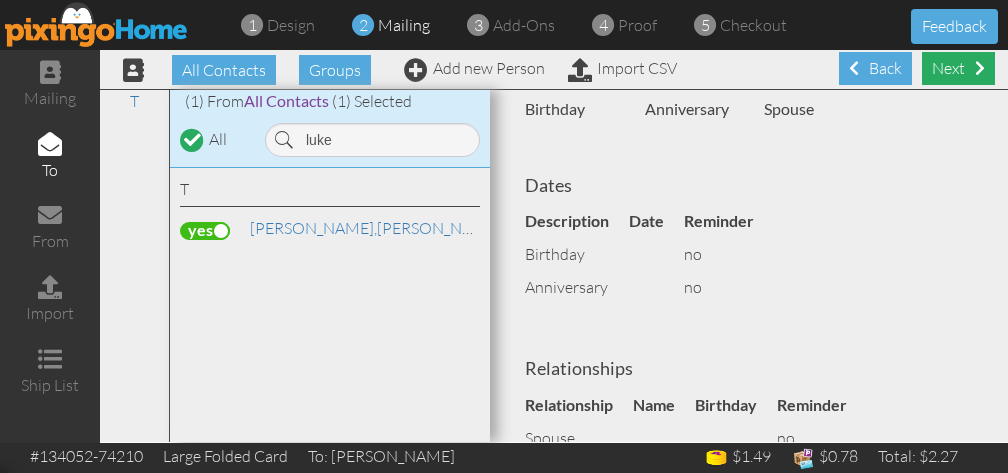 click on "Next" at bounding box center [958, 68] 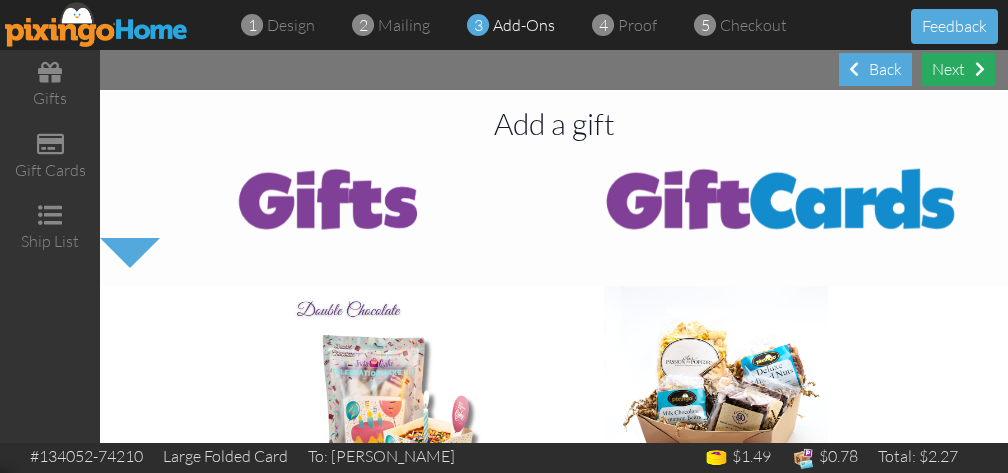 click on "Next" at bounding box center [958, 69] 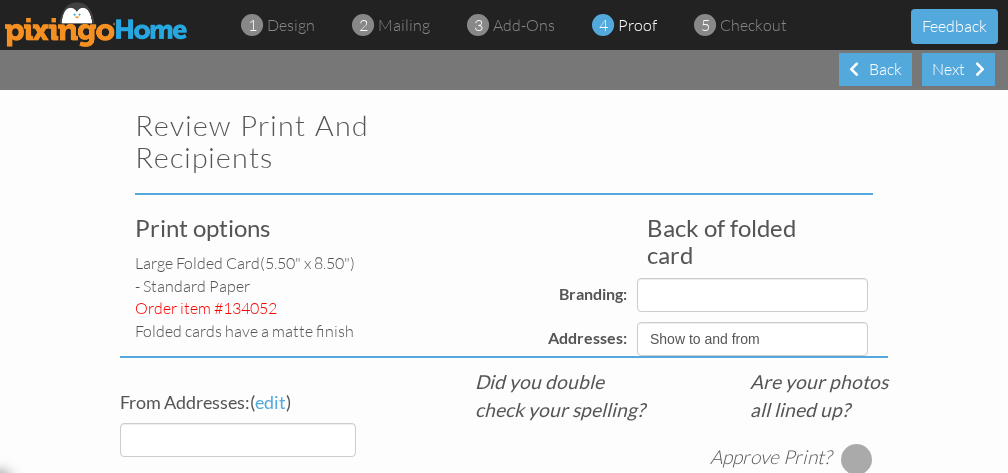 select on "object:2028" 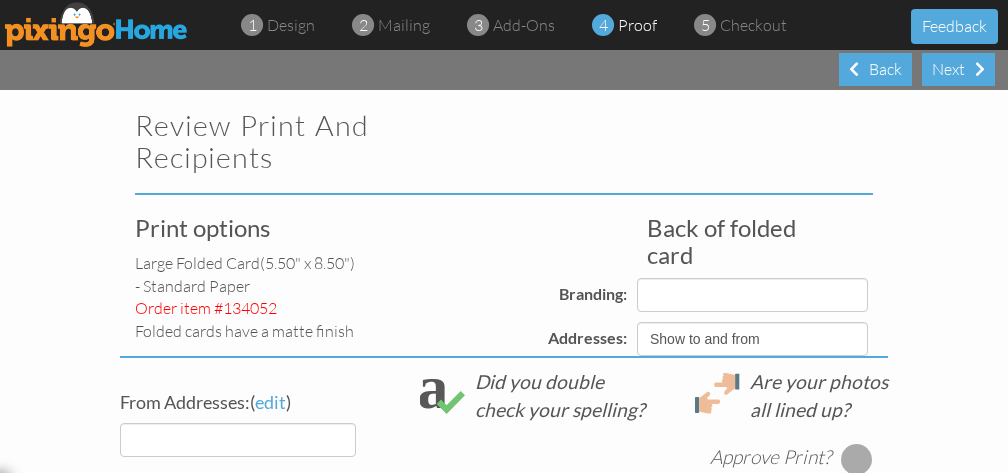select on "object:2025" 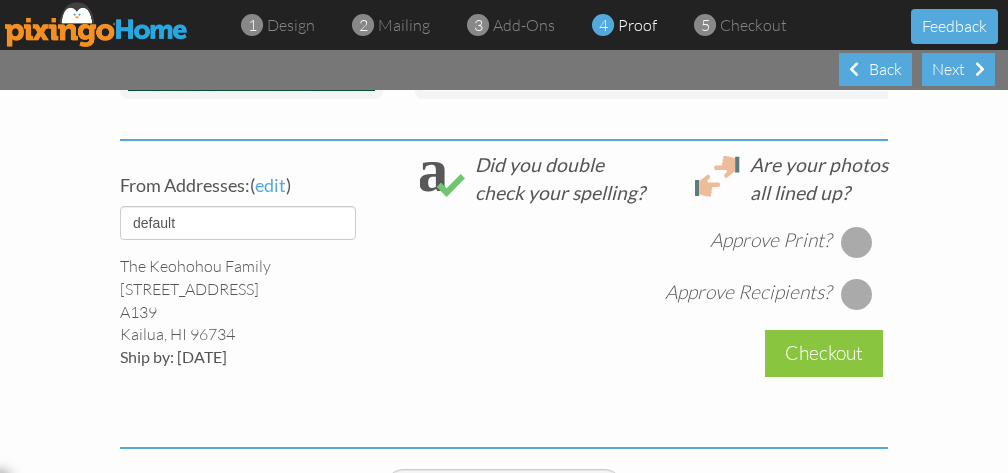 scroll, scrollTop: 731, scrollLeft: 0, axis: vertical 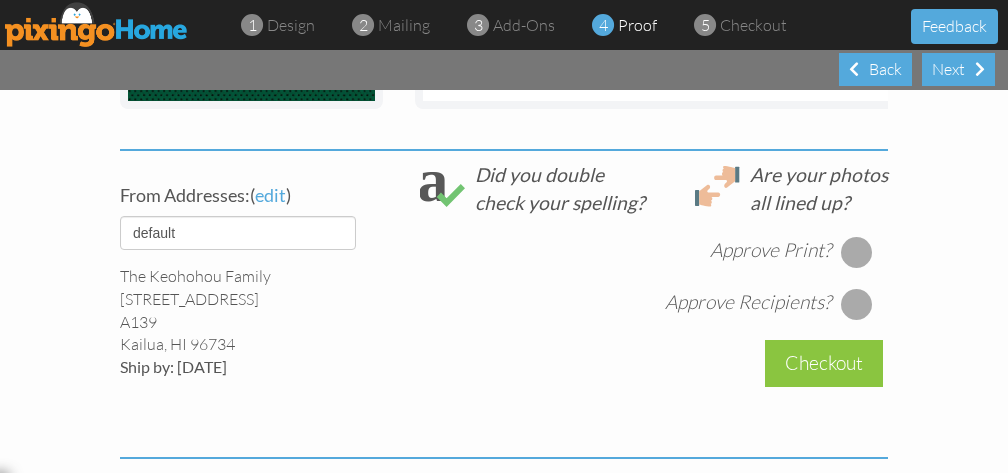 click 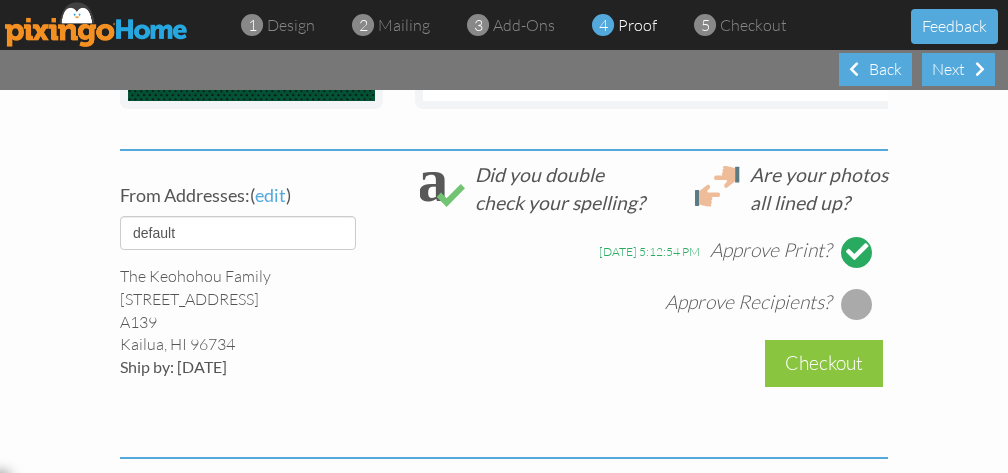 click 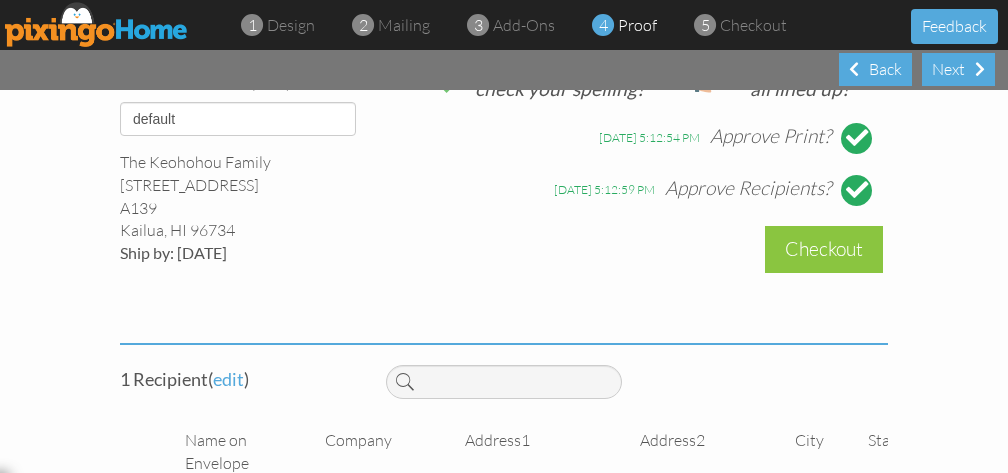 scroll, scrollTop: 844, scrollLeft: 0, axis: vertical 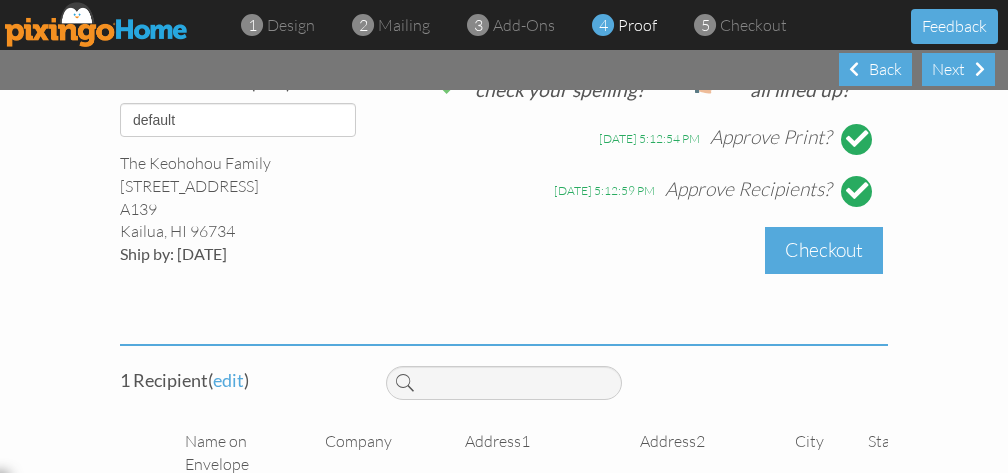 click on "Checkout" 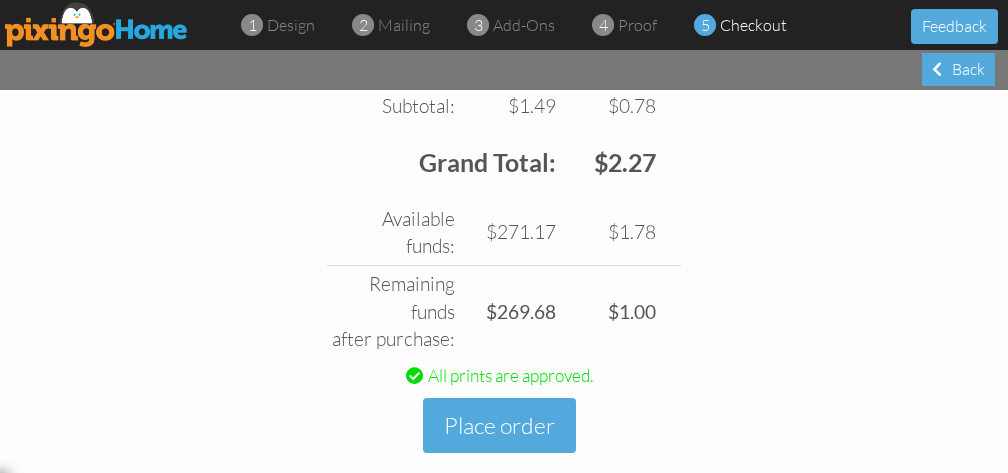 scroll, scrollTop: 879, scrollLeft: 0, axis: vertical 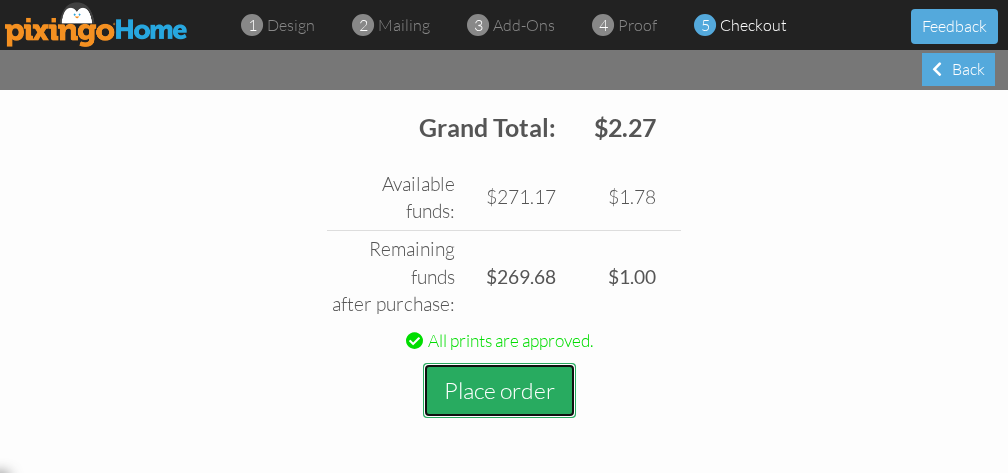 click on "Place order" 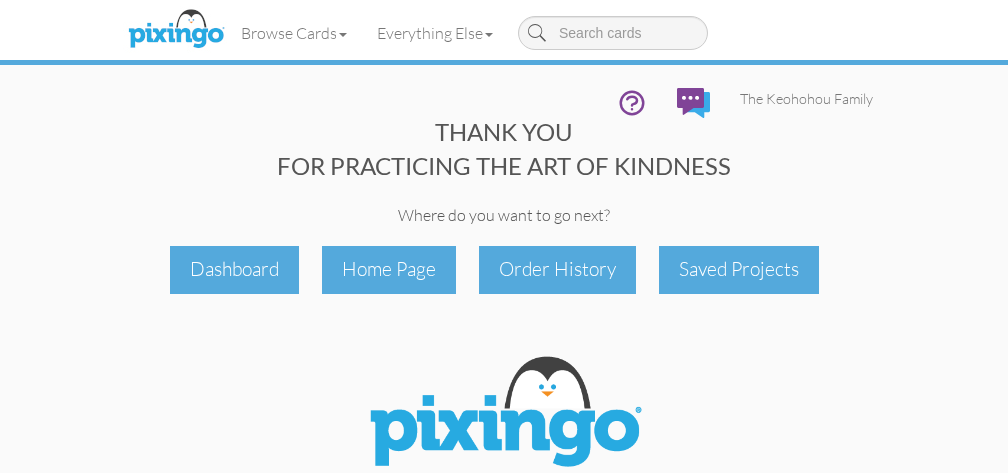 scroll, scrollTop: 0, scrollLeft: 0, axis: both 